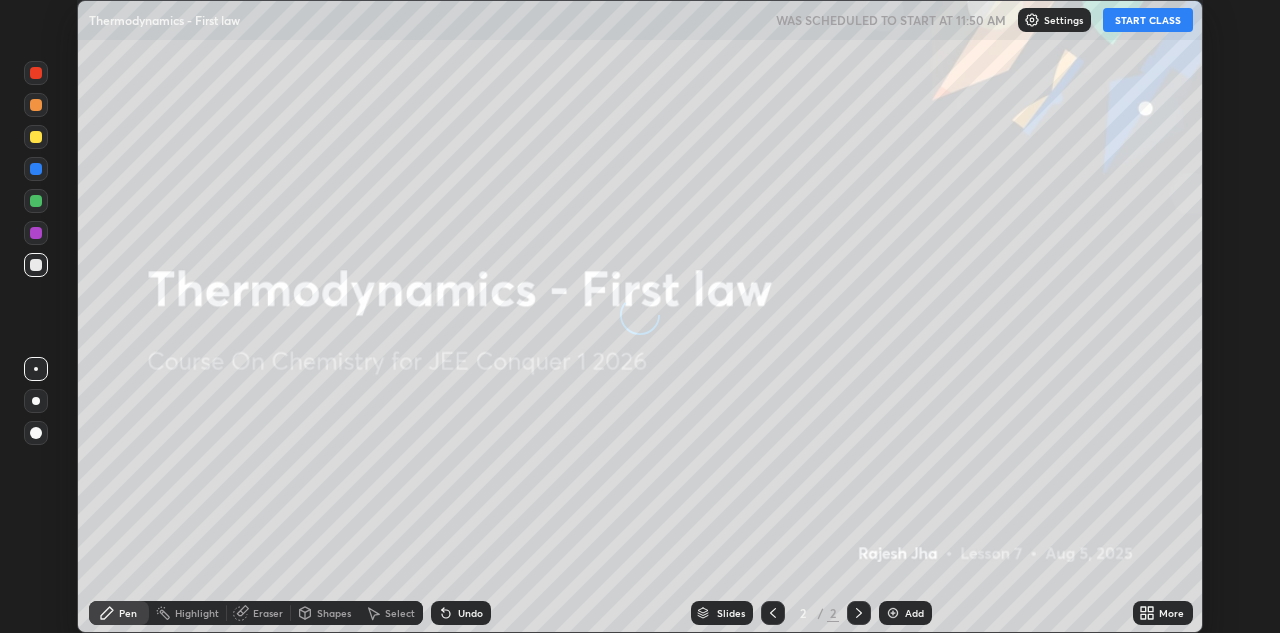 scroll, scrollTop: 0, scrollLeft: 0, axis: both 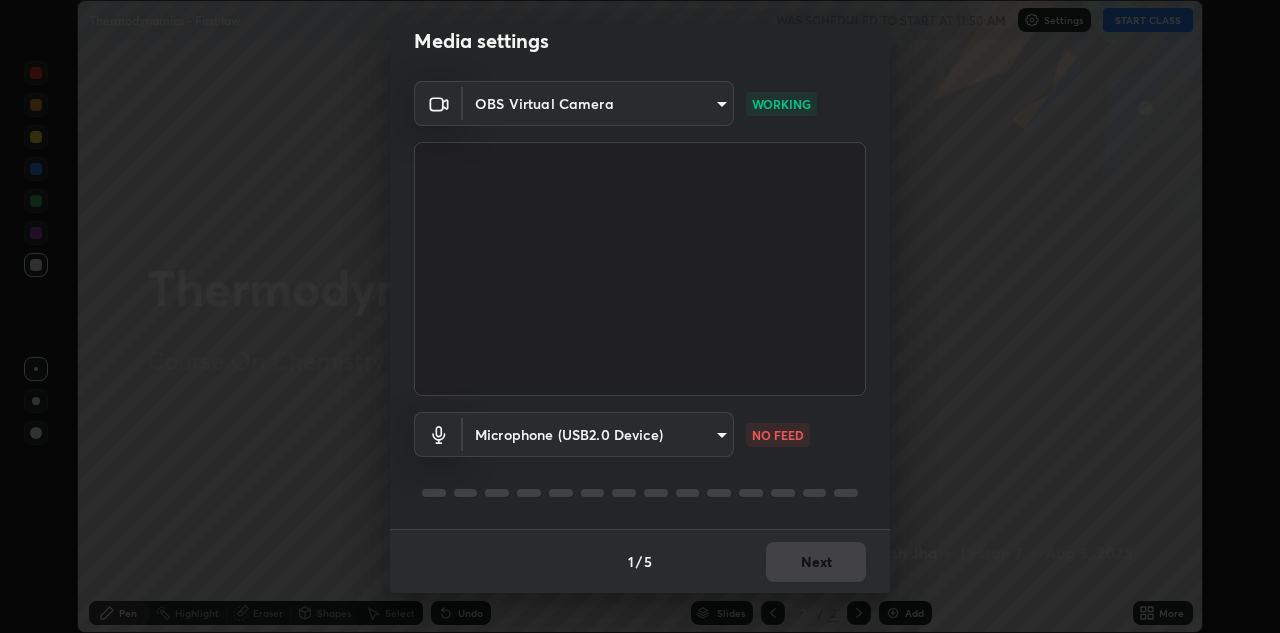 click on "Erase all Thermodynamics - First law WAS SCHEDULED TO START AT  11:50 AM Settings START CLASS Setting up your live class Thermodynamics - First law • L7 of Course On Chemistry for JEE Conquer 1 2026 [FIRST] [LAST] Pen Highlight Eraser Shapes Select Undo Slides 2 / 2 Add More Enable hand raising Enable raise hand to speak to learners. Once enabled, chat will be turned off temporarily. Enable x   No doubts shared Encourage your learners to ask a doubt for better clarity Report an issue Reason for reporting Buffering Chat not working Audio - Video sync issue Educator video quality low ​ Attach an image Report Media settings OBS Virtual Camera [HASH] WORKING Microphone (USB2.0 Device) [HASH] NO FEED 1 / 5 Next" at bounding box center (640, 316) 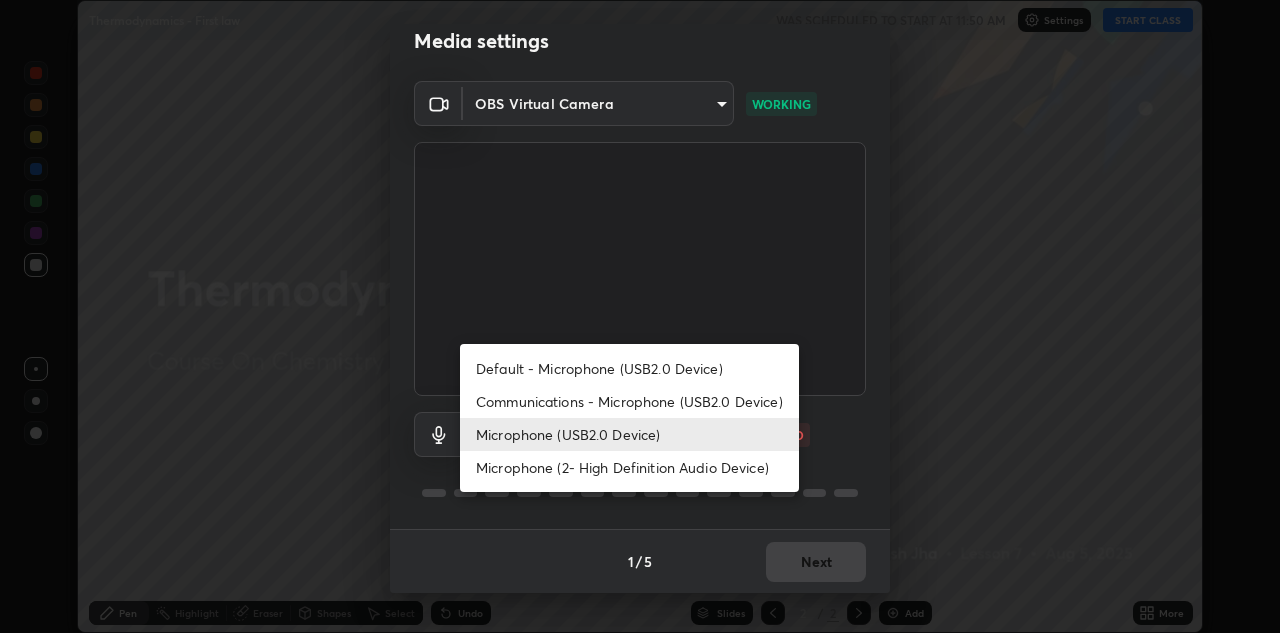click on "Microphone (USB2.0 Device)" at bounding box center (629, 434) 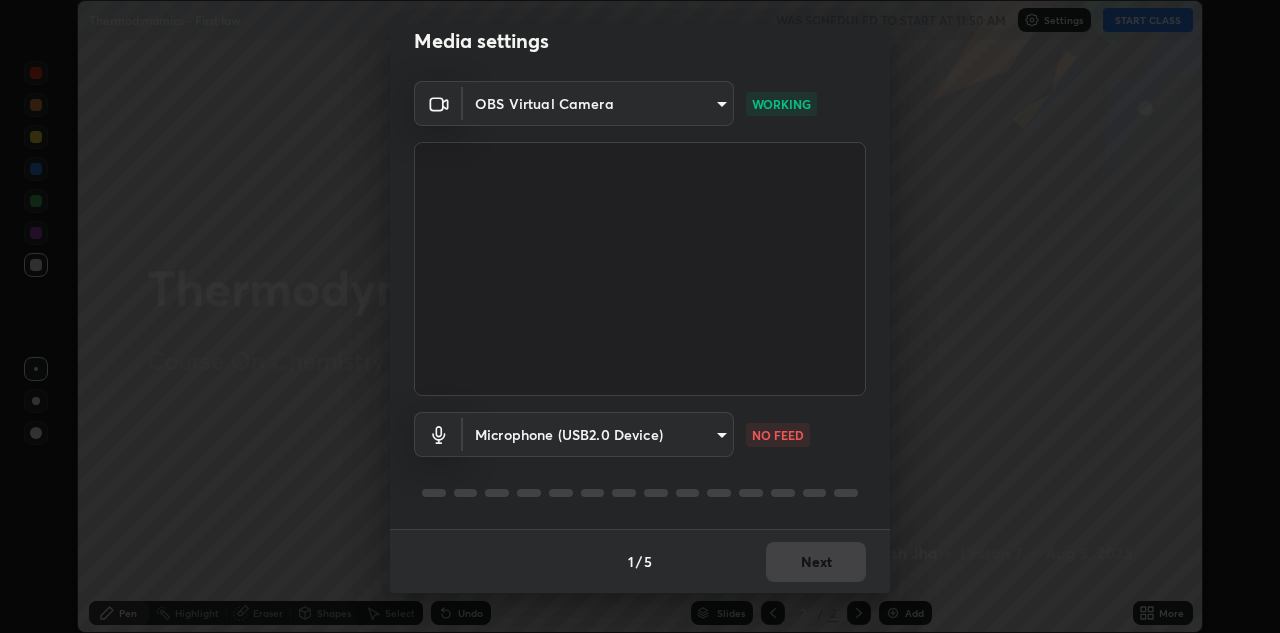 click on "Erase all Thermodynamics - First law WAS SCHEDULED TO START AT  11:50 AM Settings START CLASS Setting up your live class Thermodynamics - First law • L7 of Course On Chemistry for JEE Conquer 1 2026 [FIRST] [LAST] Pen Highlight Eraser Shapes Select Undo Slides 2 / 2 Add More Enable hand raising Enable raise hand to speak to learners. Once enabled, chat will be turned off temporarily. Enable x   No doubts shared Encourage your learners to ask a doubt for better clarity Report an issue Reason for reporting Buffering Chat not working Audio - Video sync issue Educator video quality low ​ Attach an image Report Media settings OBS Virtual Camera [HASH] WORKING Microphone (USB2.0 Device) [HASH] NO FEED 1 / 5 Next" at bounding box center (640, 316) 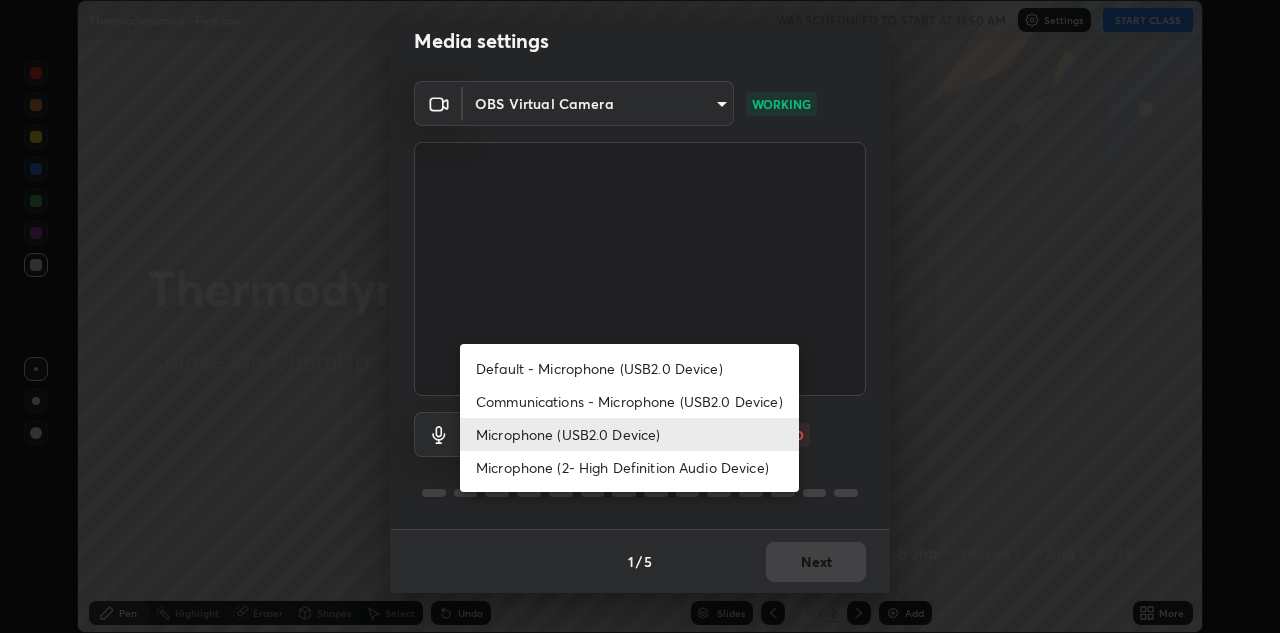 click on "Microphone (USB2.0 Device)" at bounding box center [629, 434] 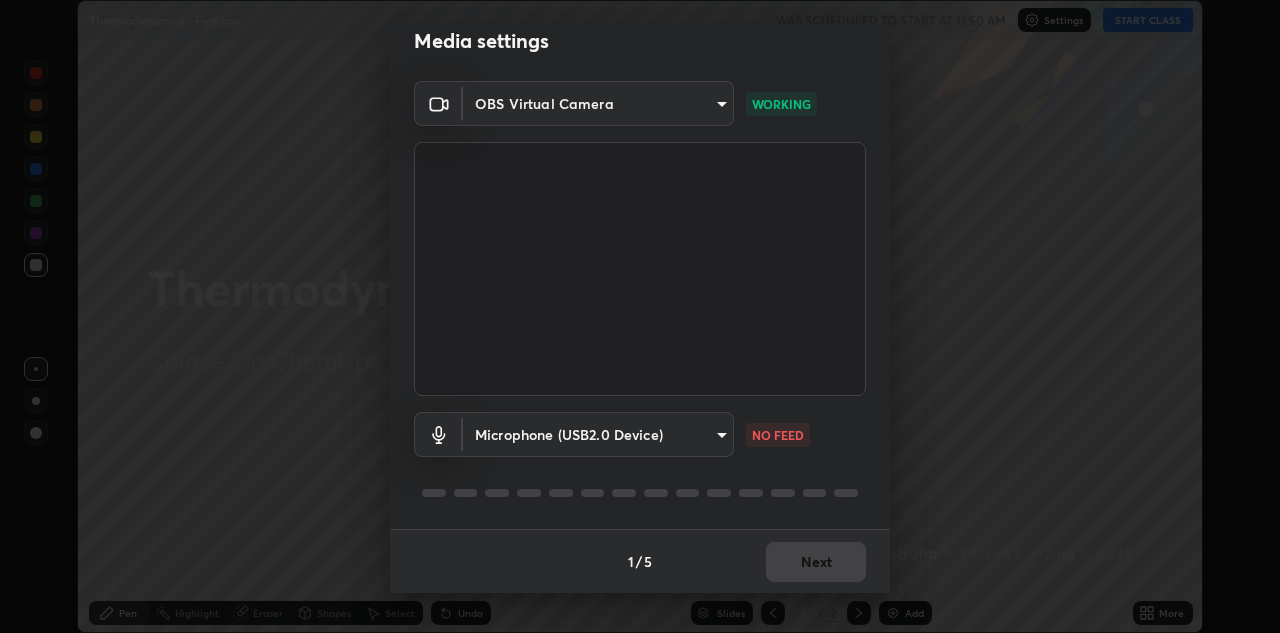 click on "Erase all Thermodynamics - First law WAS SCHEDULED TO START AT  11:50 AM Settings START CLASS Setting up your live class Thermodynamics - First law • L7 of Course On Chemistry for JEE Conquer 1 2026 [FIRST] [LAST] Pen Highlight Eraser Shapes Select Undo Slides 2 / 2 Add More Enable hand raising Enable raise hand to speak to learners. Once enabled, chat will be turned off temporarily. Enable x   No doubts shared Encourage your learners to ask a doubt for better clarity Report an issue Reason for reporting Buffering Chat not working Audio - Video sync issue Educator video quality low ​ Attach an image Report Media settings OBS Virtual Camera [HASH] WORKING Microphone (USB2.0 Device) [HASH] NO FEED 1 / 5 Next" at bounding box center [640, 316] 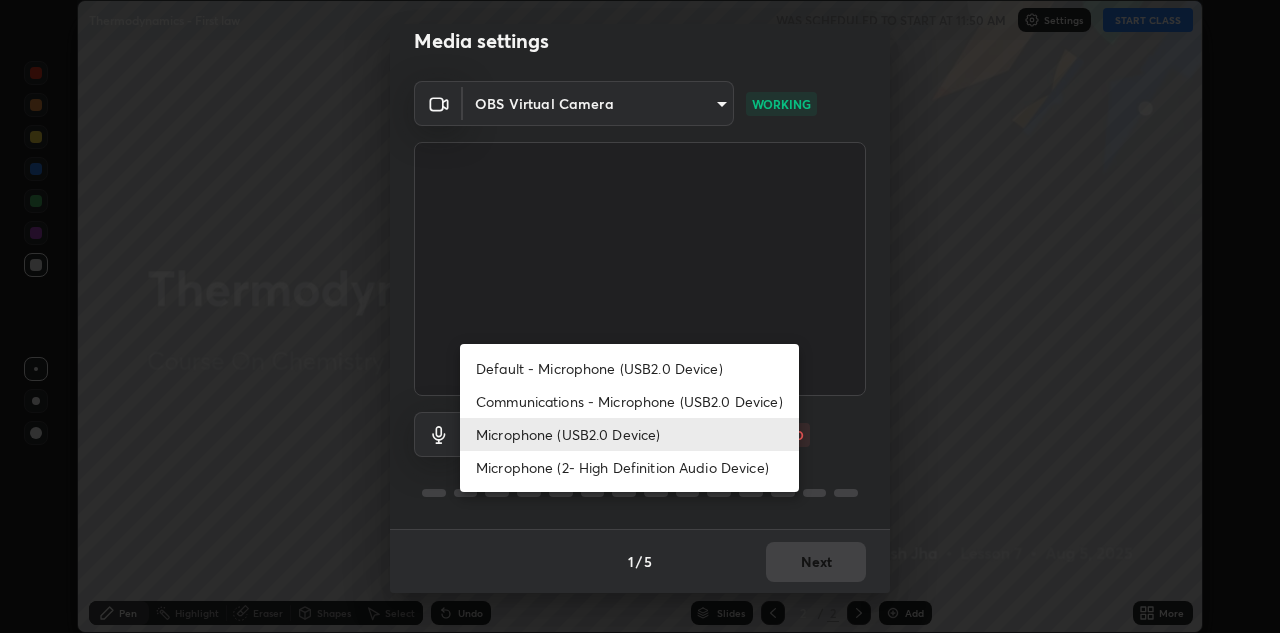 click on "Microphone (2- High Definition Audio Device)" at bounding box center [629, 467] 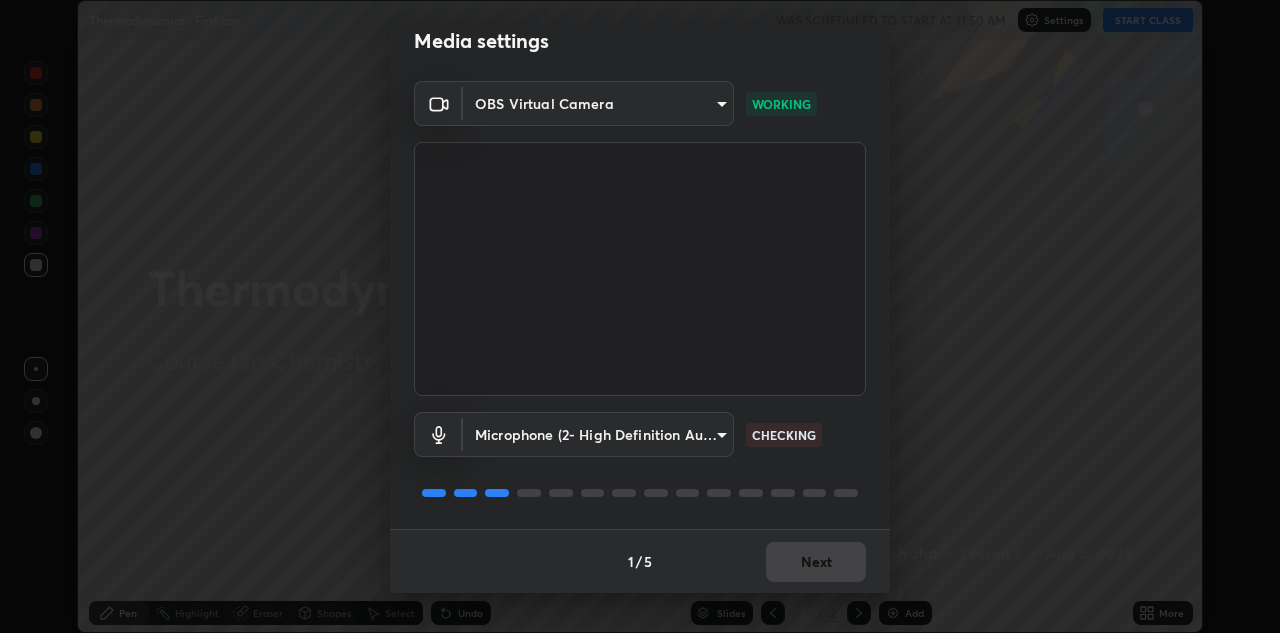 click on "Erase all Thermodynamics - First law WAS SCHEDULED TO START AT  11:50 AM Settings START CLASS Setting up your live class Thermodynamics - First law • L7 of Course On Chemistry for JEE Conquer 1 2026 [FIRST] [LAST] Pen Highlight Eraser Shapes Select Undo Slides 2 / 2 Add More Enable hand raising Enable raise hand to speak to learners. Once enabled, chat will be turned off temporarily. Enable x   No doubts shared Encourage your learners to ask a doubt for better clarity Report an issue Reason for reporting Buffering Chat not working Audio - Video sync issue Educator video quality low ​ Attach an image Report Media settings OBS Virtual Camera [HASH] WORKING Microphone (2- High Definition Audio Device) [HASH] CHECKING 1 / 5 Next" at bounding box center (640, 316) 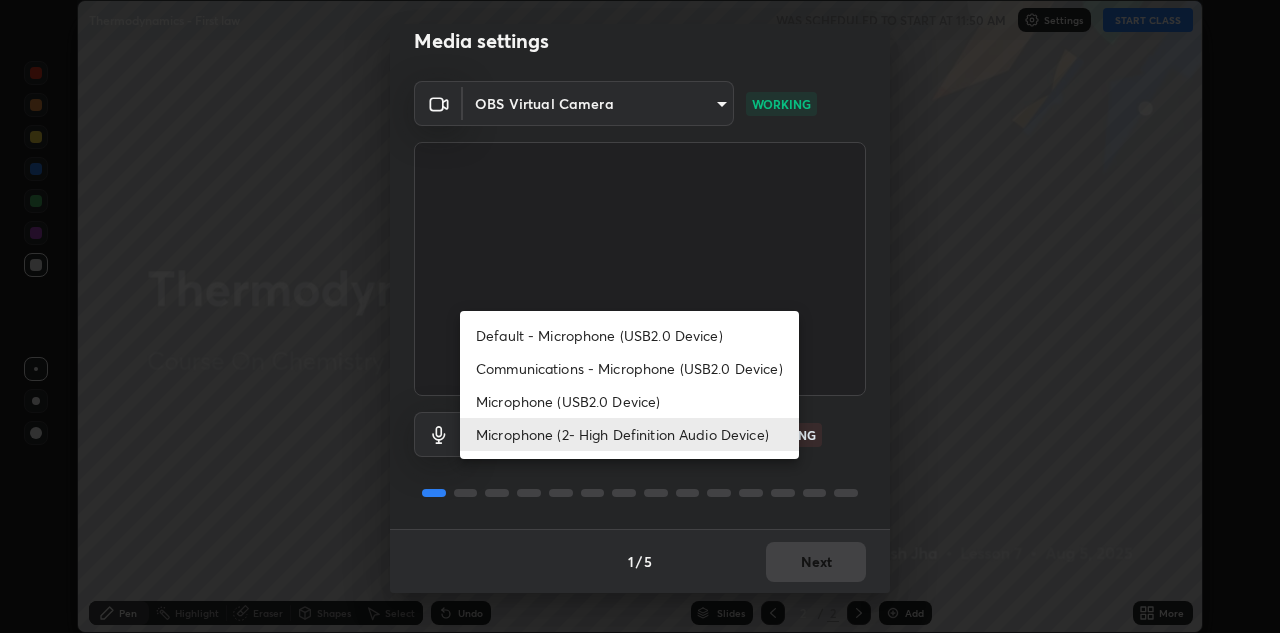 click on "Communications - Microphone (USB2.0 Device)" at bounding box center [629, 368] 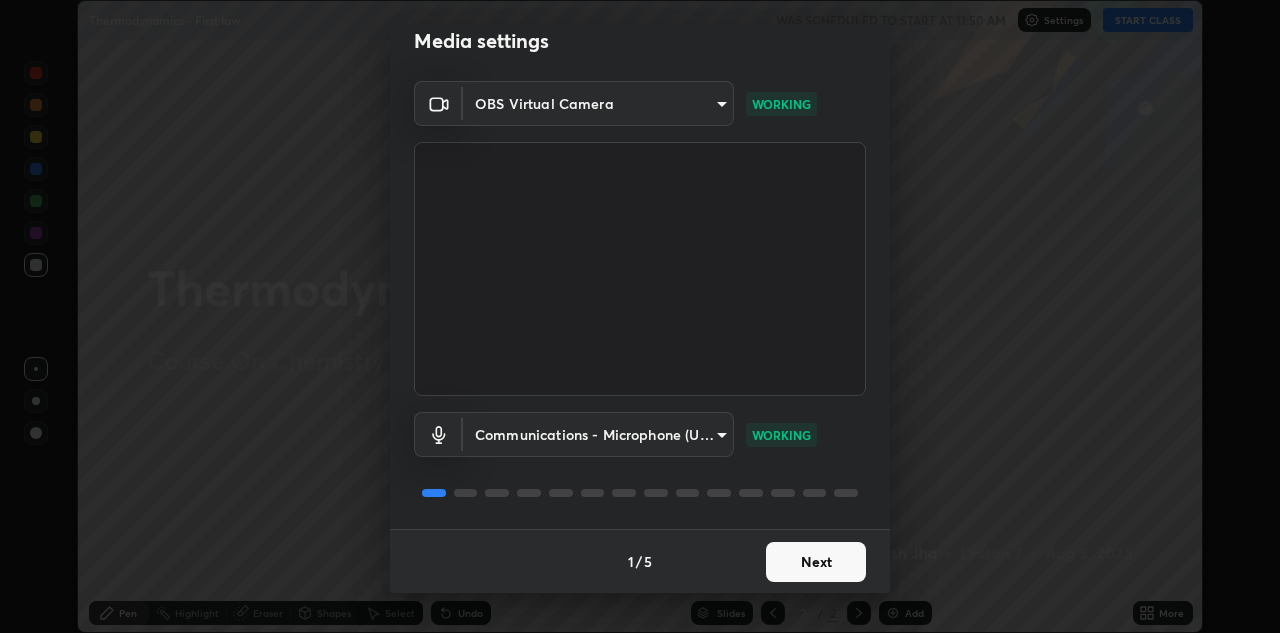click on "Next" at bounding box center [816, 562] 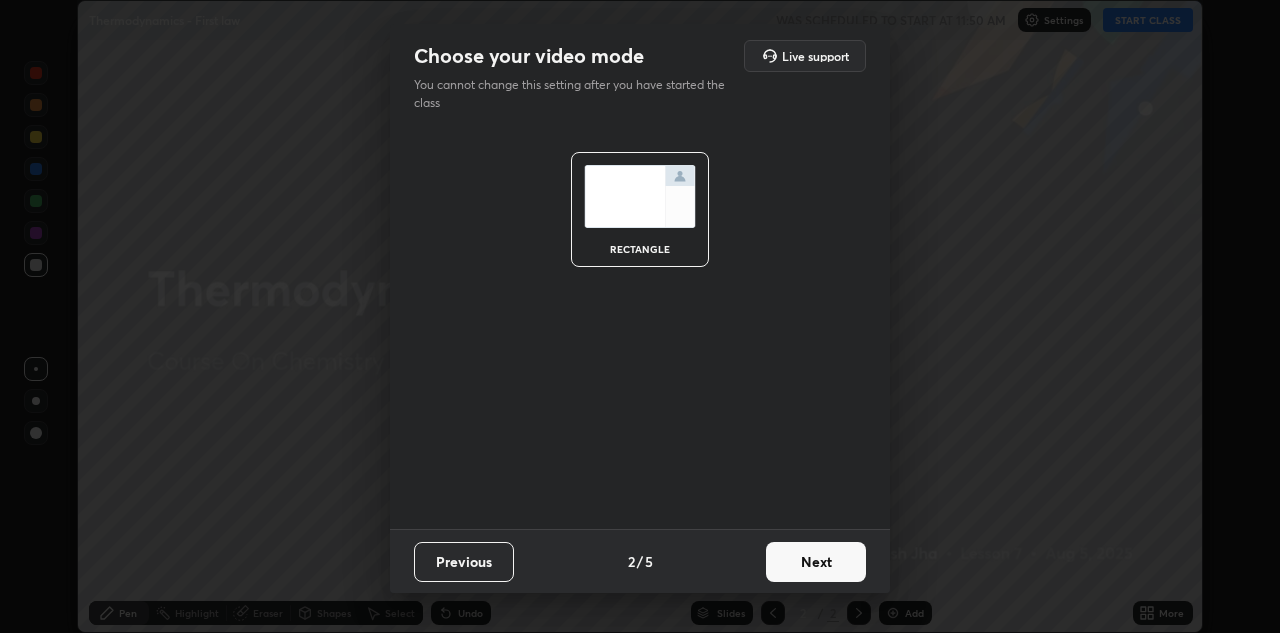 scroll, scrollTop: 0, scrollLeft: 0, axis: both 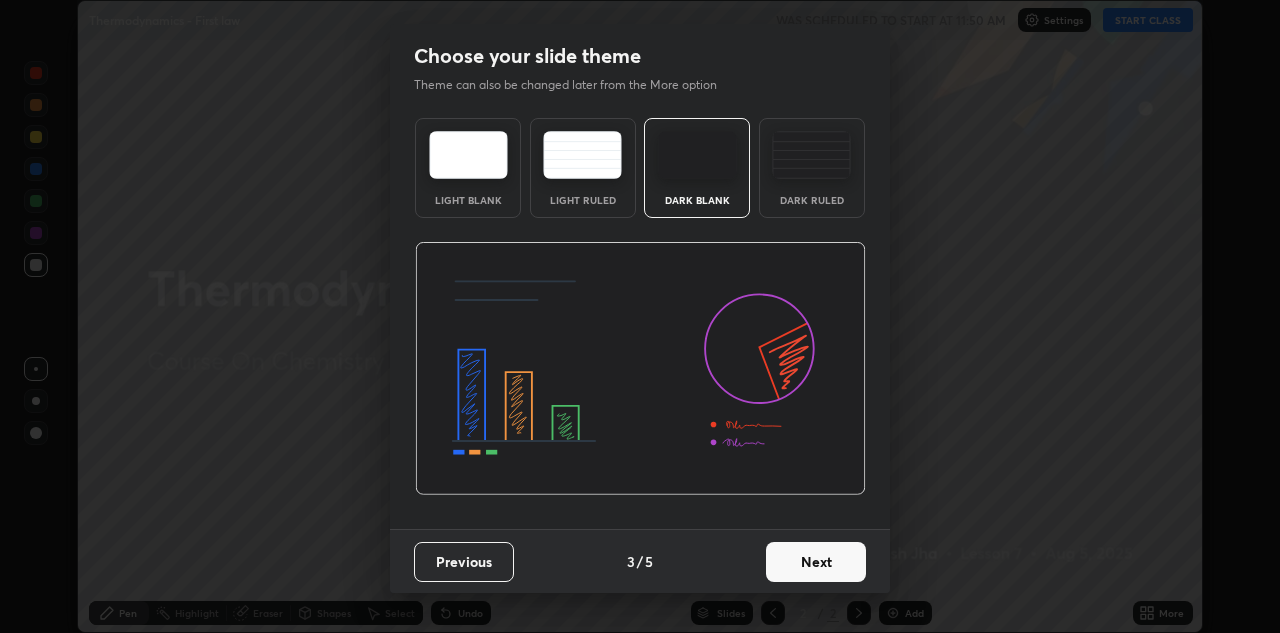 click on "Next" at bounding box center (816, 562) 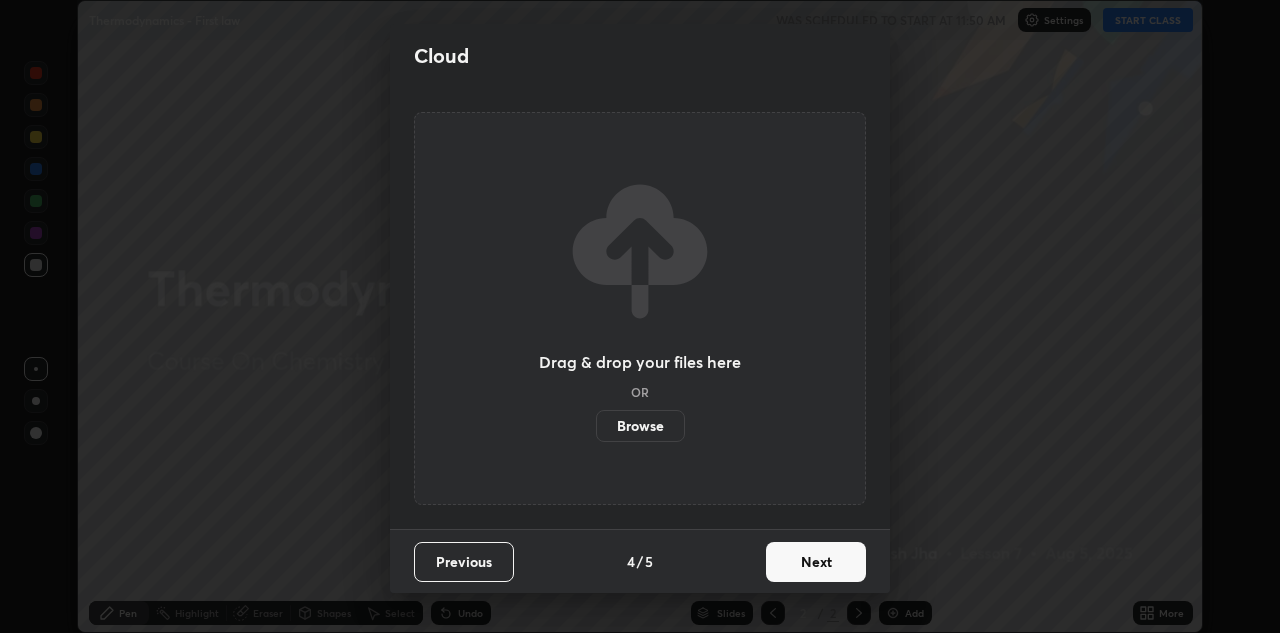 click on "Next" at bounding box center (816, 562) 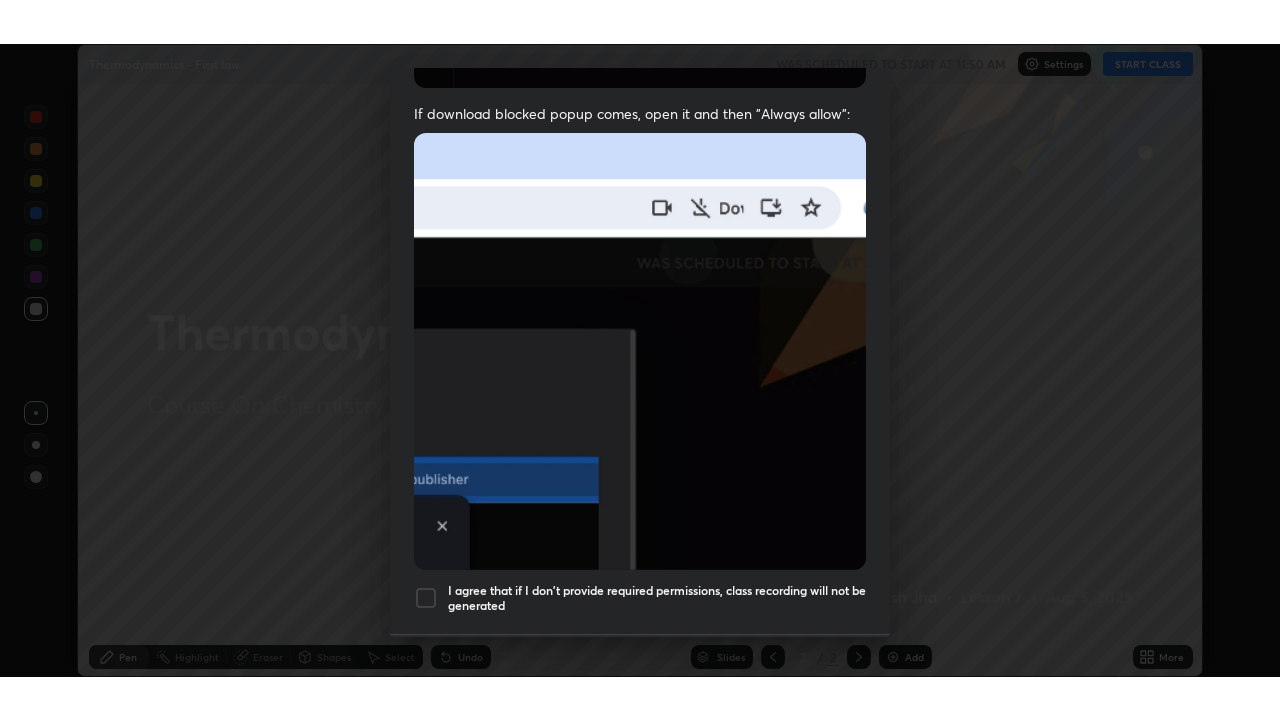 scroll, scrollTop: 431, scrollLeft: 0, axis: vertical 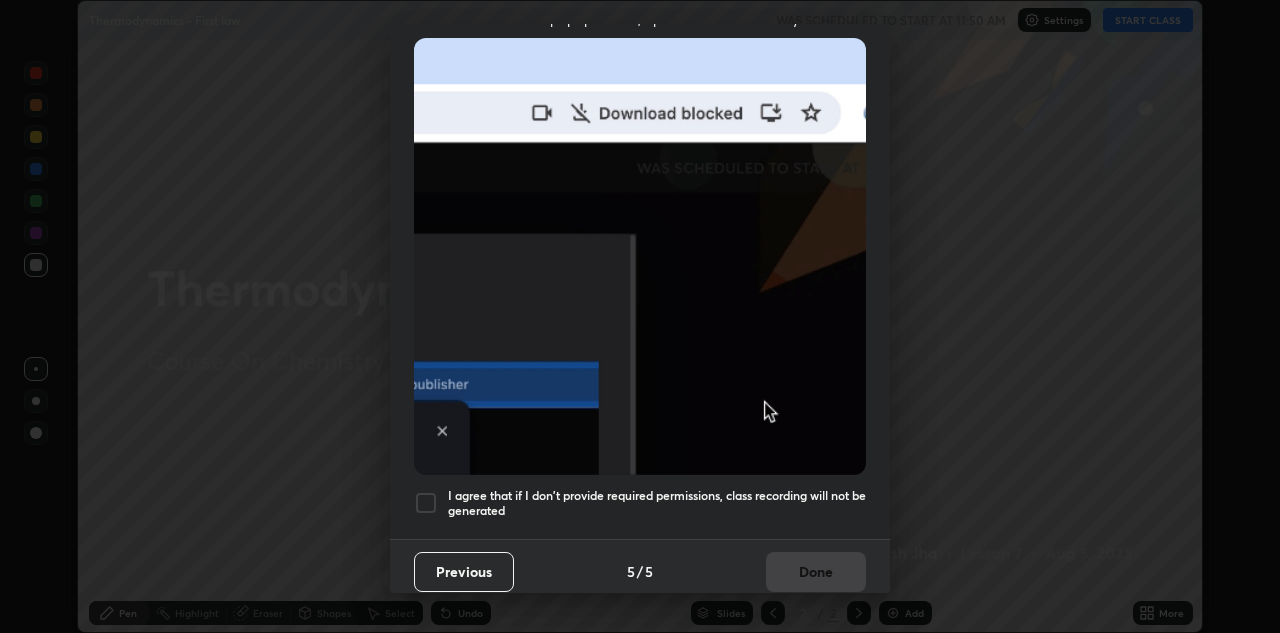 click at bounding box center [426, 503] 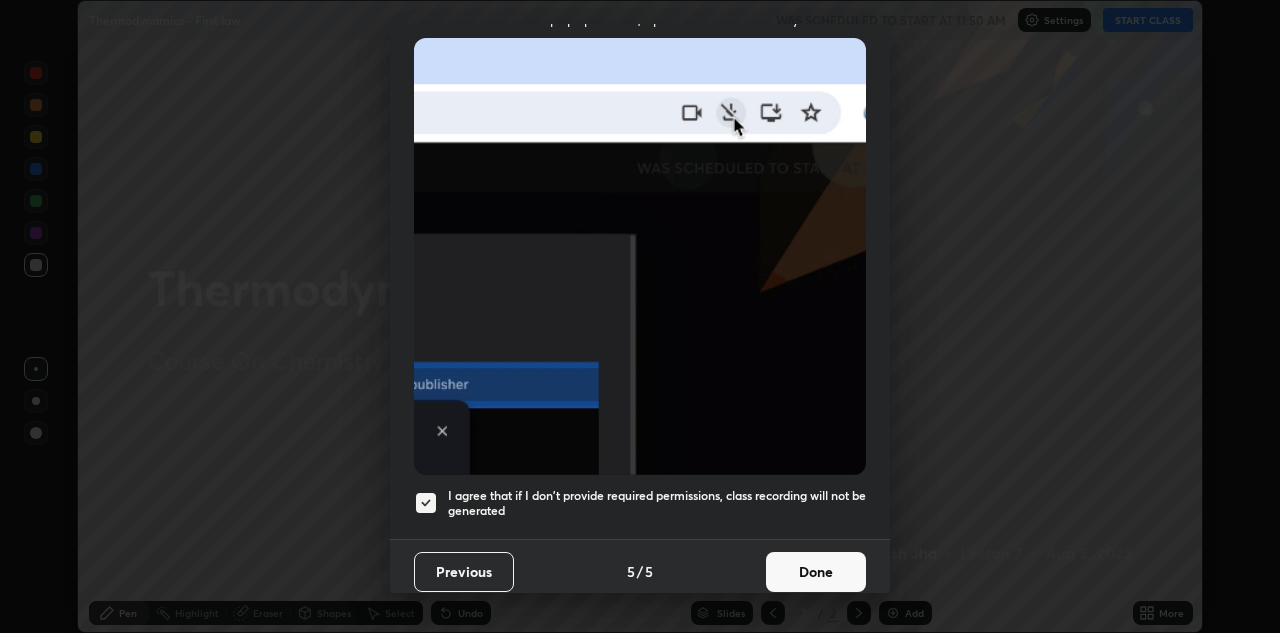 click on "Done" at bounding box center [816, 572] 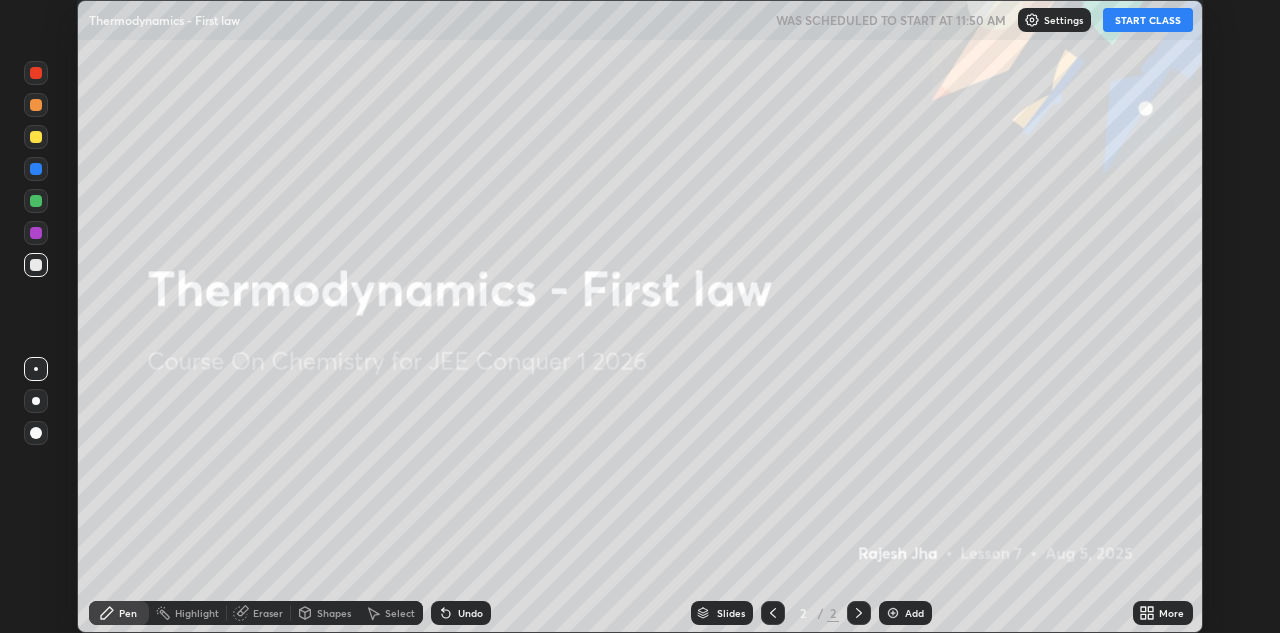 click on "START CLASS" at bounding box center [1148, 20] 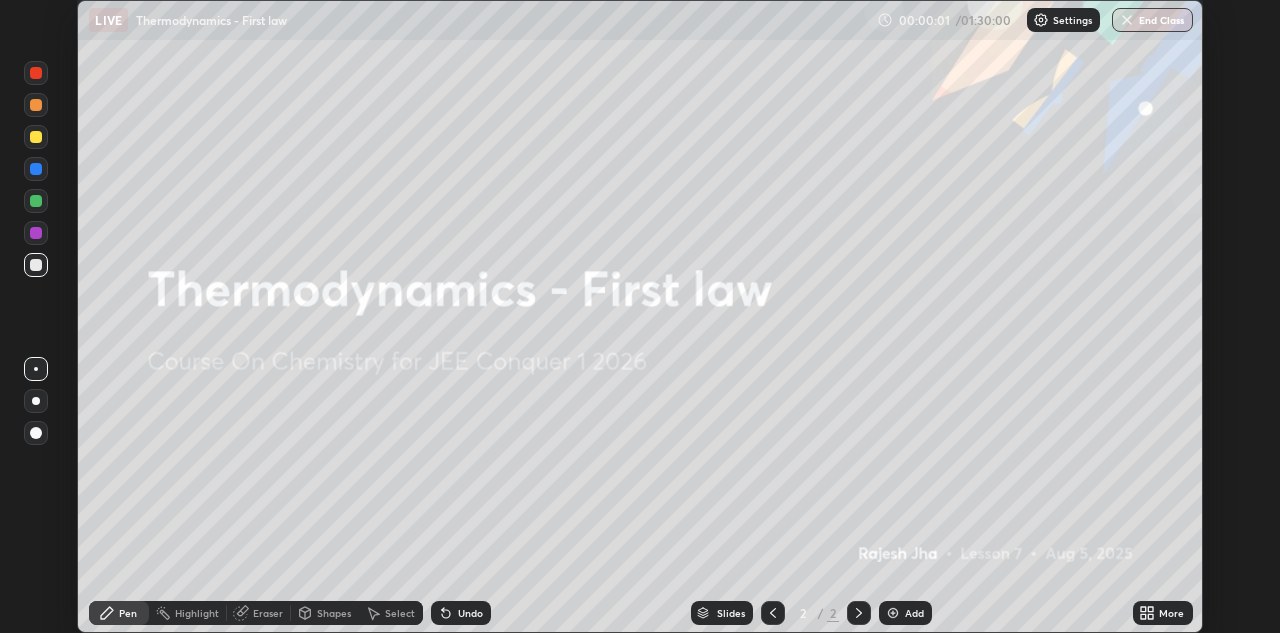 click at bounding box center (893, 613) 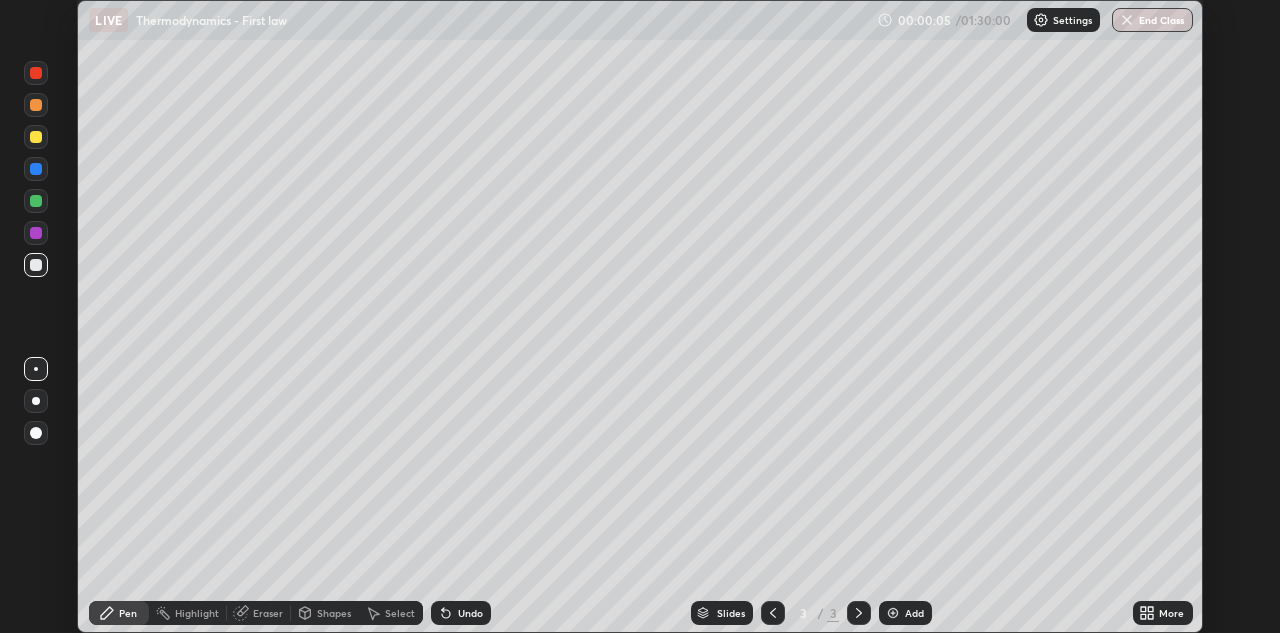 click on "More" at bounding box center (1171, 613) 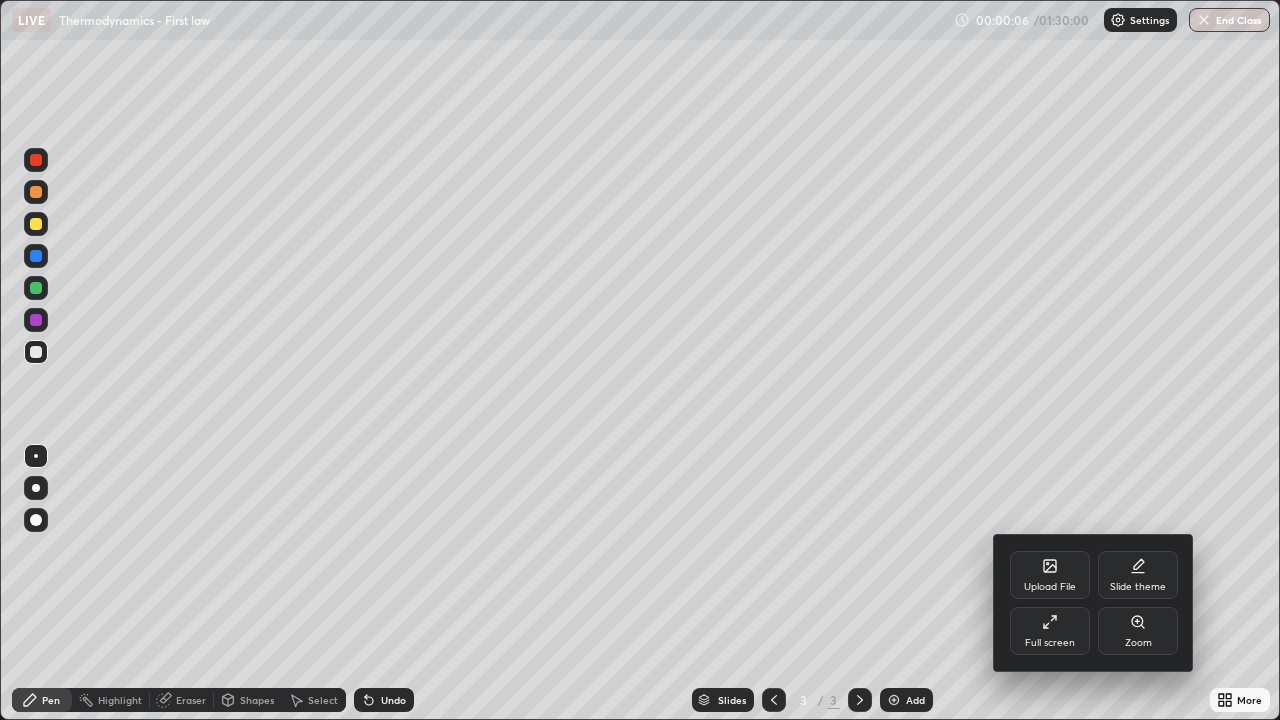scroll, scrollTop: 99280, scrollLeft: 98720, axis: both 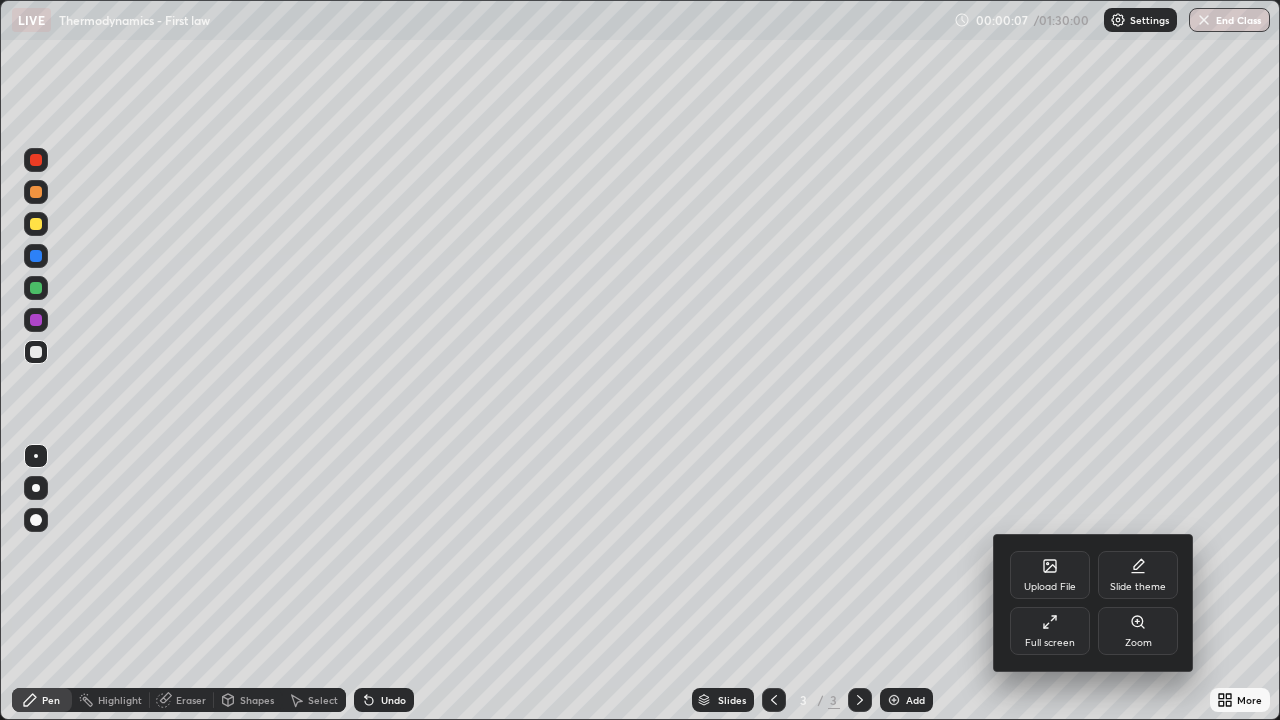 click on "Full screen" at bounding box center (1050, 631) 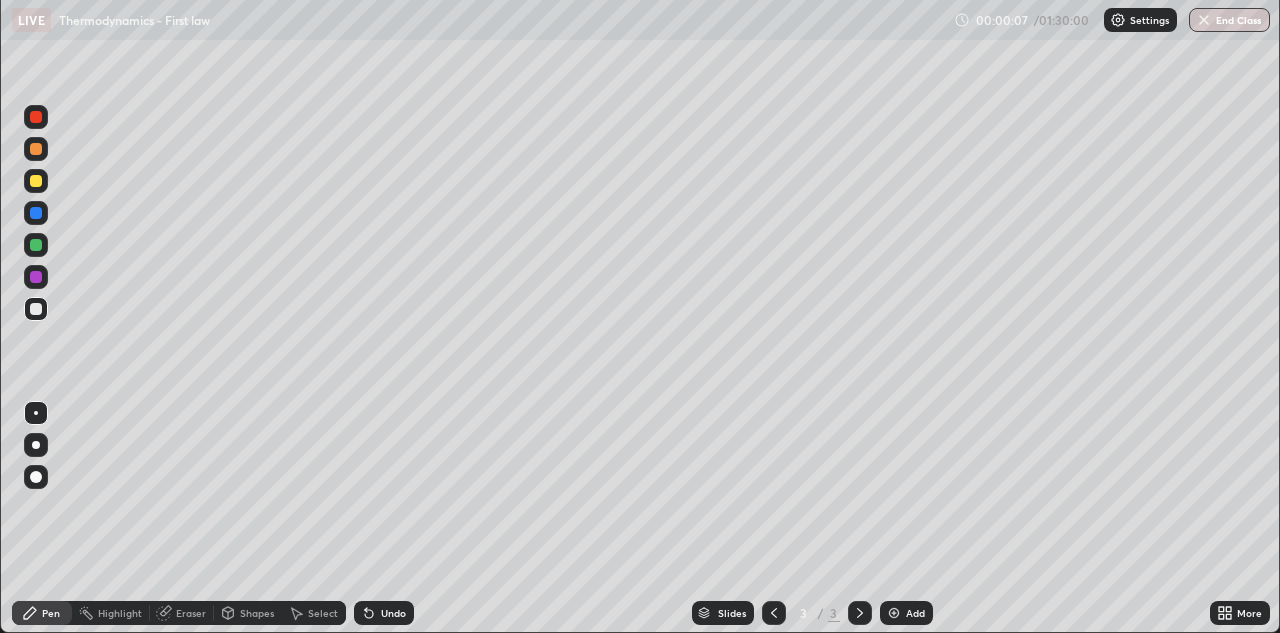 scroll, scrollTop: 633, scrollLeft: 1280, axis: both 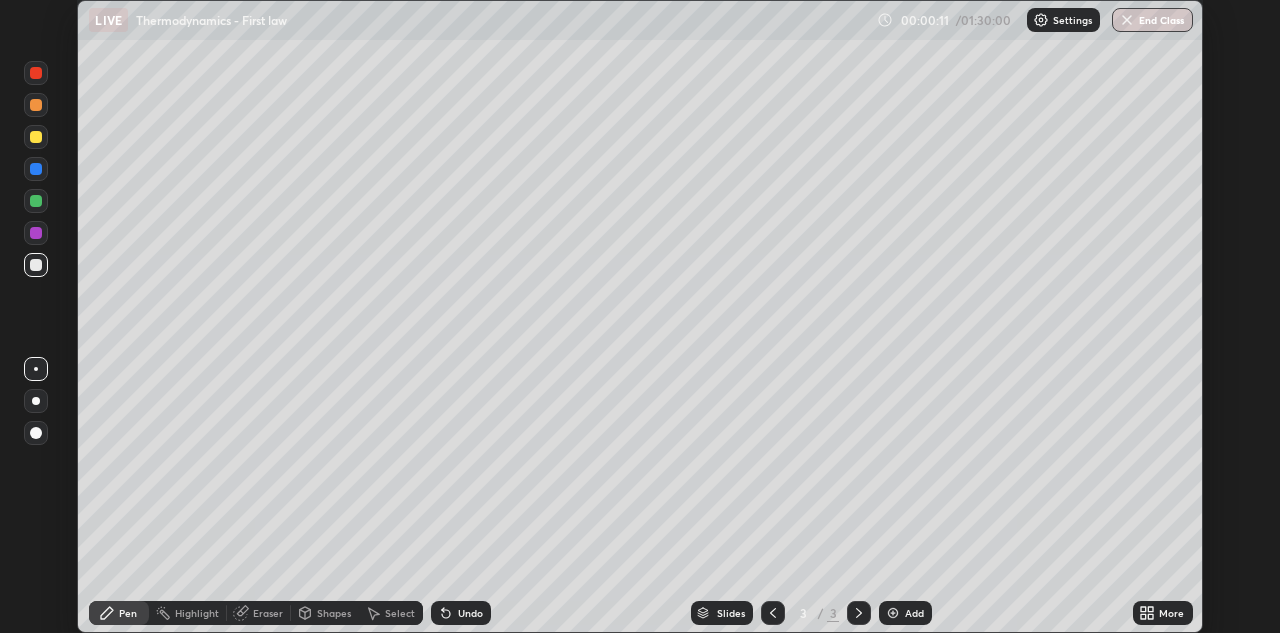 click at bounding box center [36, 433] 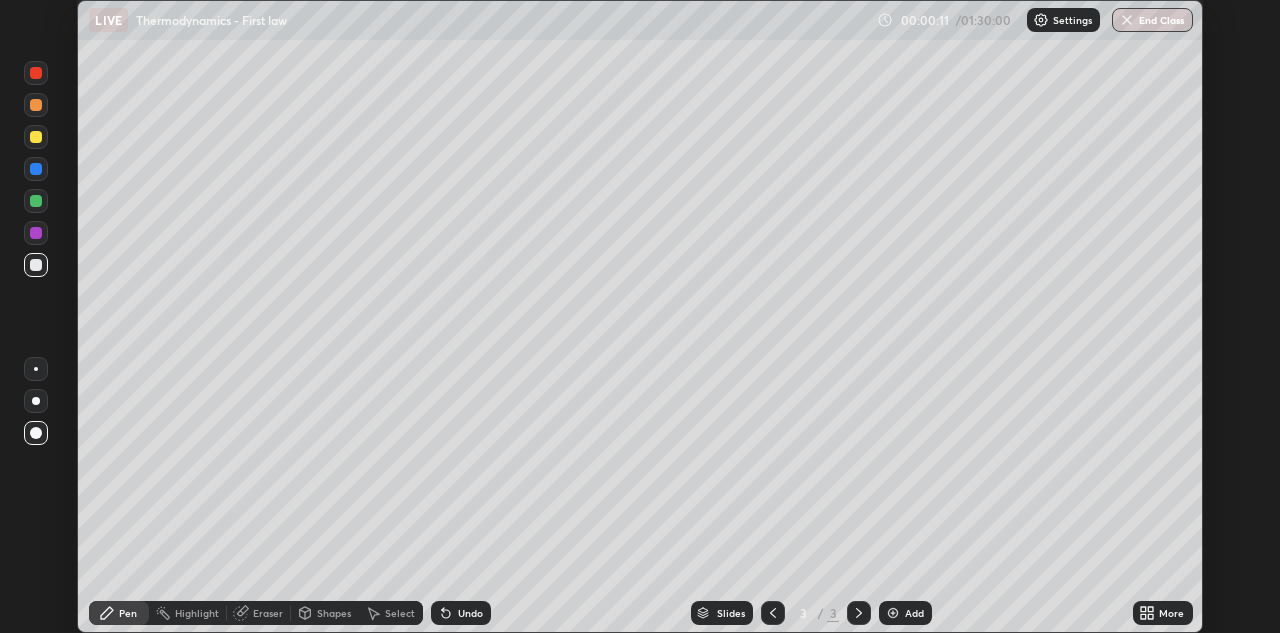 click at bounding box center (36, 201) 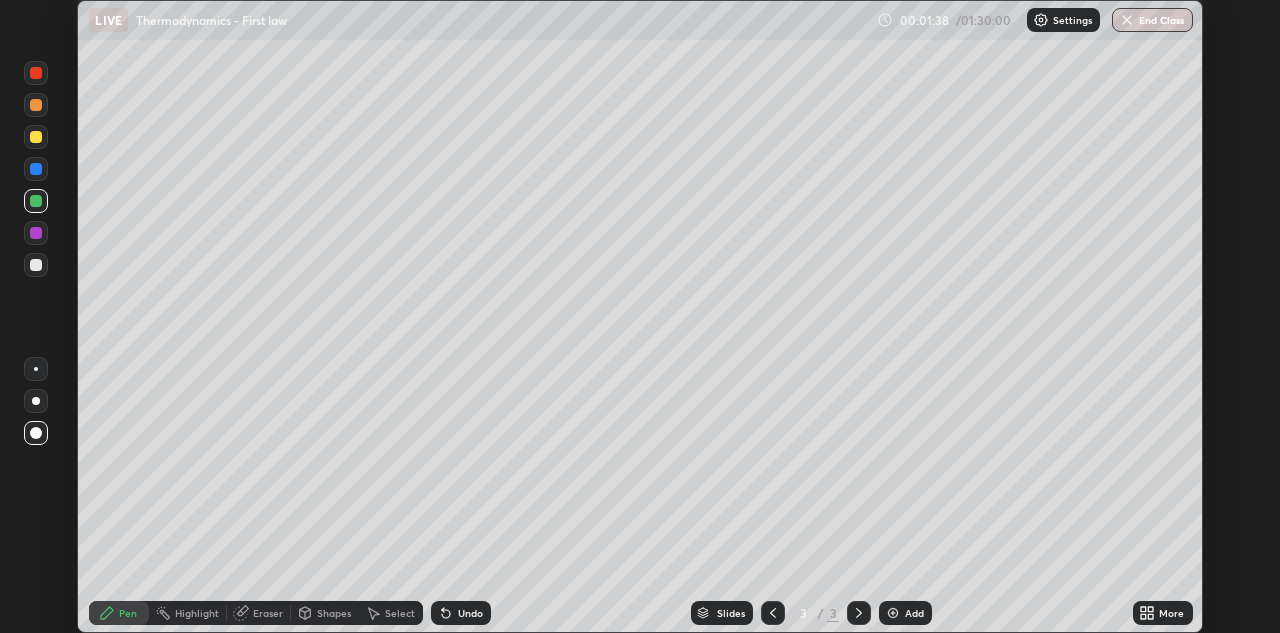 click at bounding box center (36, 265) 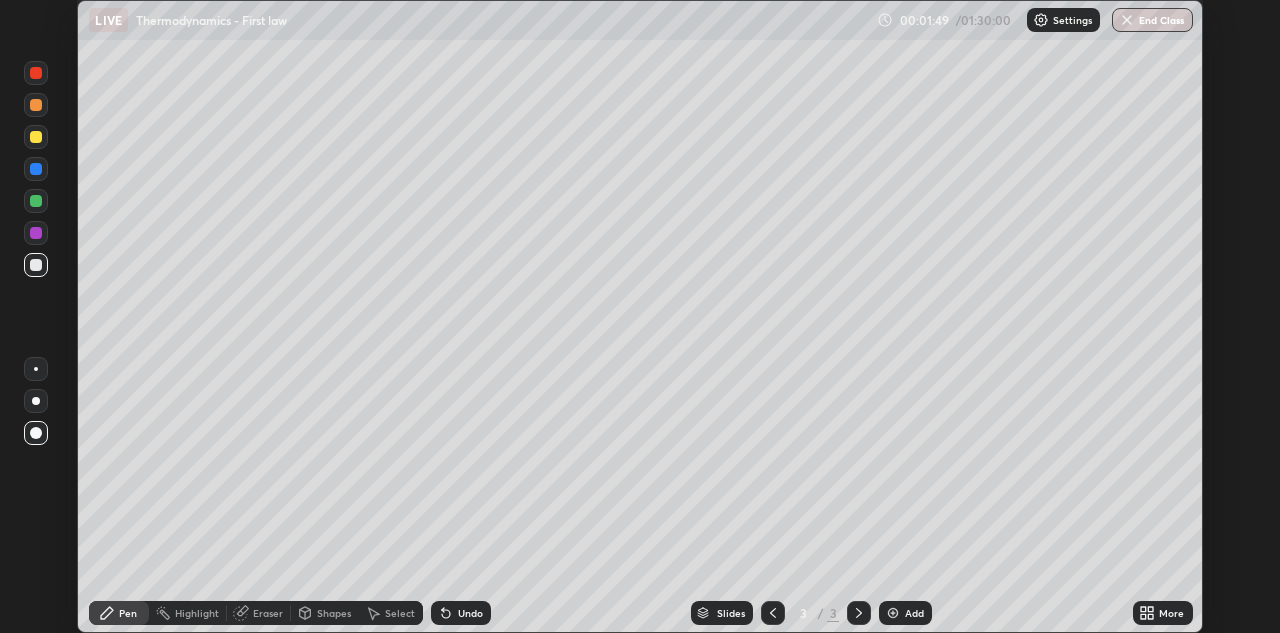 click at bounding box center [36, 137] 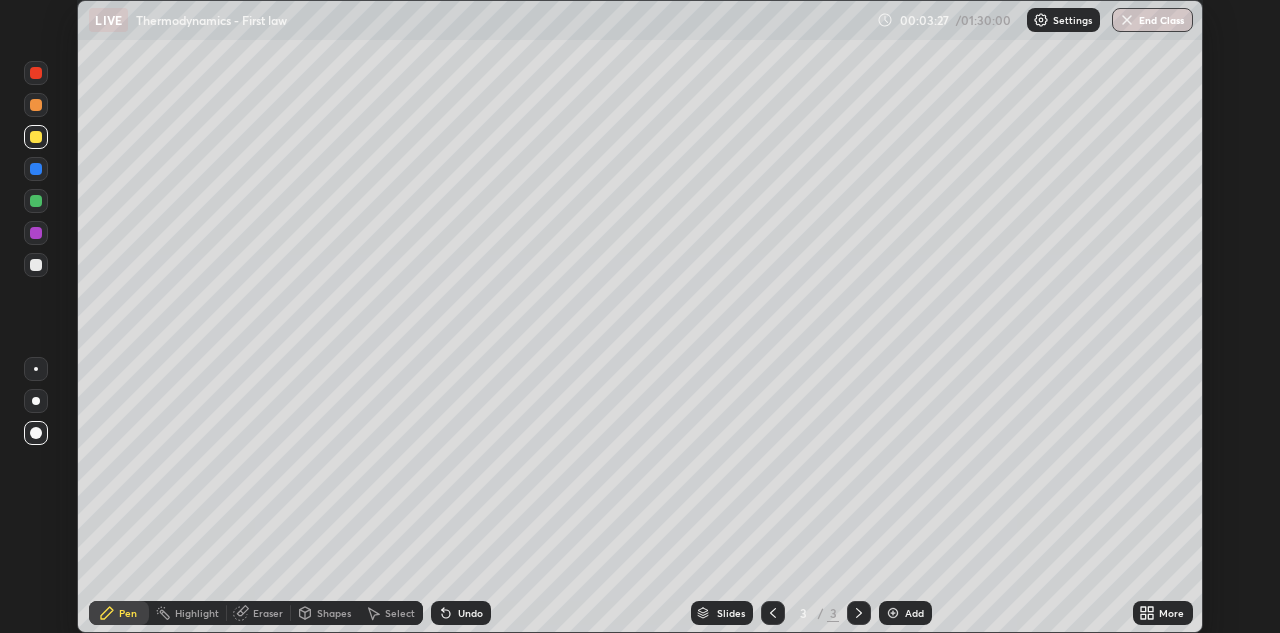 click at bounding box center [893, 613] 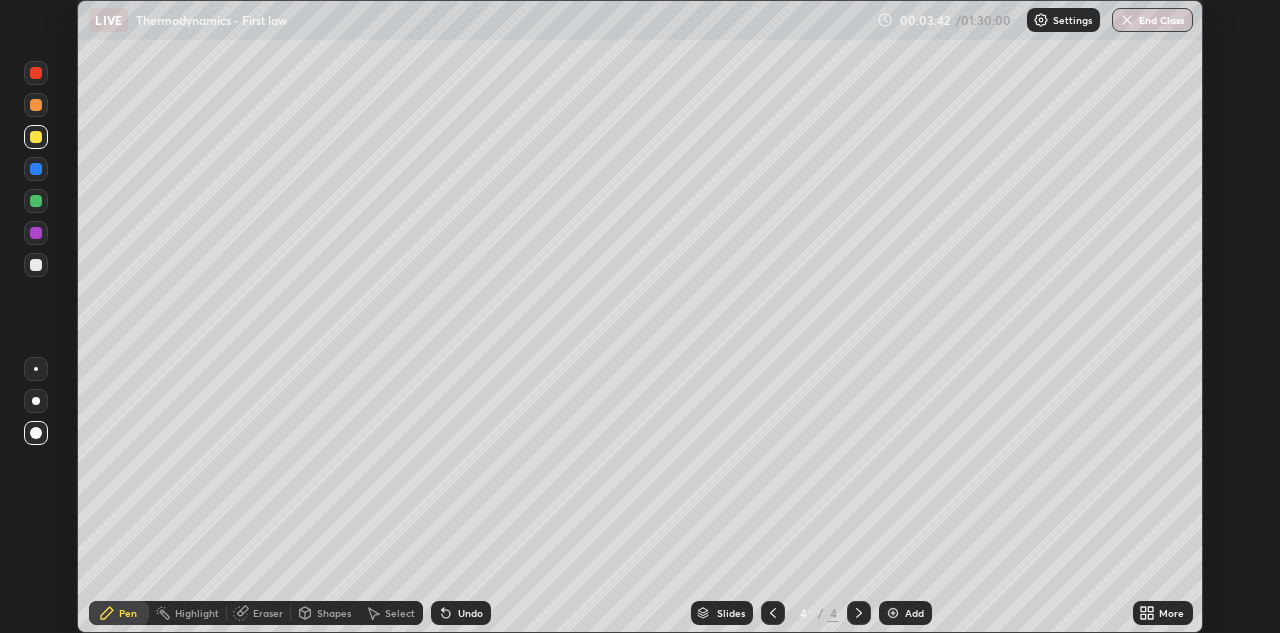 click on "Eraser" at bounding box center [268, 613] 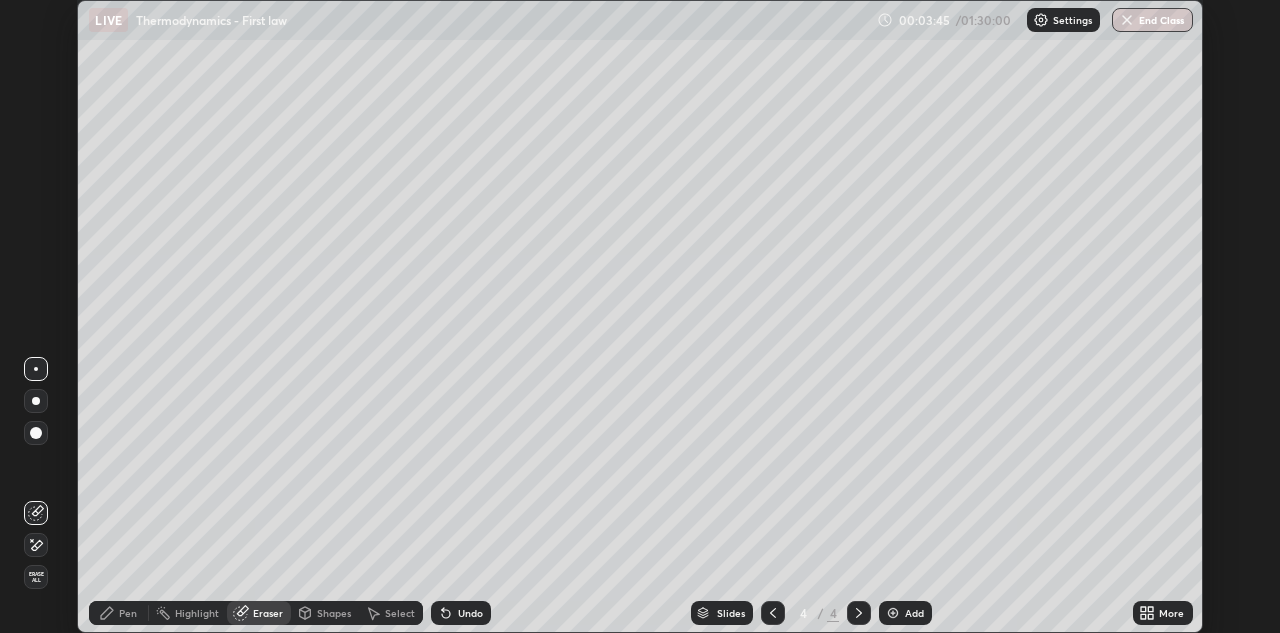 click on "Pen" at bounding box center (128, 613) 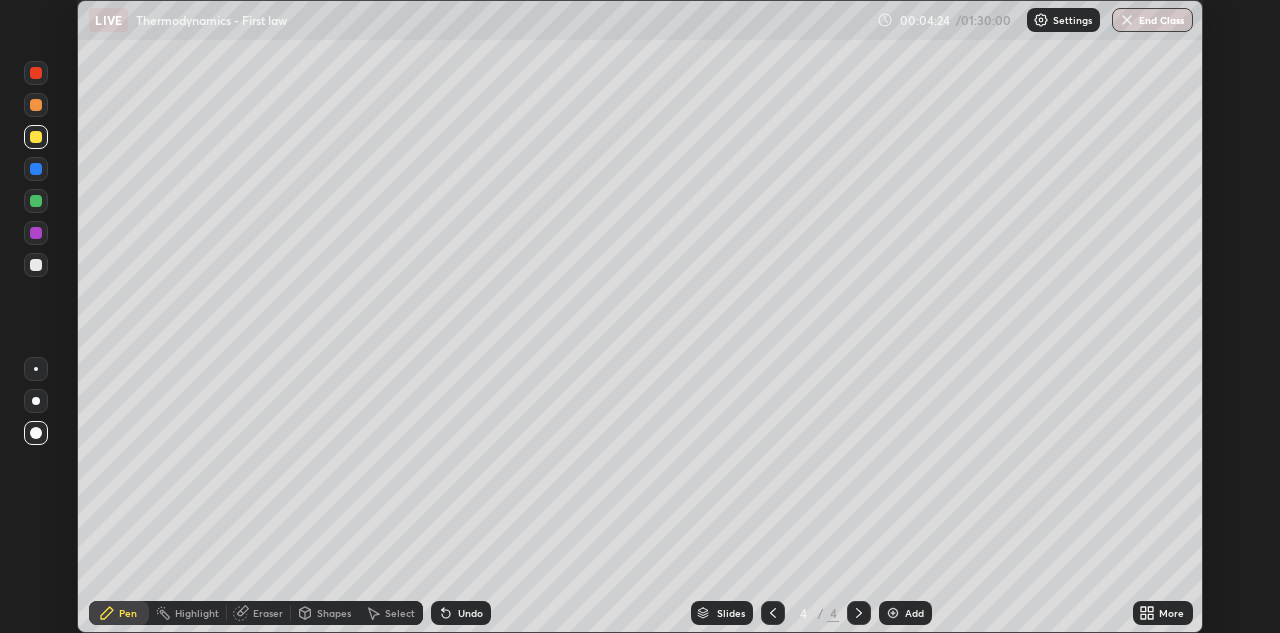 click at bounding box center [36, 201] 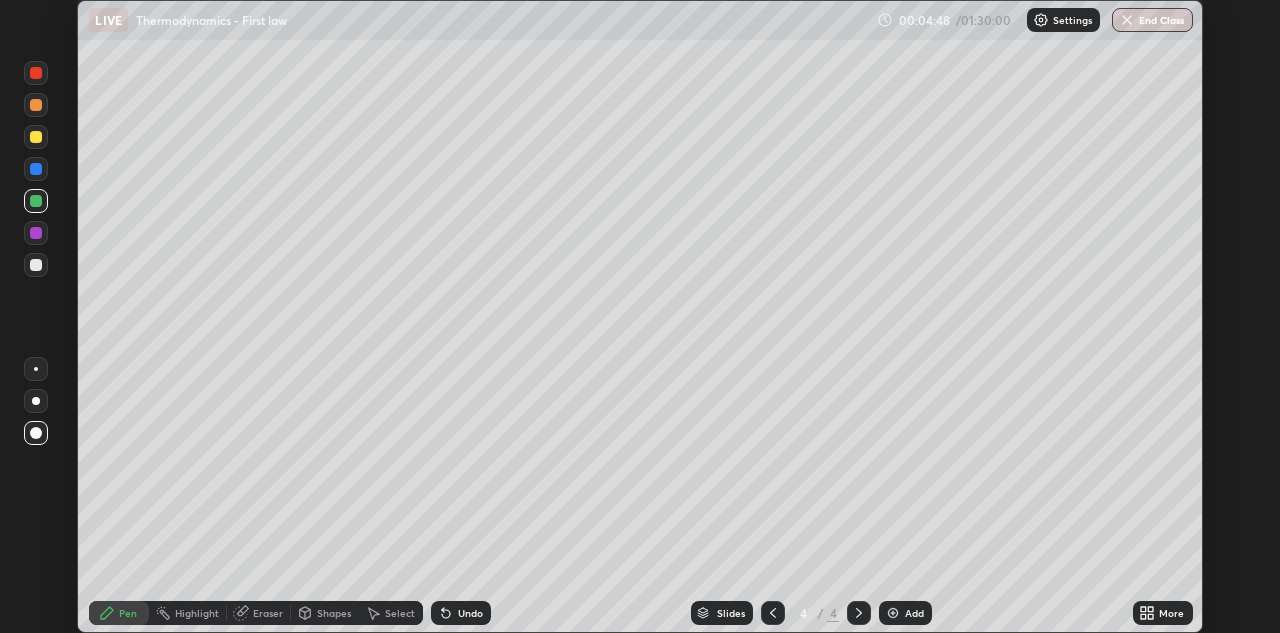 click 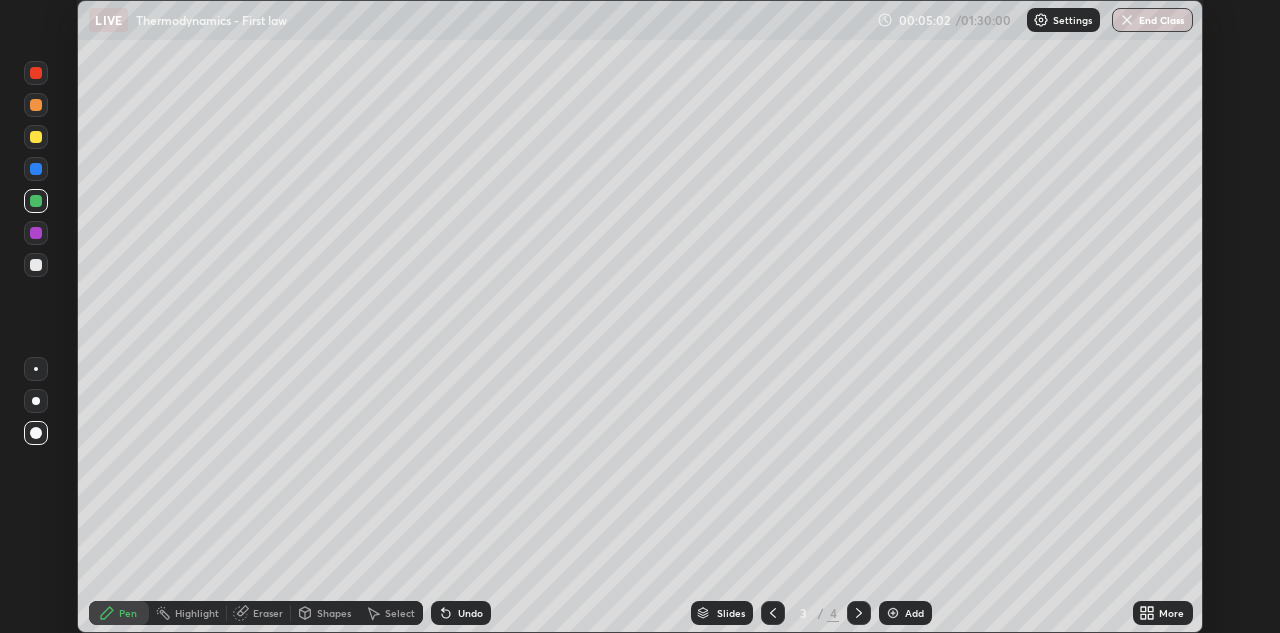click 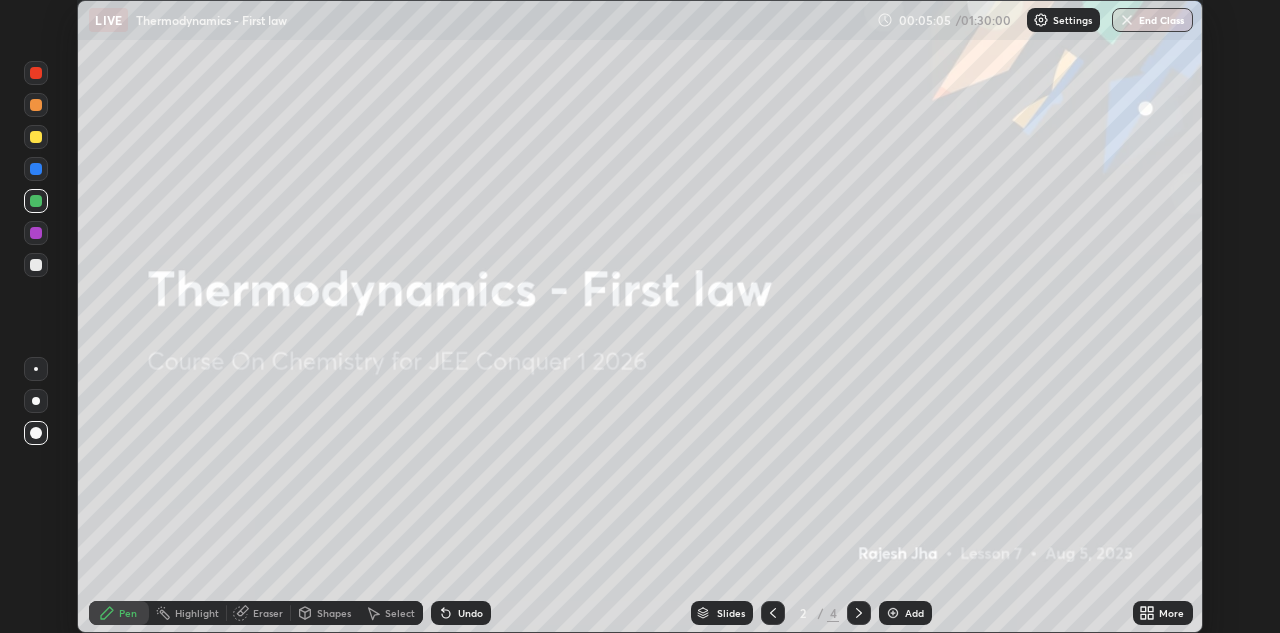 click 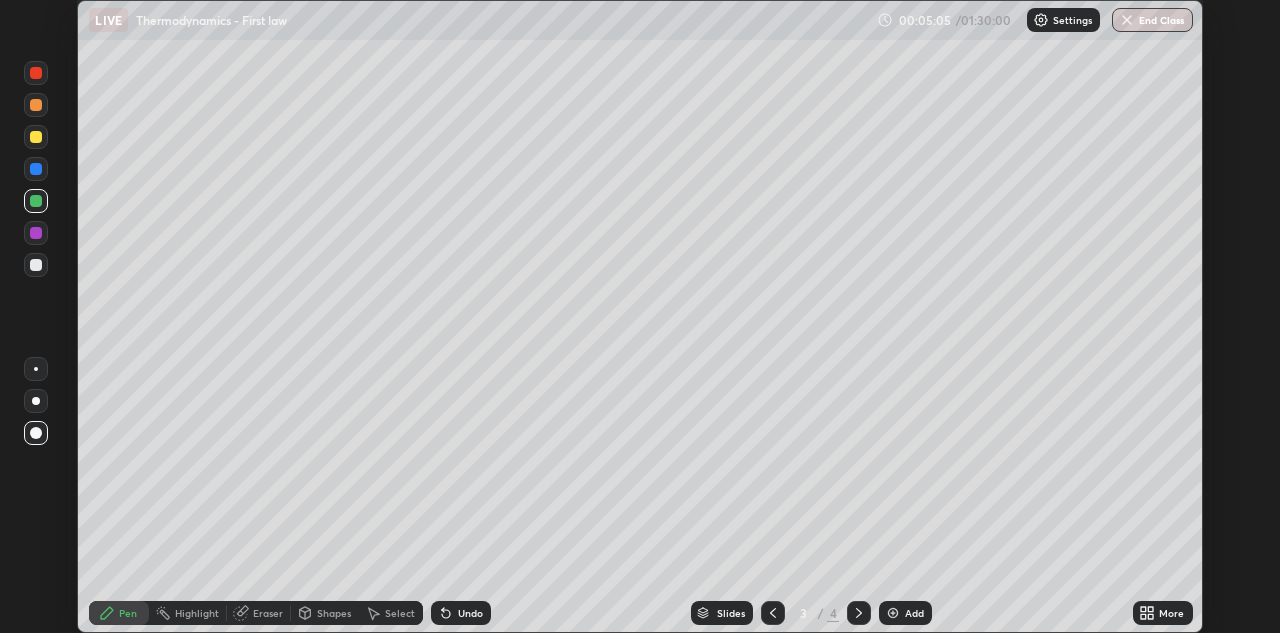 click 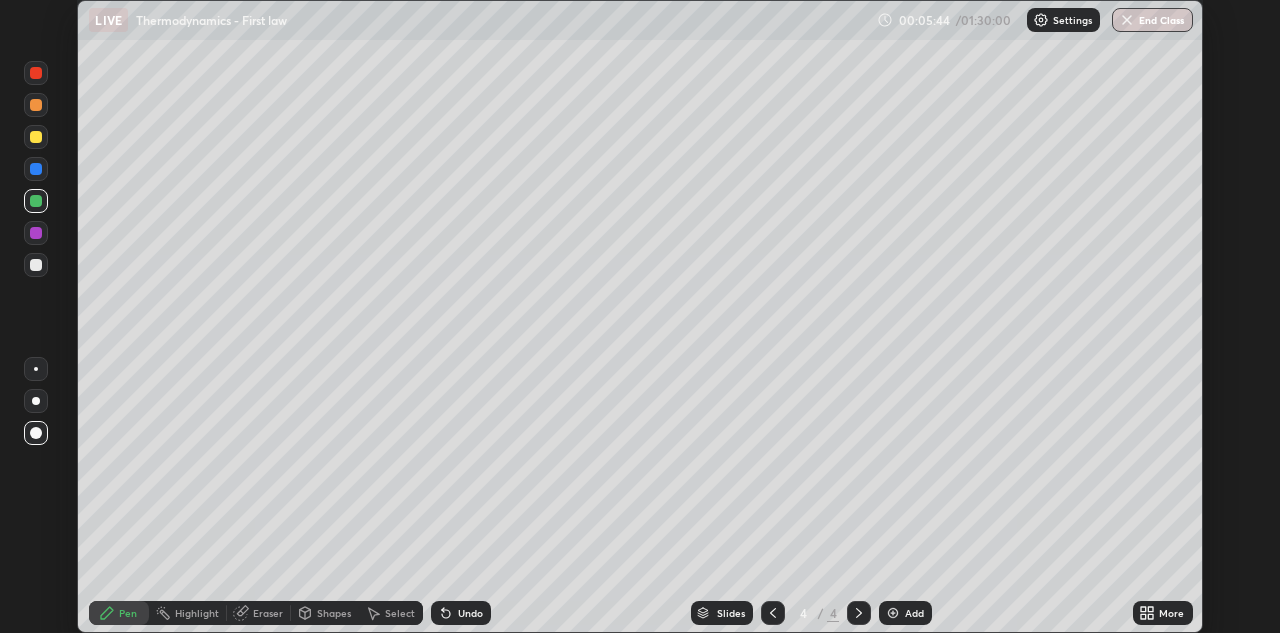 click on "Setting up your live class" at bounding box center [640, 316] 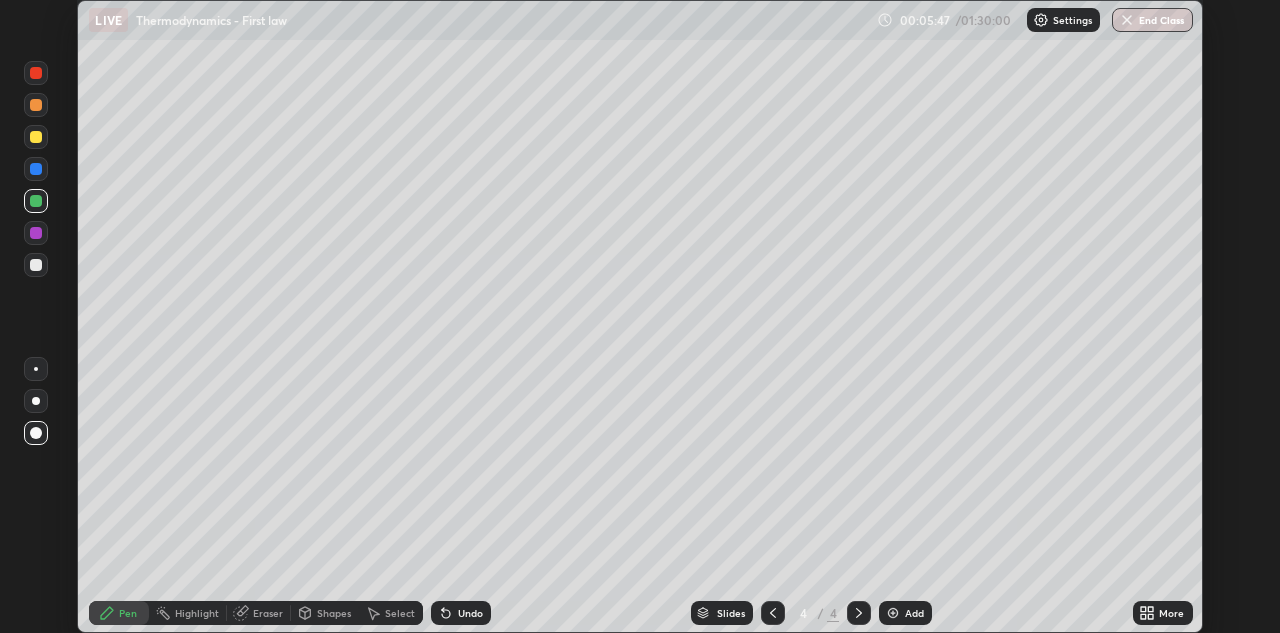 click at bounding box center (36, 265) 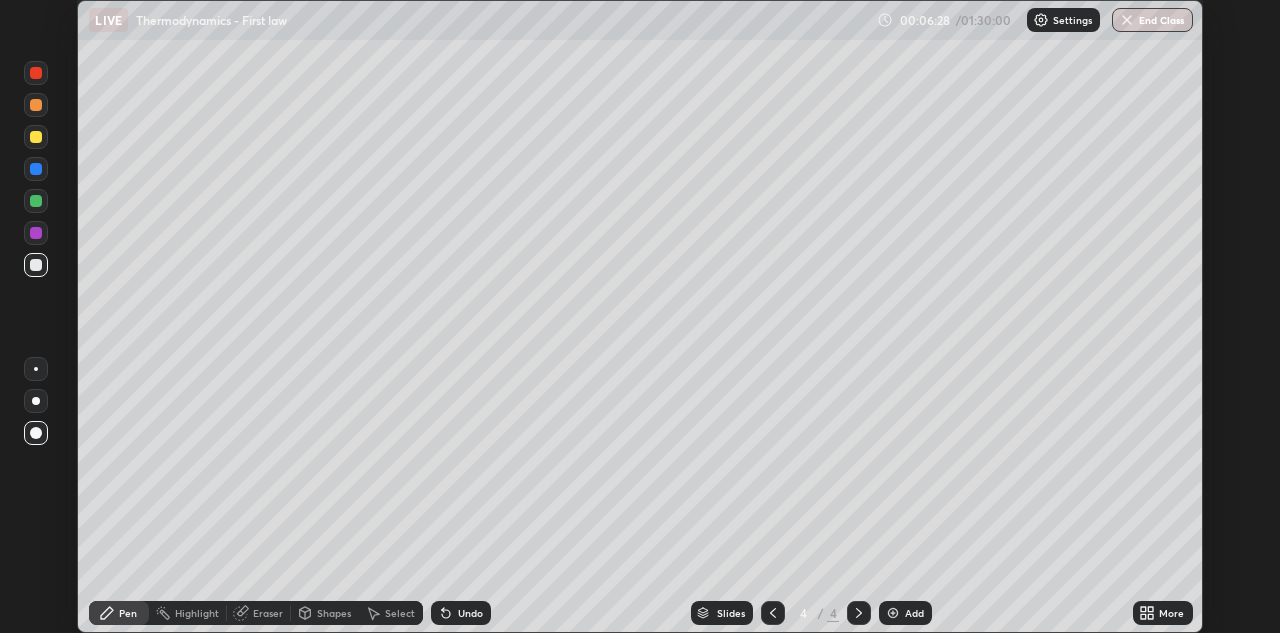click on "Setting up your live class" at bounding box center [640, 316] 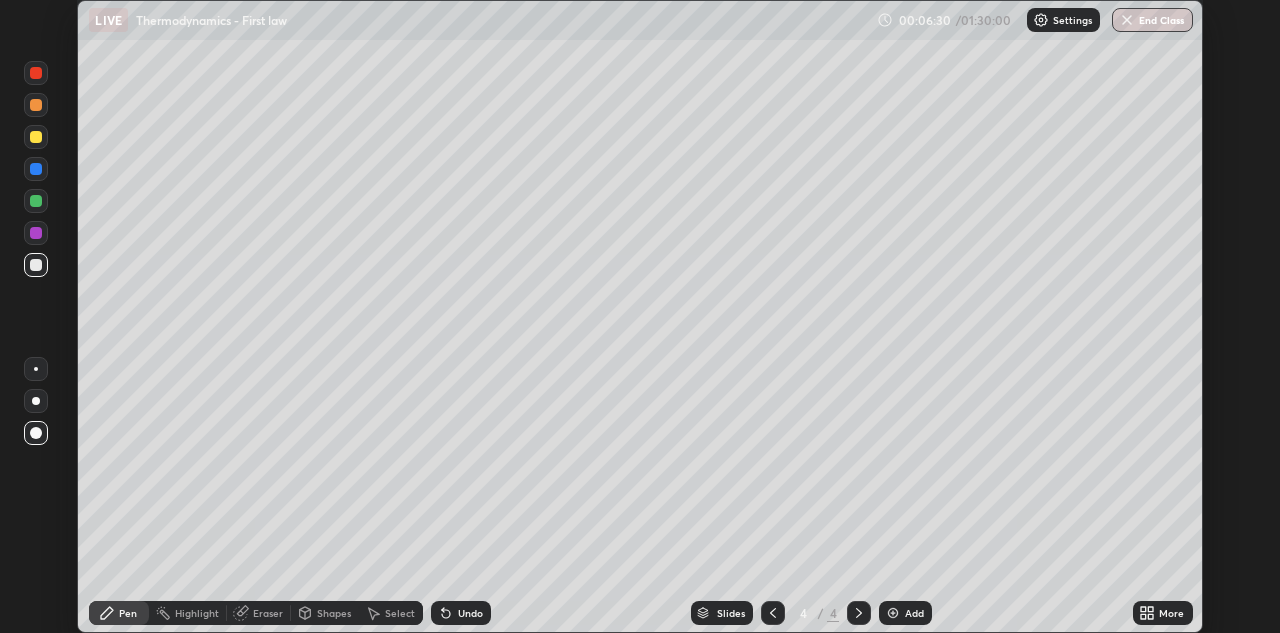 click at bounding box center (36, 201) 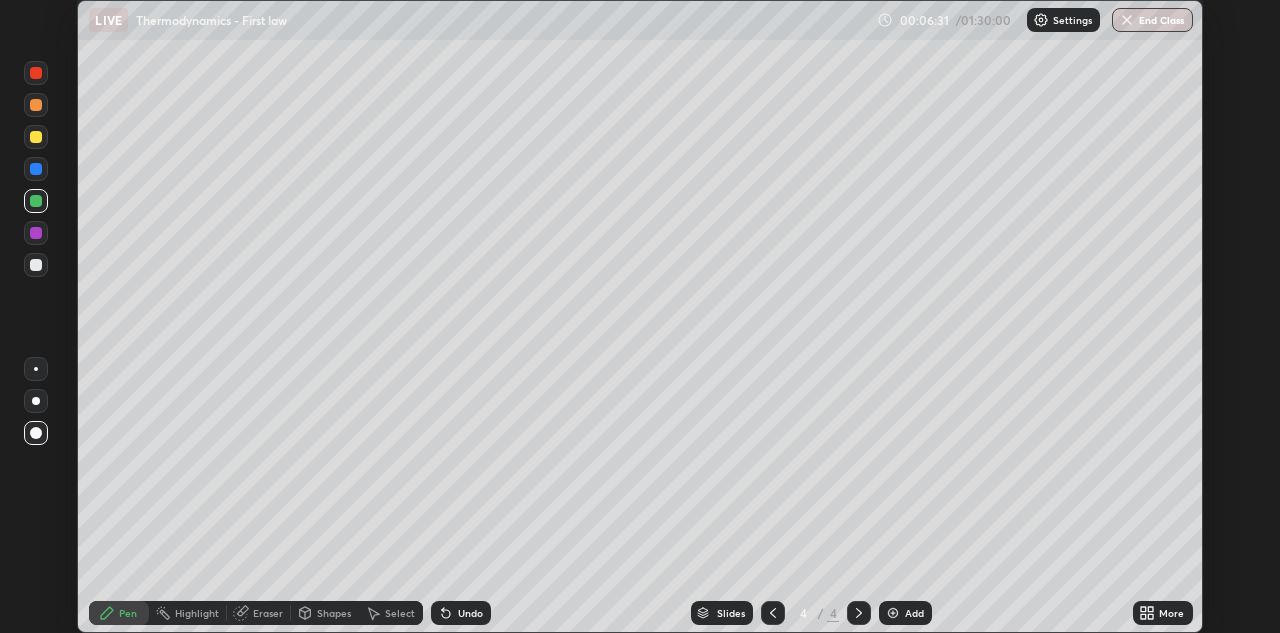 click at bounding box center [36, 137] 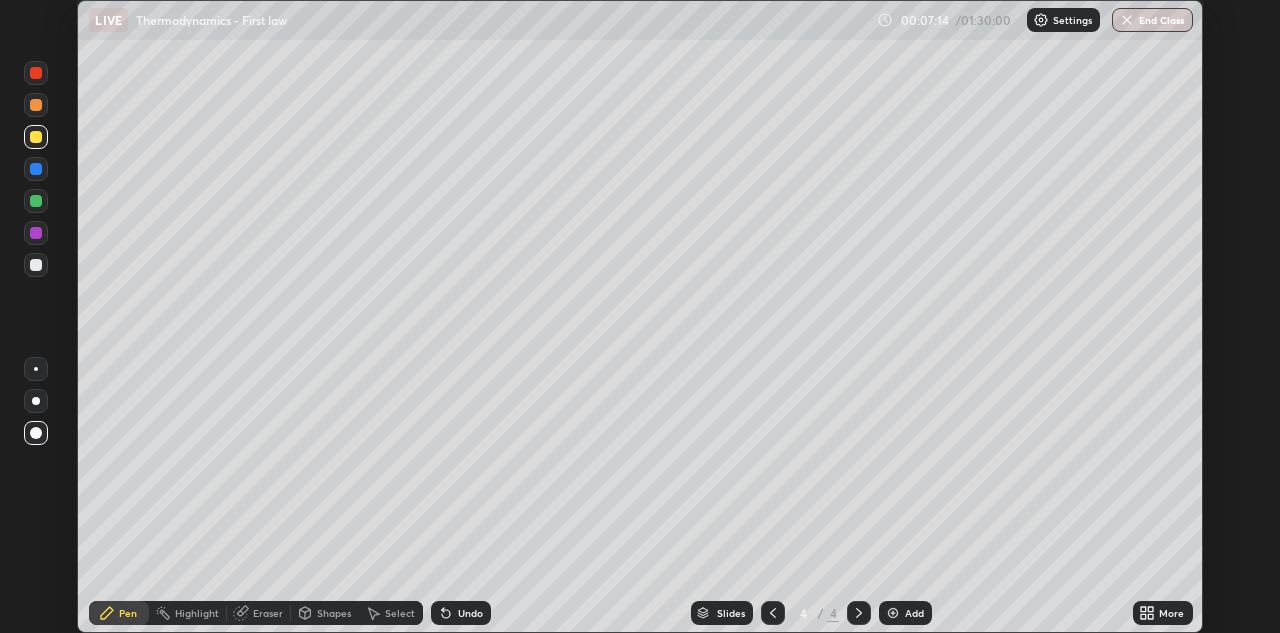 click on "Eraser" at bounding box center [268, 613] 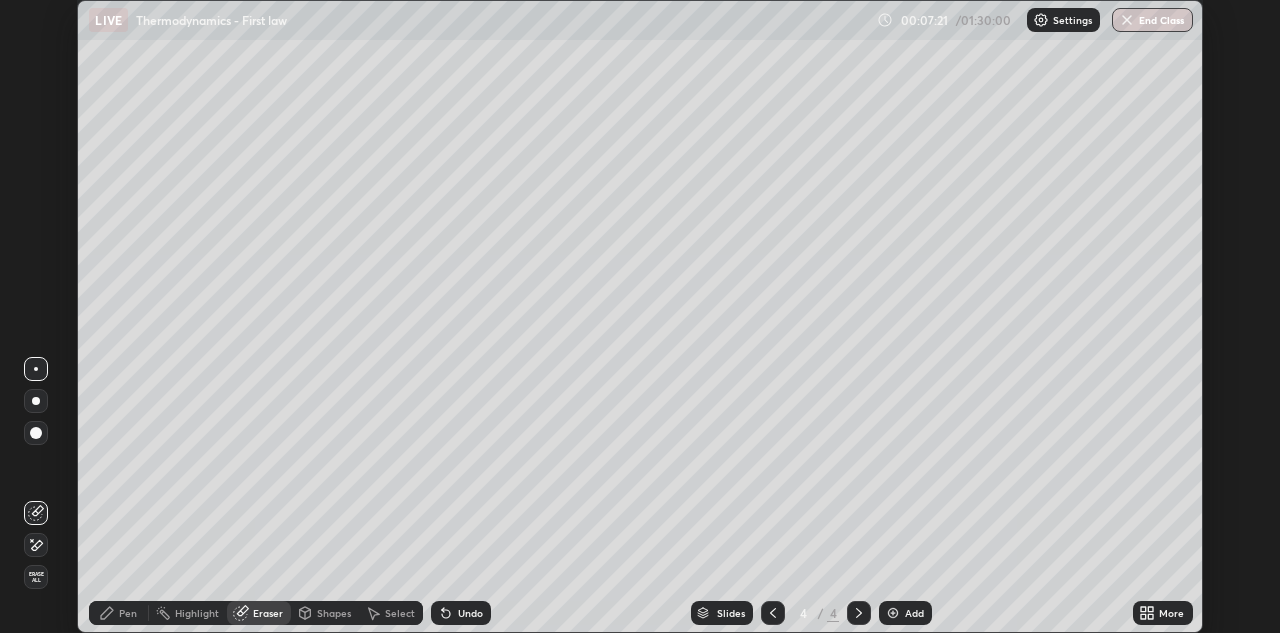 click on "Pen" at bounding box center [128, 613] 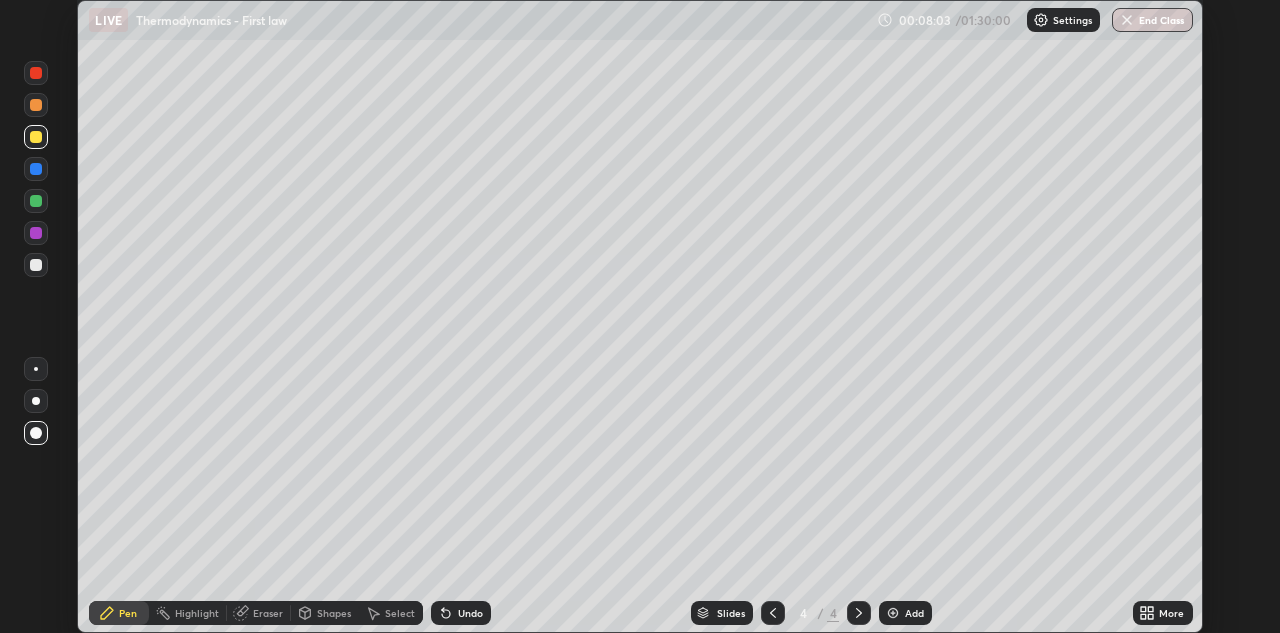 click at bounding box center (36, 169) 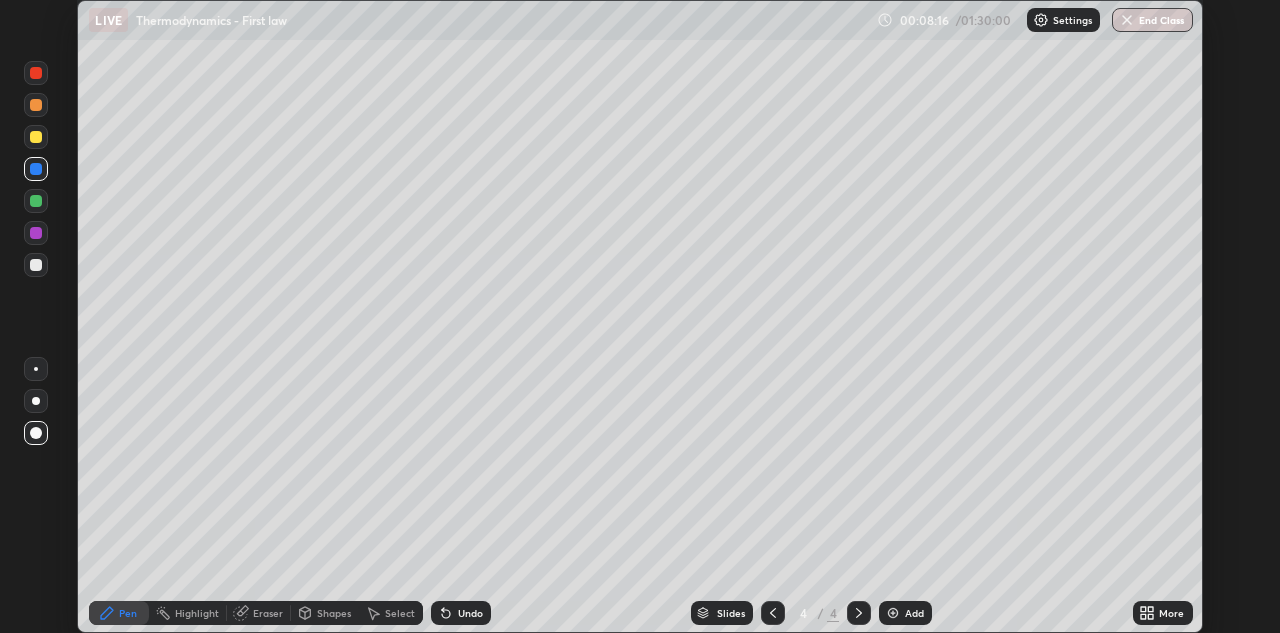 click 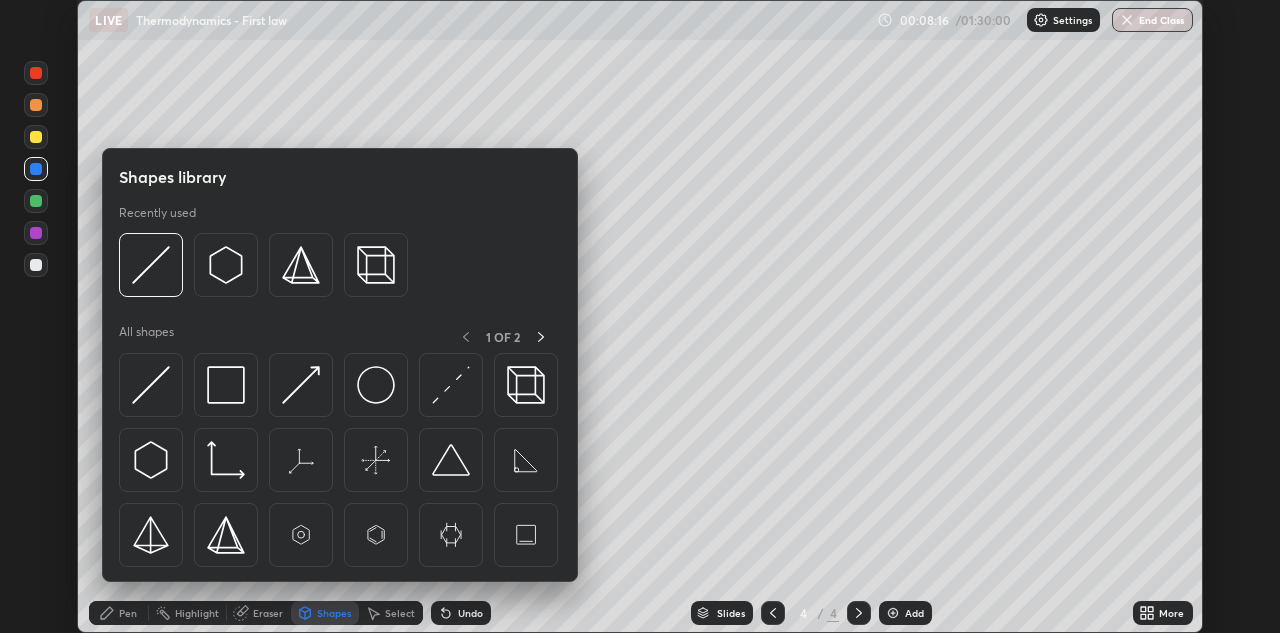 click on "Eraser" at bounding box center (268, 613) 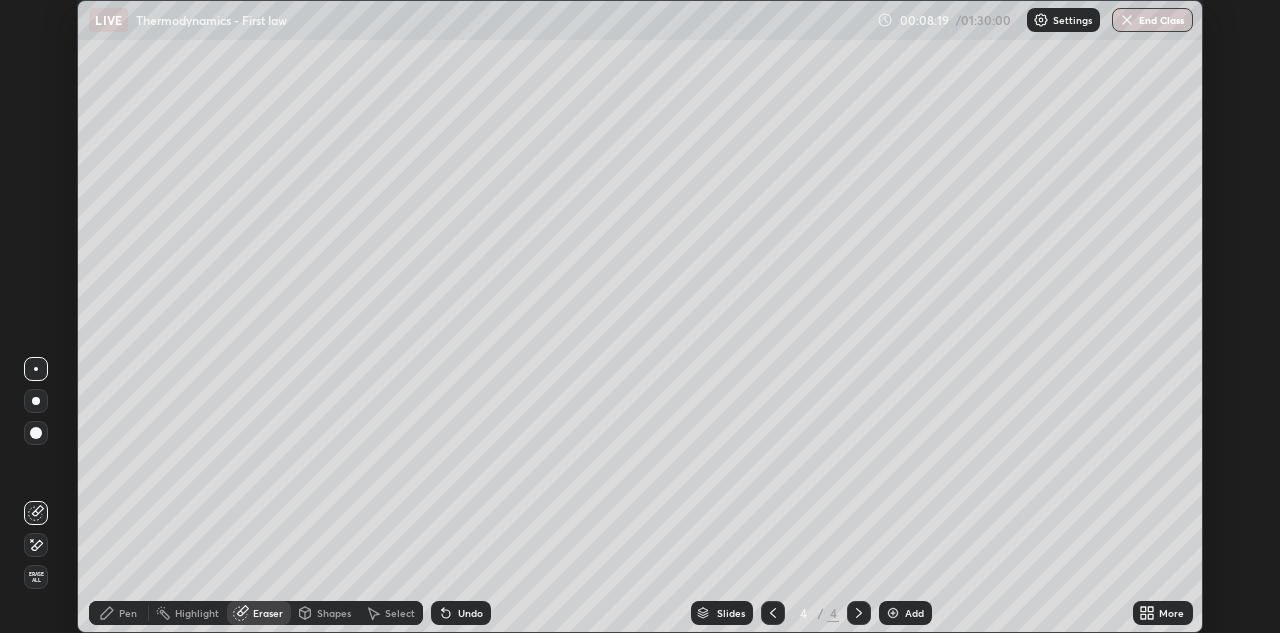 click 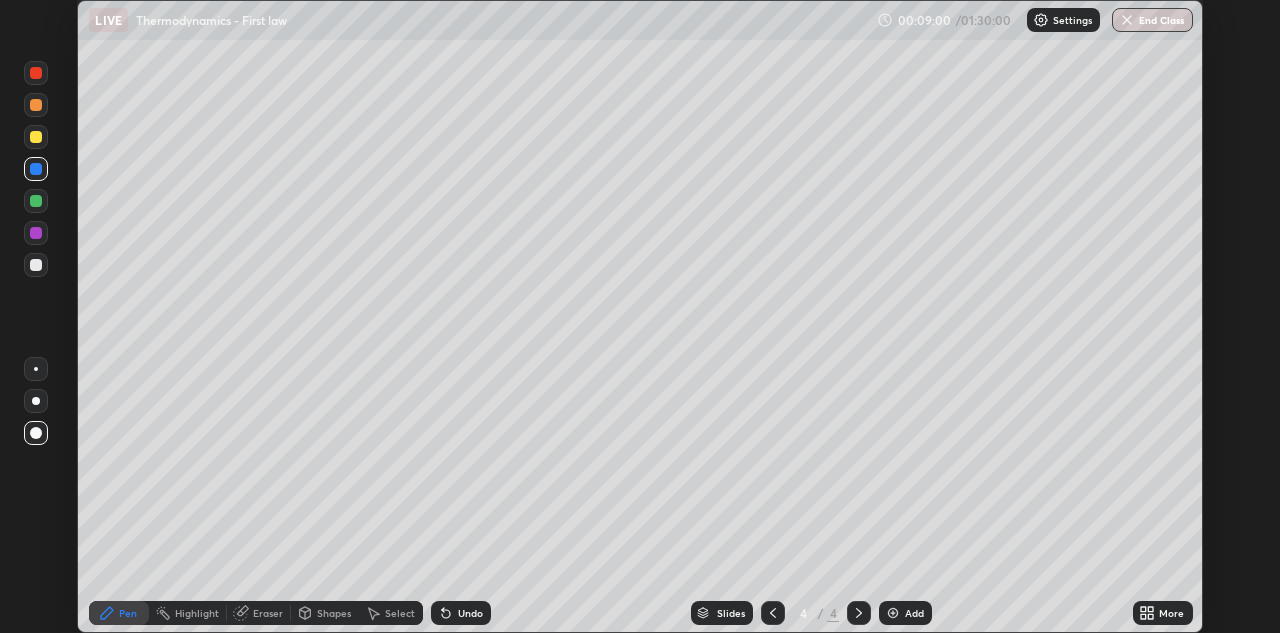 click at bounding box center [36, 137] 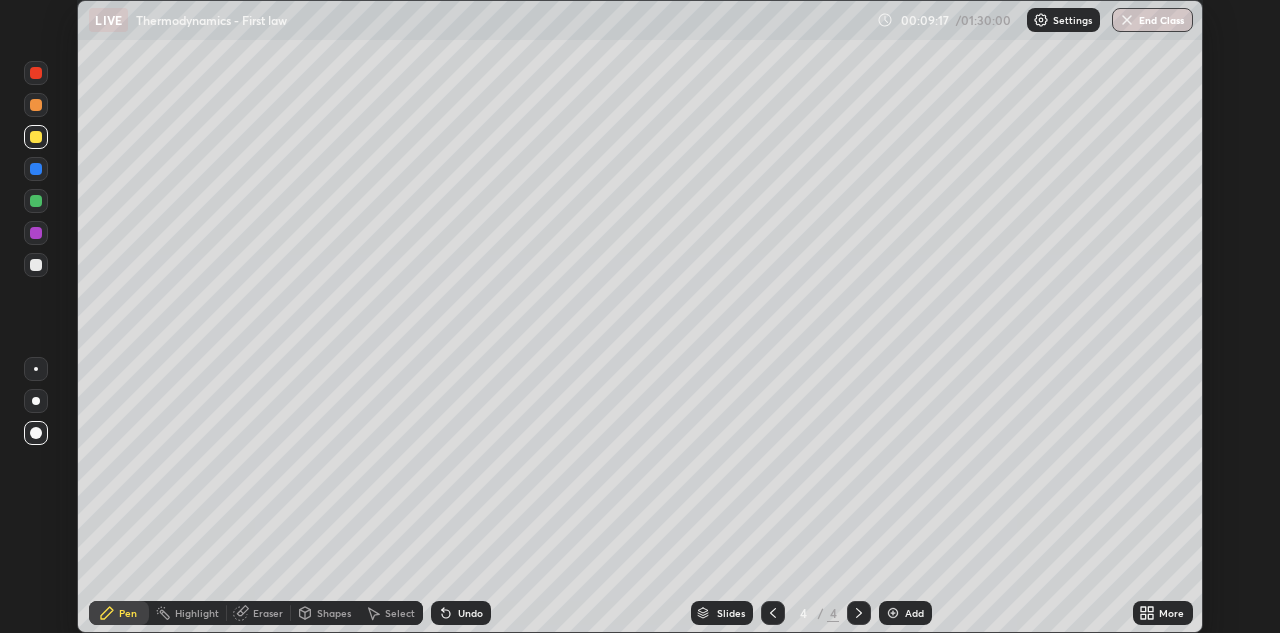 click on "Eraser" at bounding box center [268, 613] 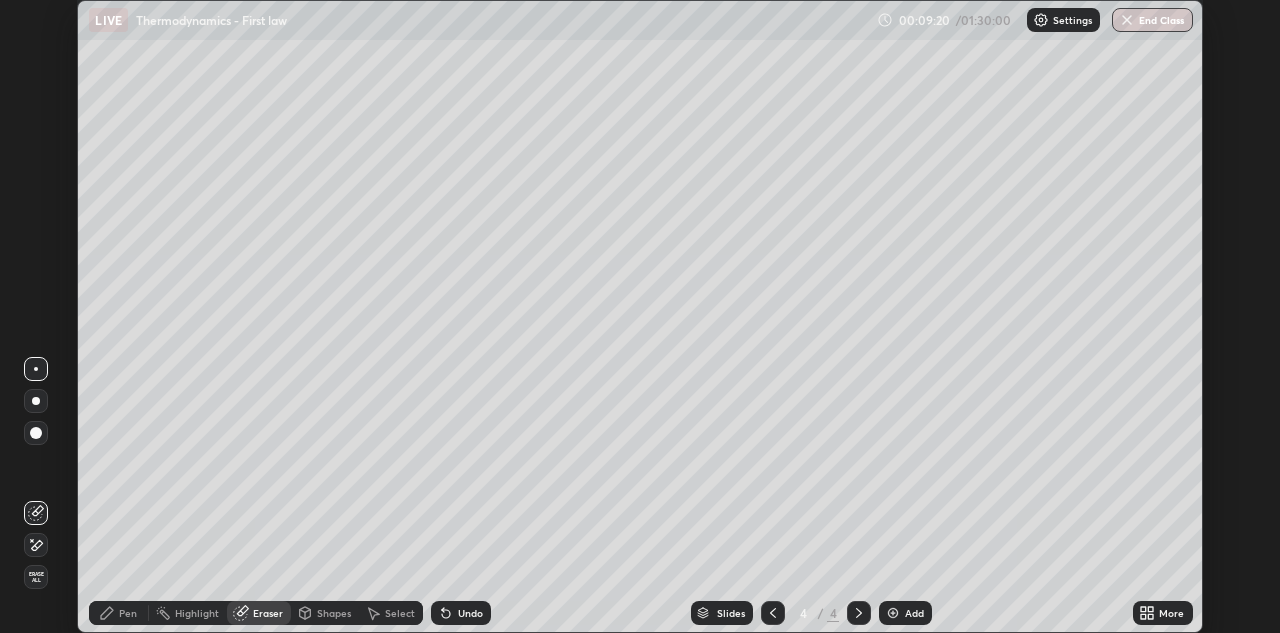 click on "Pen" at bounding box center [119, 613] 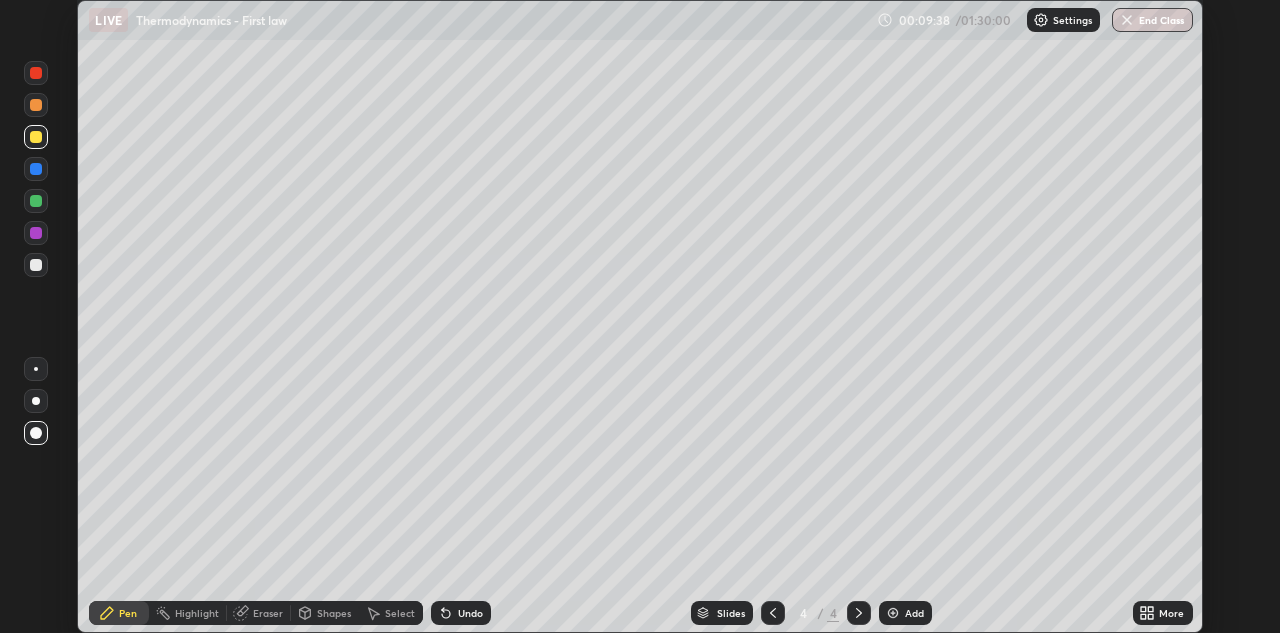 click on "Eraser" at bounding box center (259, 613) 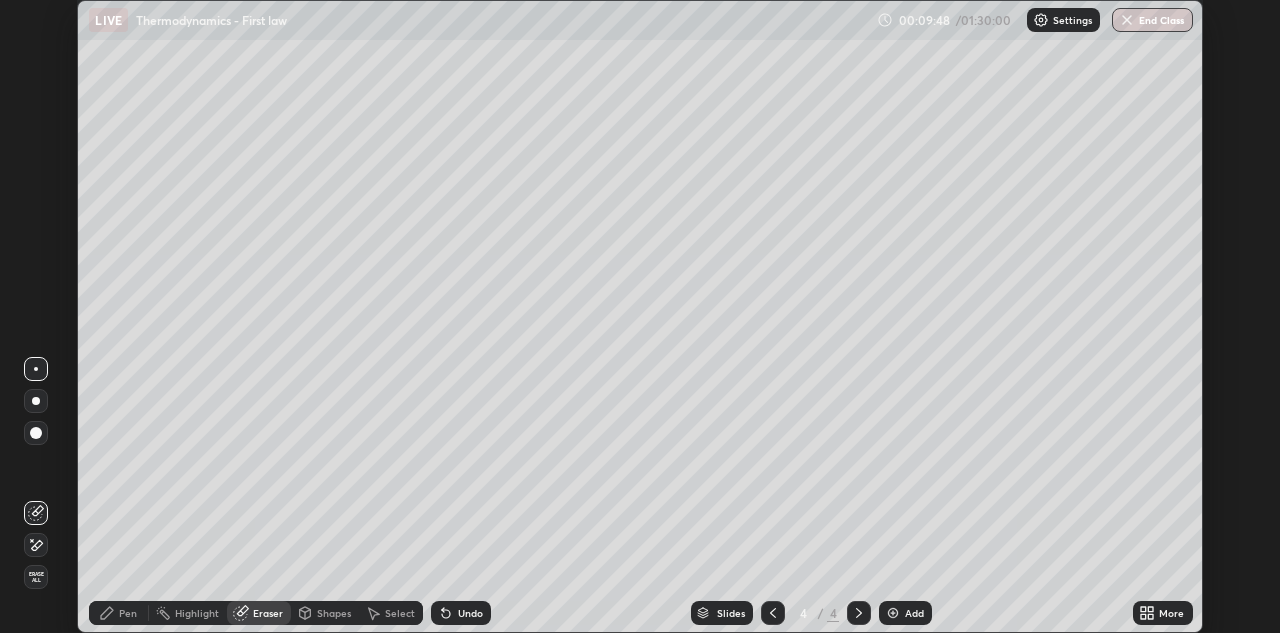 click on "Pen" at bounding box center (119, 613) 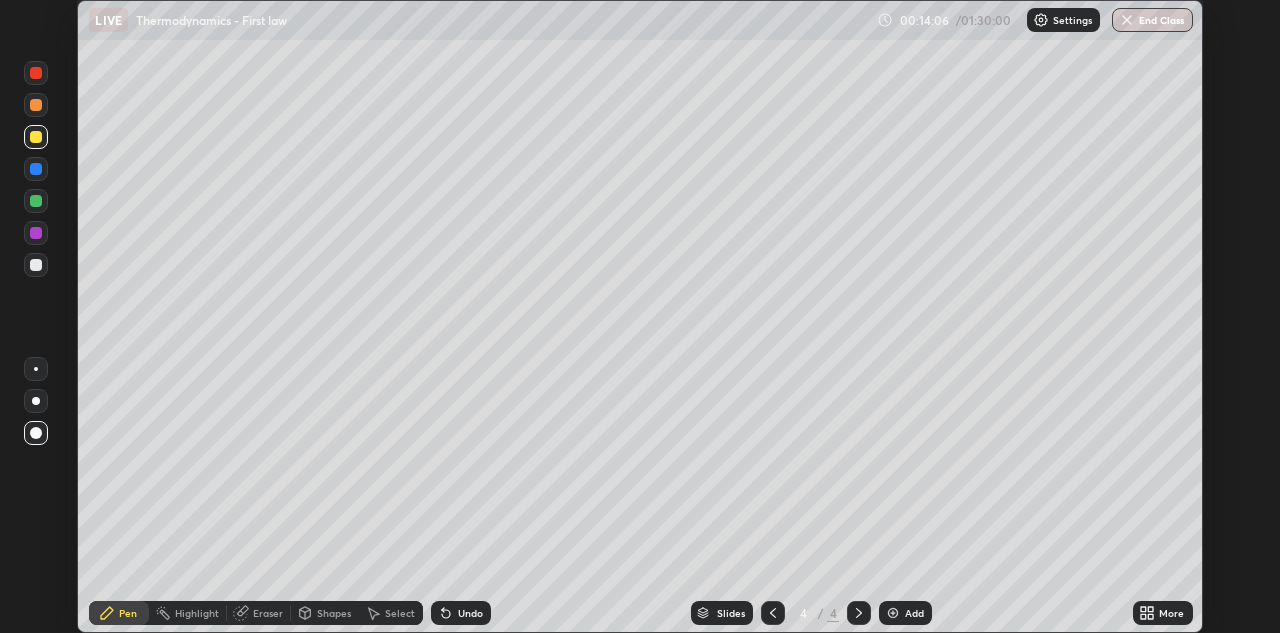 click on "Add" at bounding box center (914, 613) 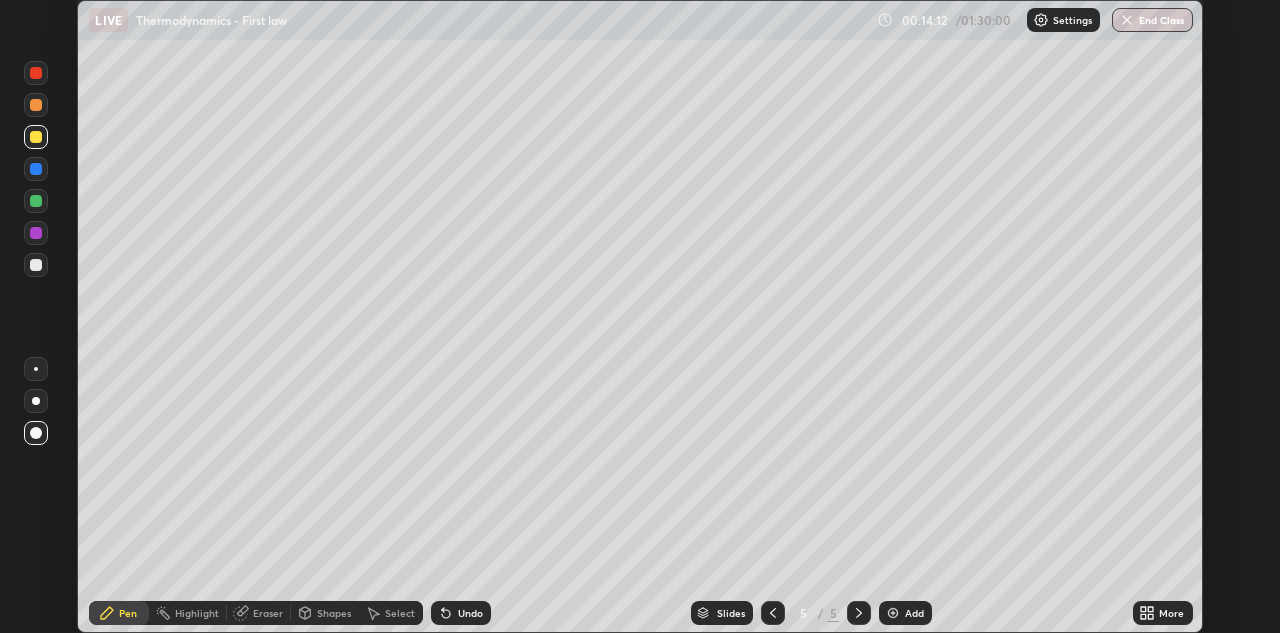 click on "Setting up your live class" at bounding box center (640, 316) 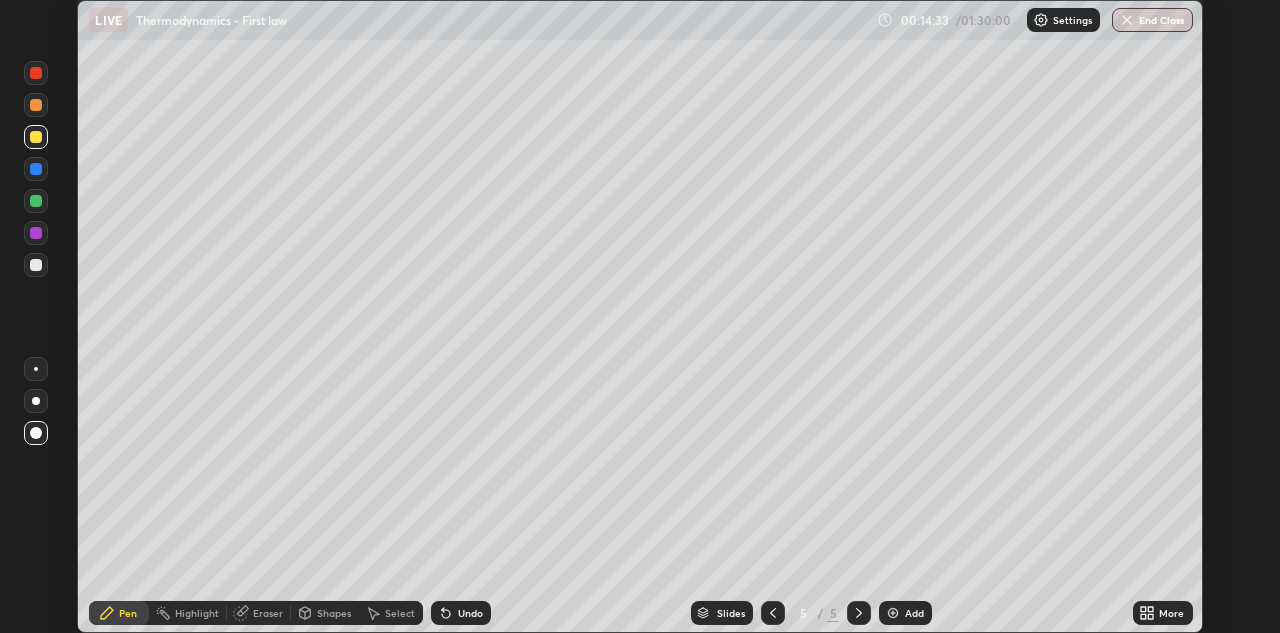 click on "Eraser" at bounding box center [268, 613] 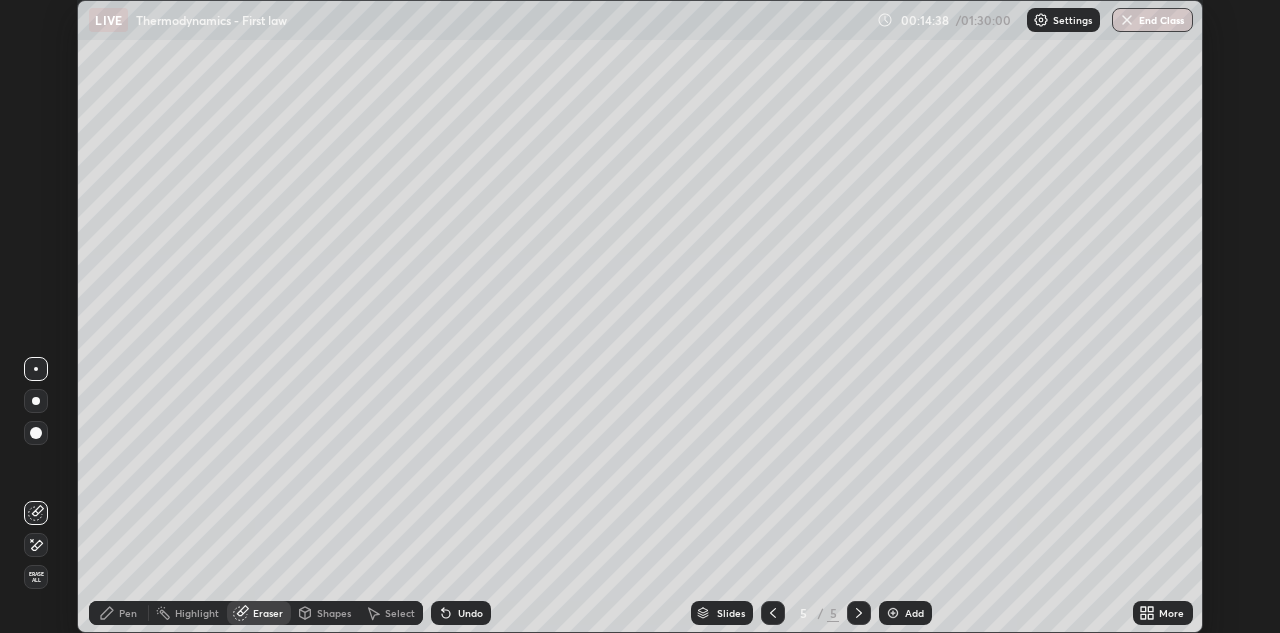 click on "Pen" at bounding box center [119, 613] 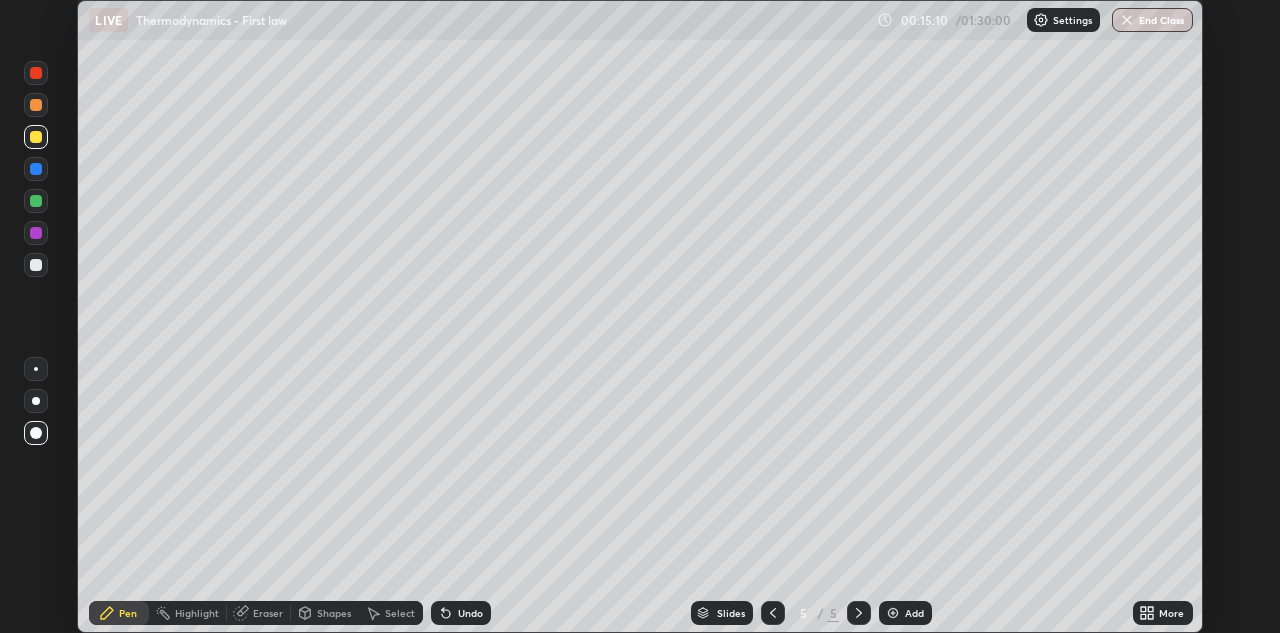 click 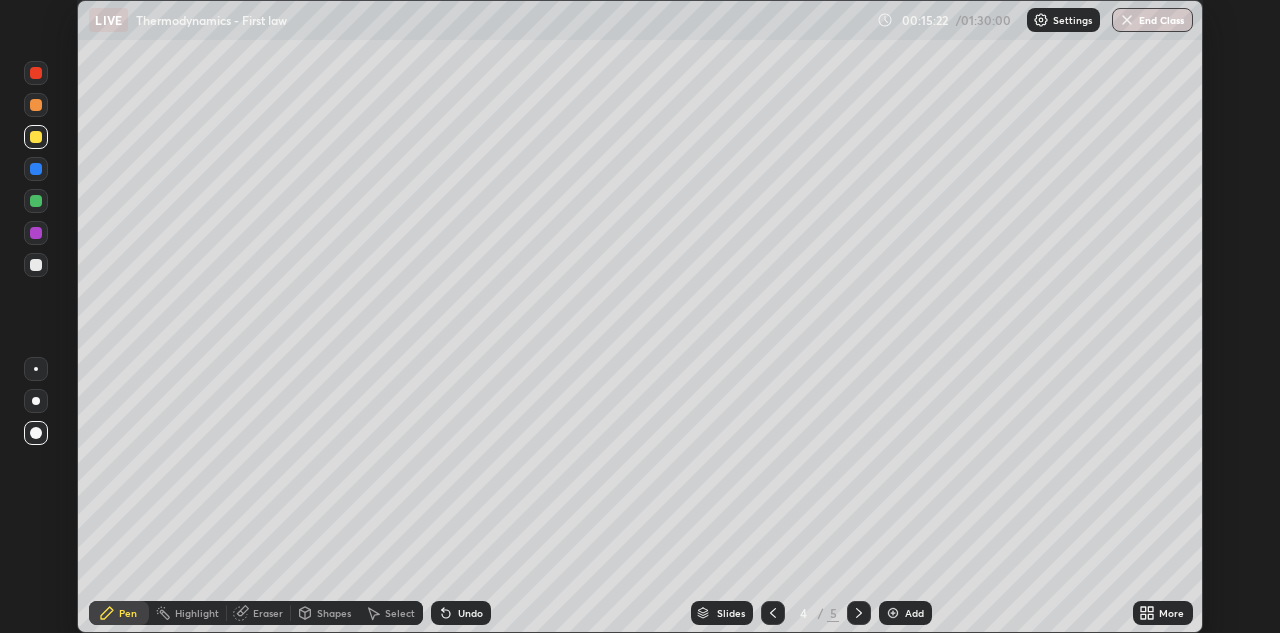 click 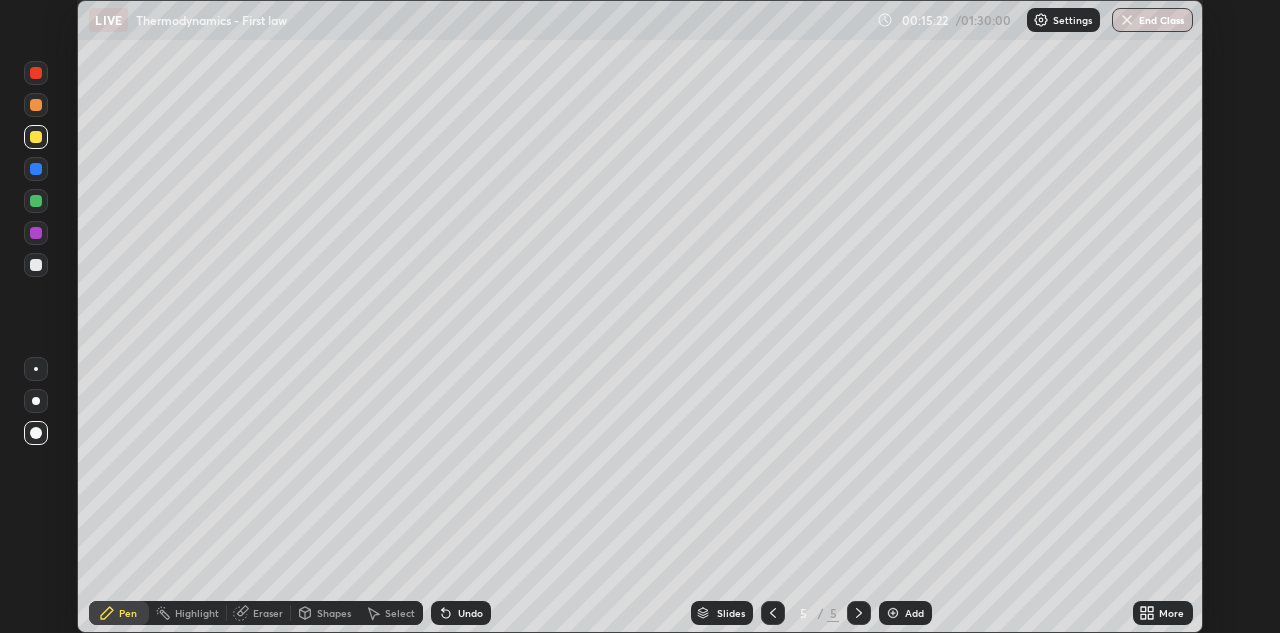 click at bounding box center [893, 613] 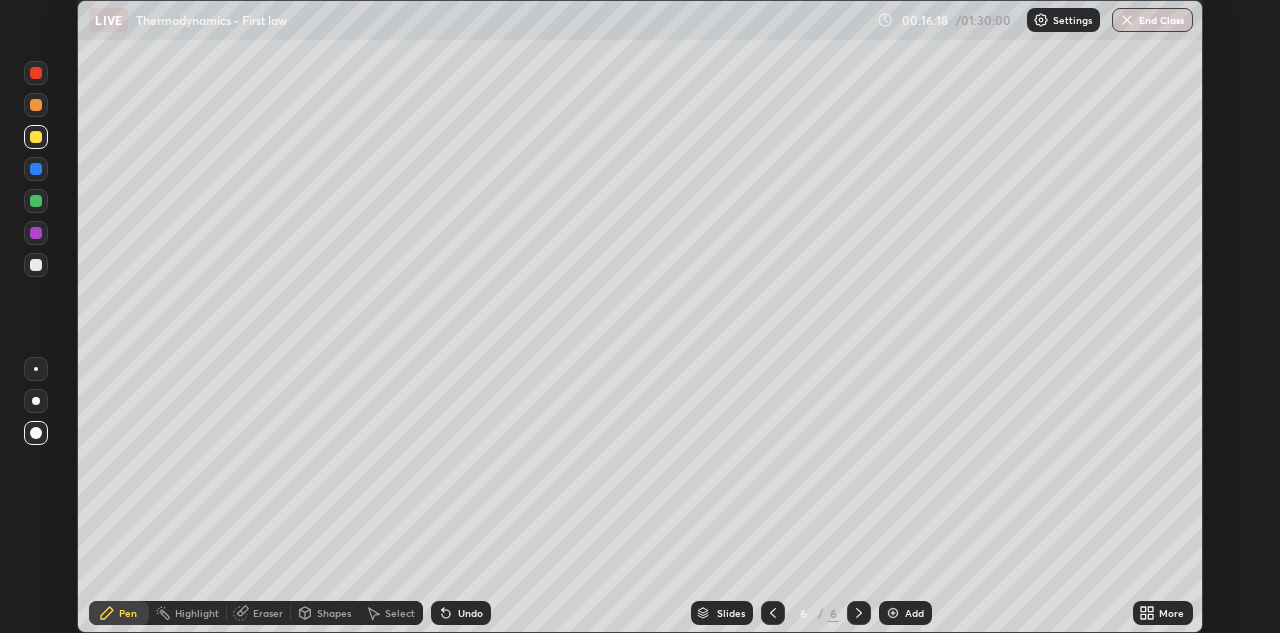 click on "Add" at bounding box center [905, 613] 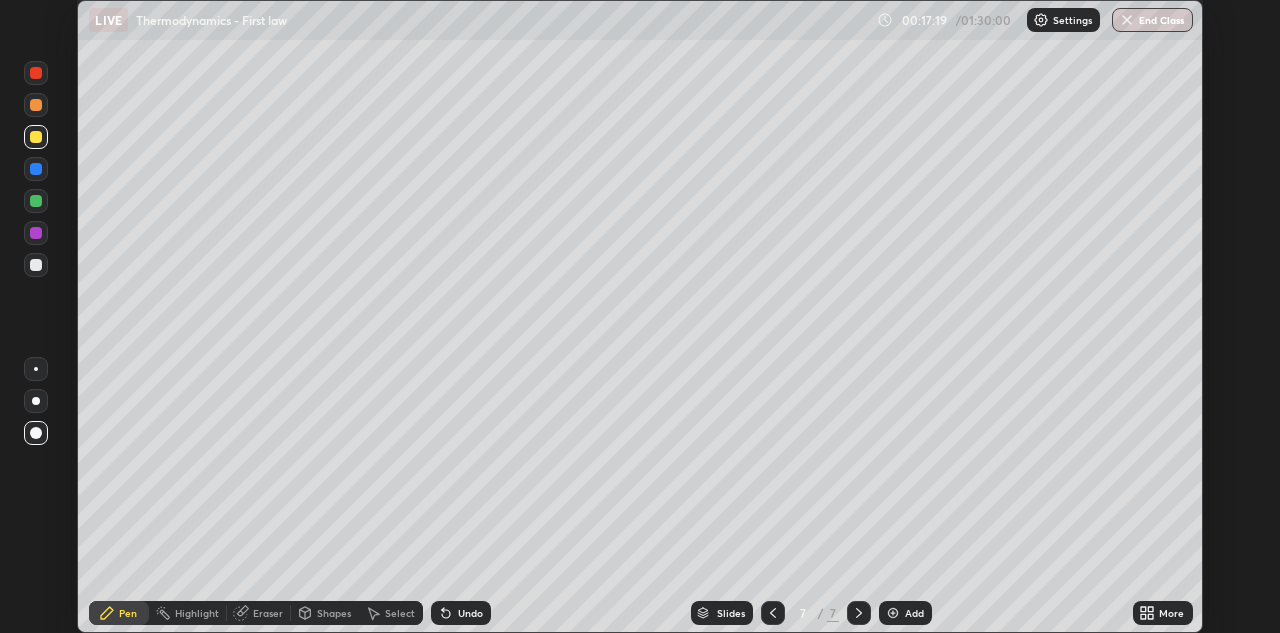 click 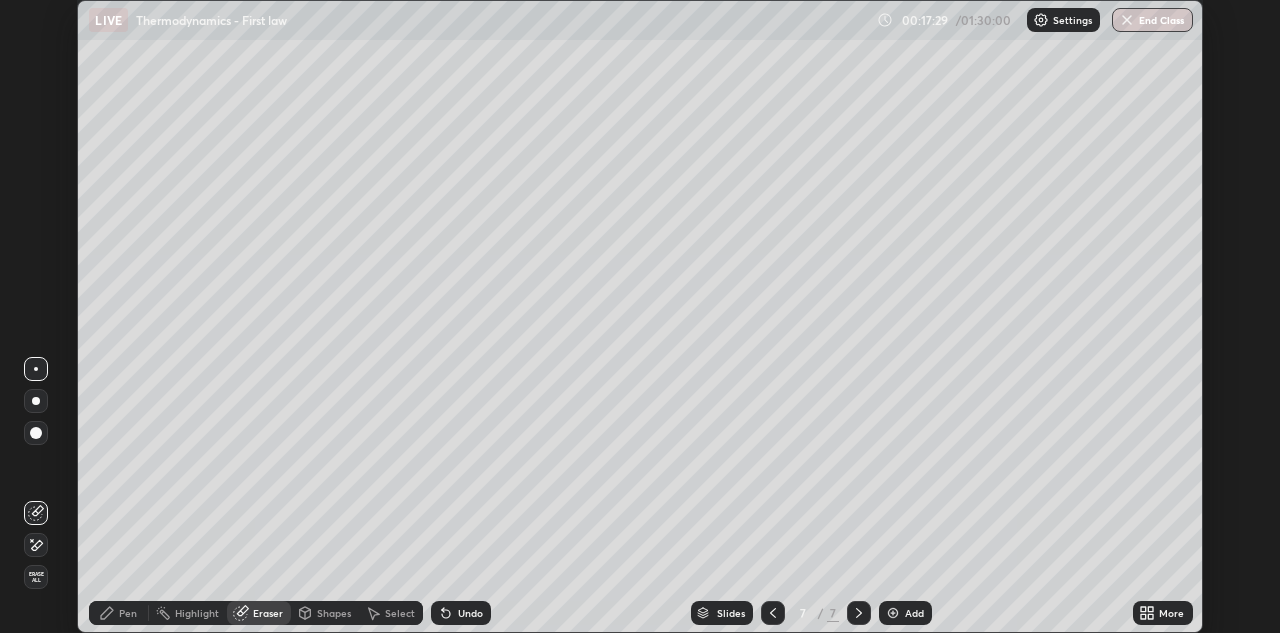 click 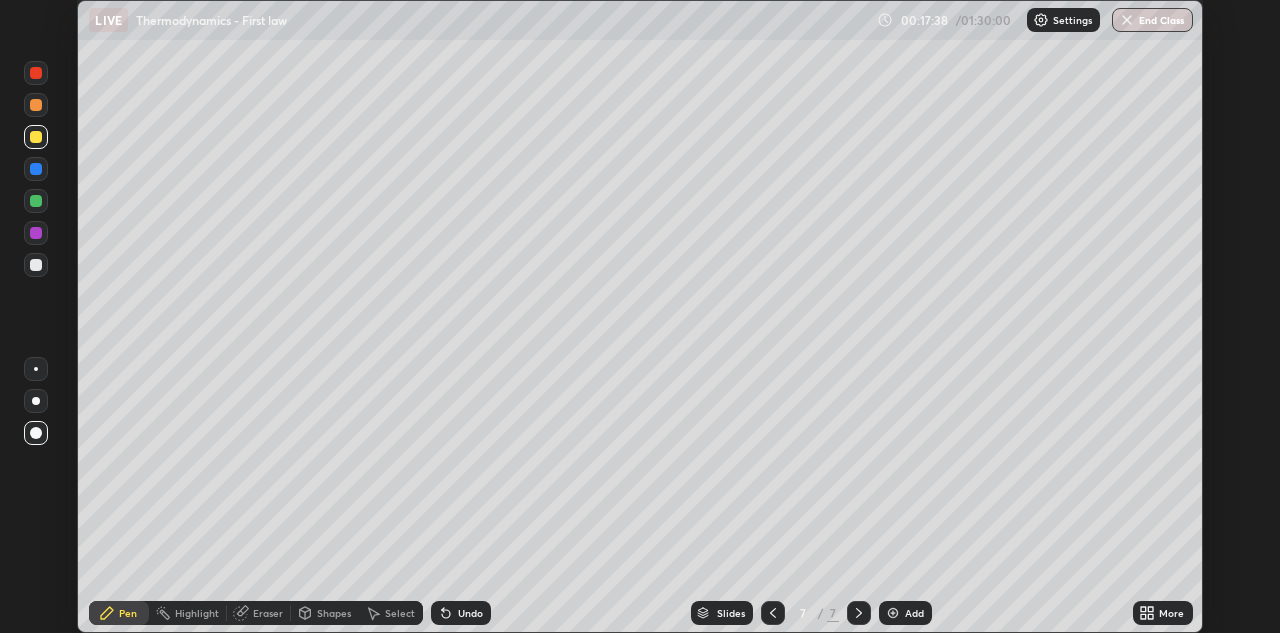 click at bounding box center (36, 265) 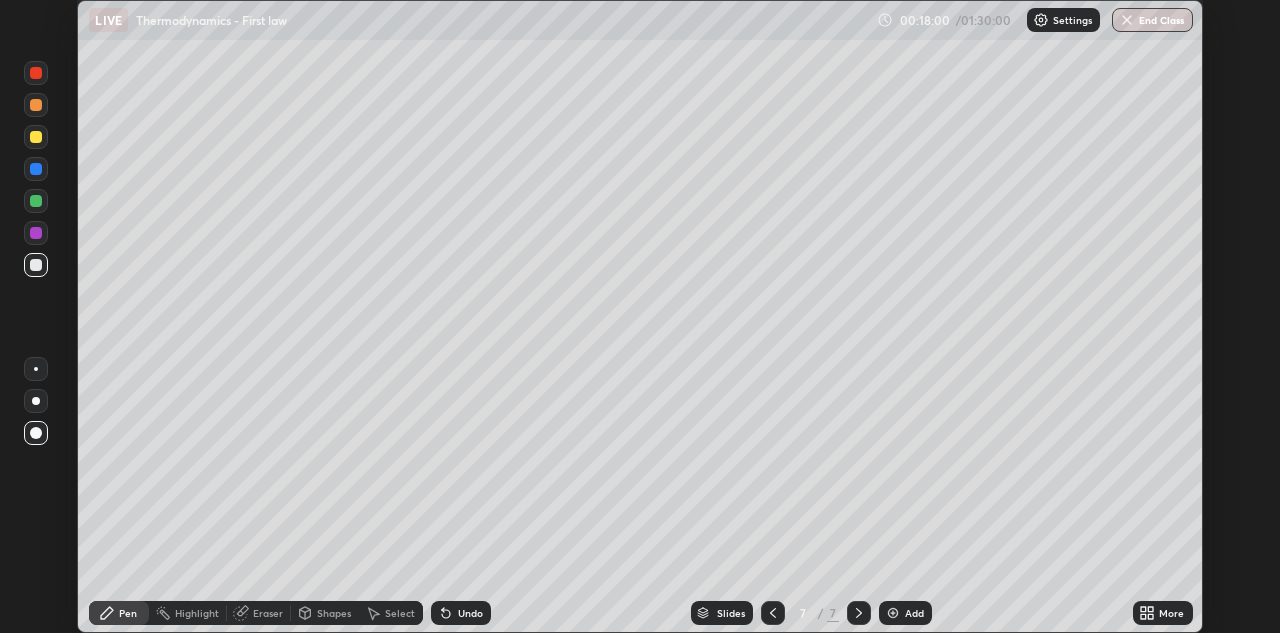 click at bounding box center (36, 201) 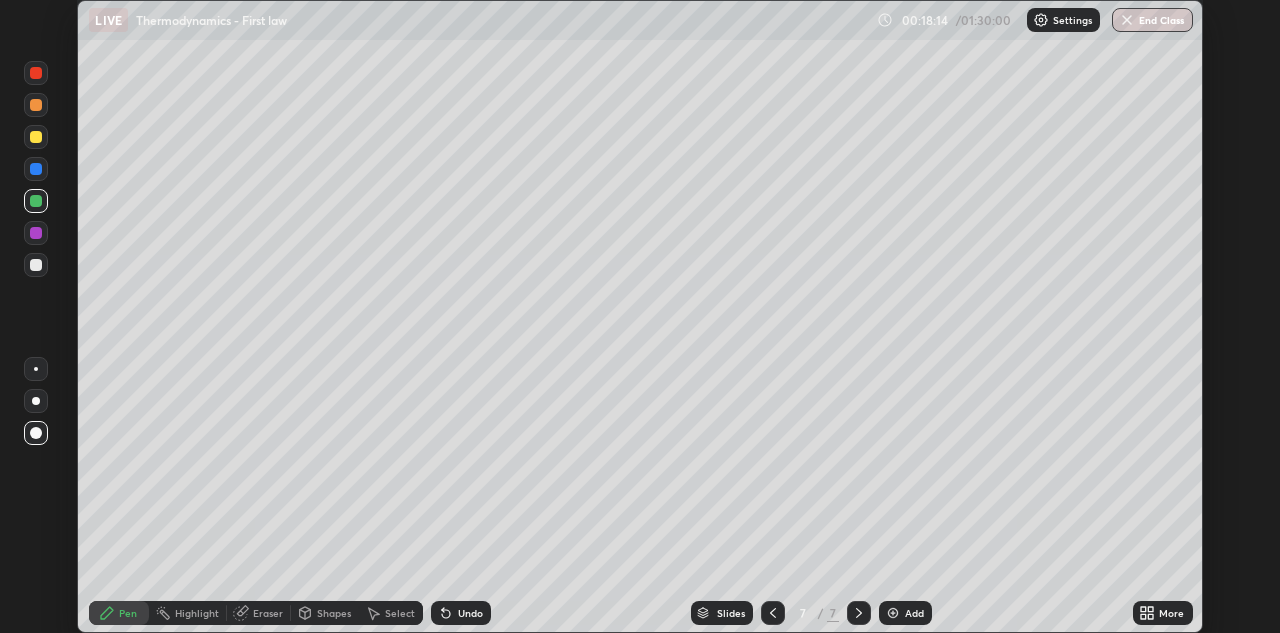 click at bounding box center [36, 137] 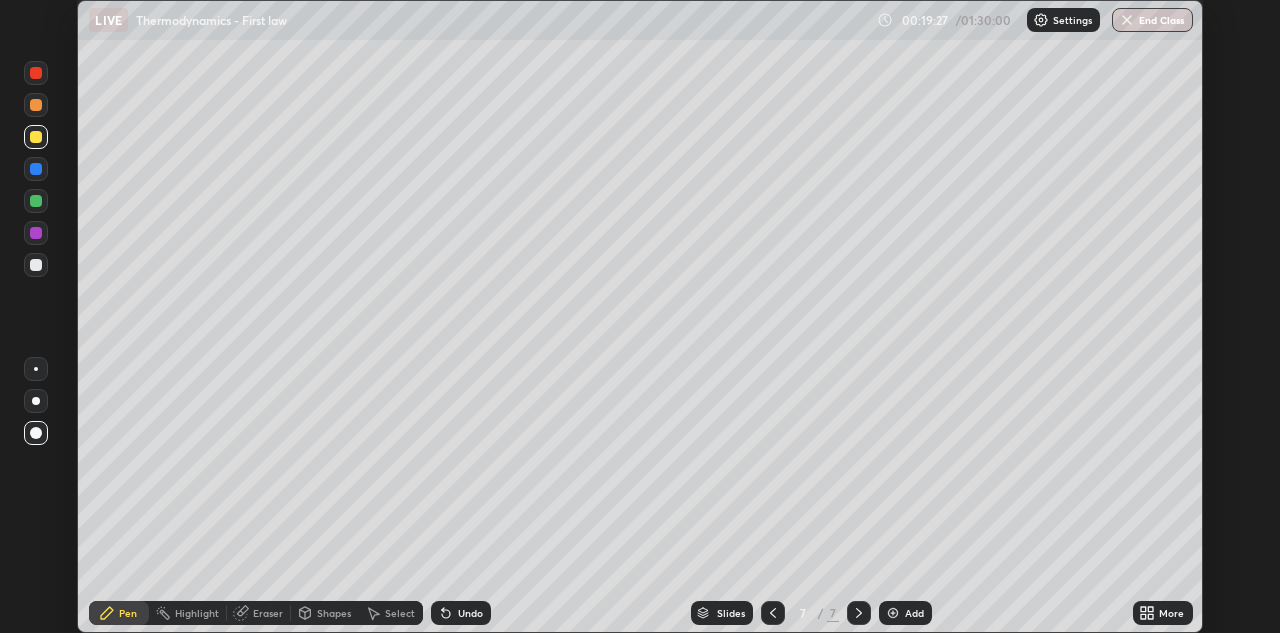 click on "Eraser" at bounding box center (268, 613) 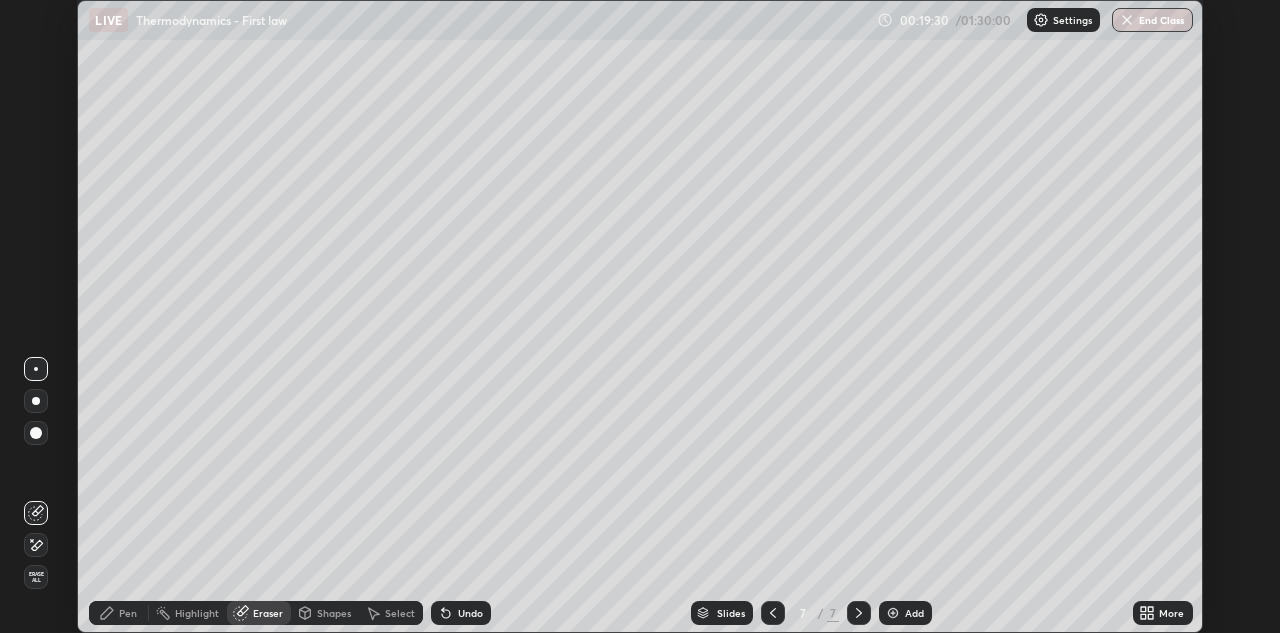 click on "Pen" at bounding box center (128, 613) 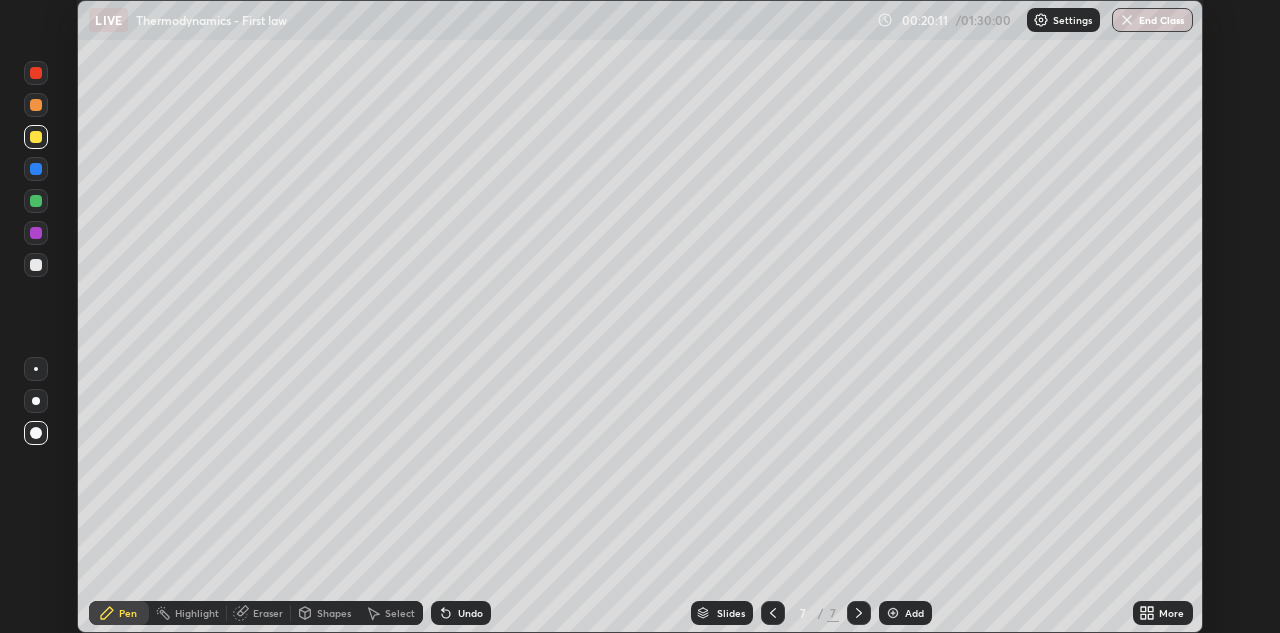 click on "Setting up your live class" at bounding box center (640, 316) 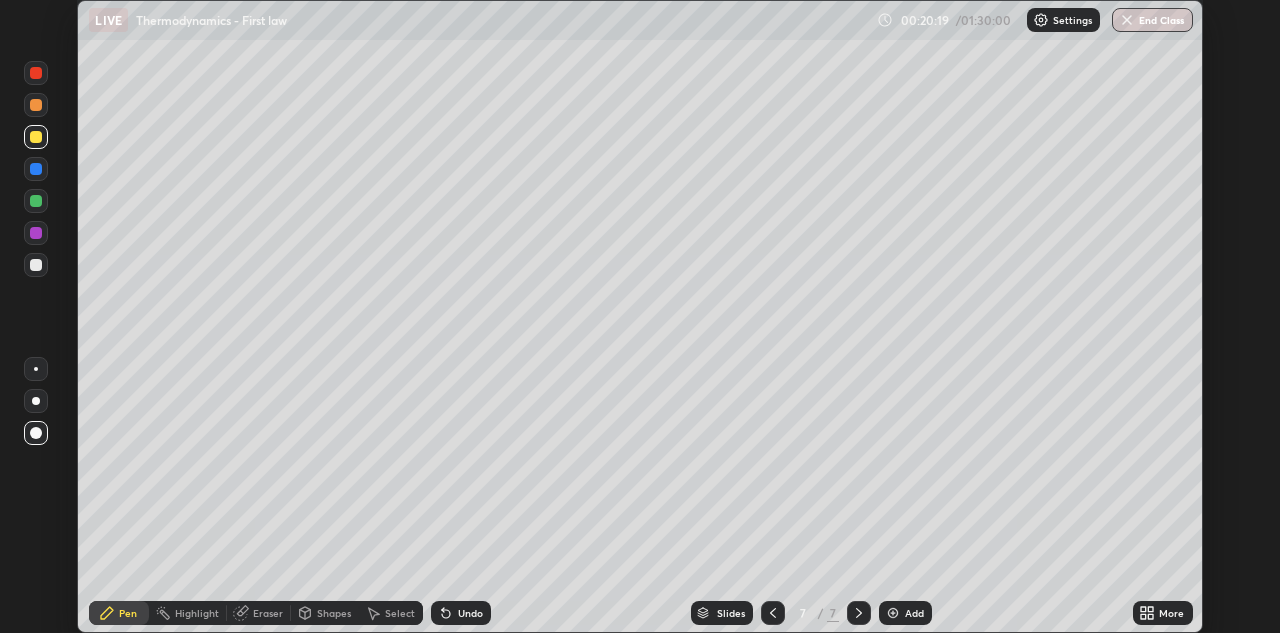 click on "Eraser" at bounding box center (259, 613) 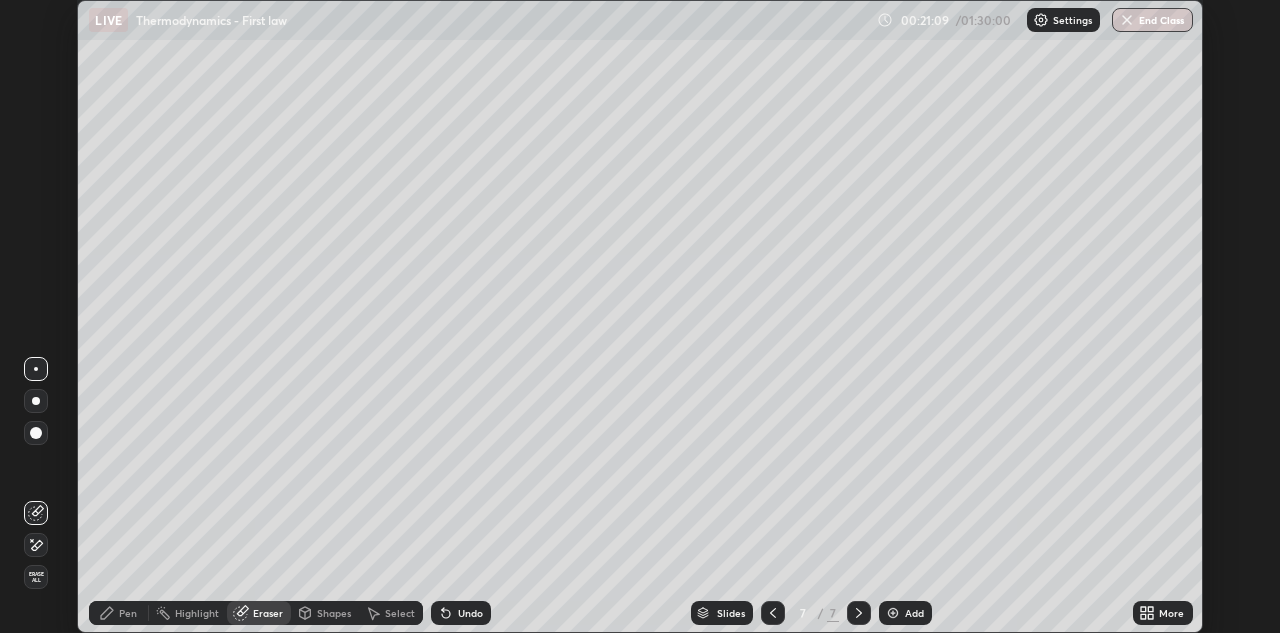 click on "Pen" at bounding box center [128, 613] 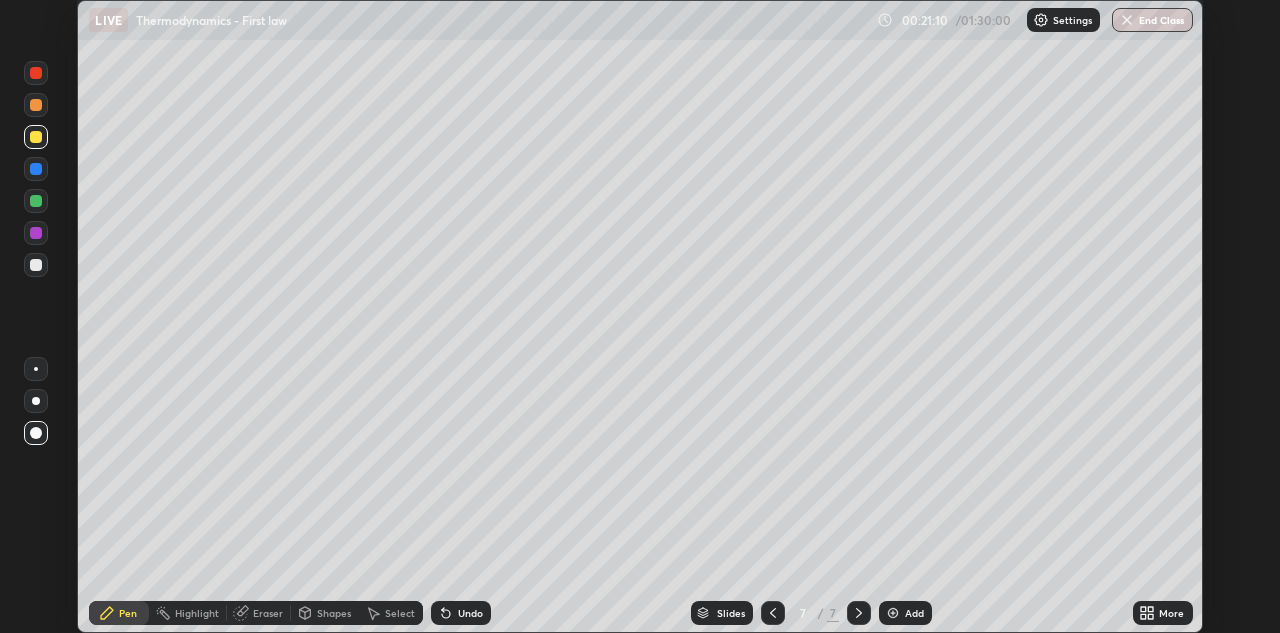 click at bounding box center [36, 105] 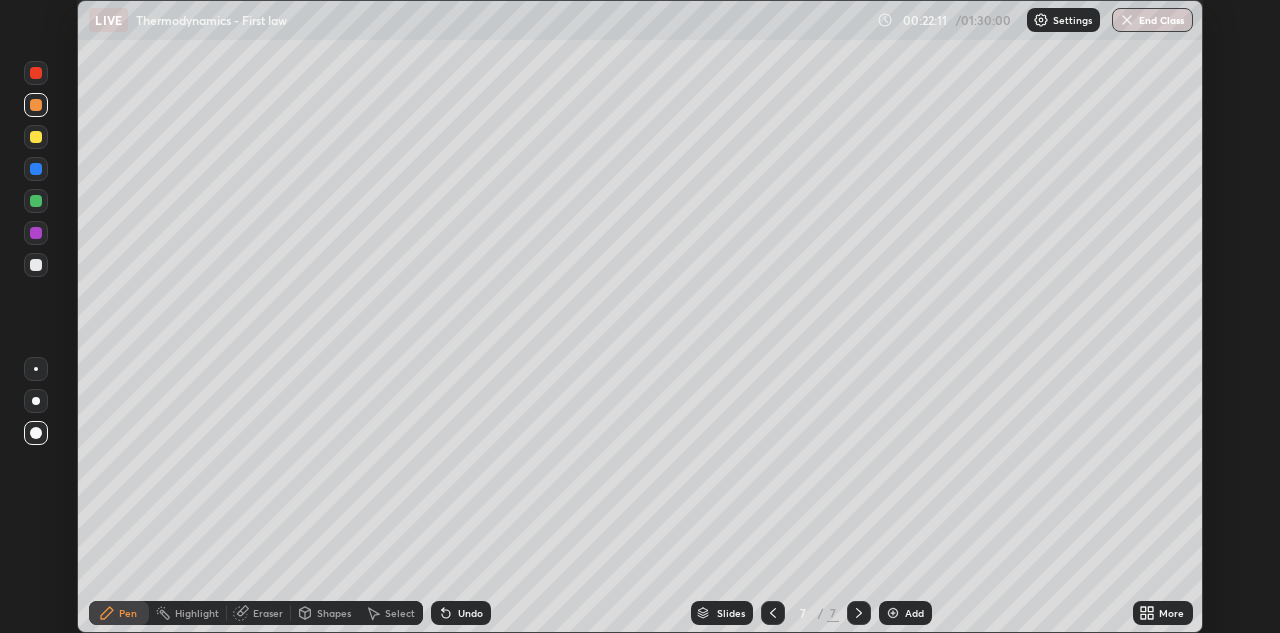 click on "Eraser" at bounding box center (268, 613) 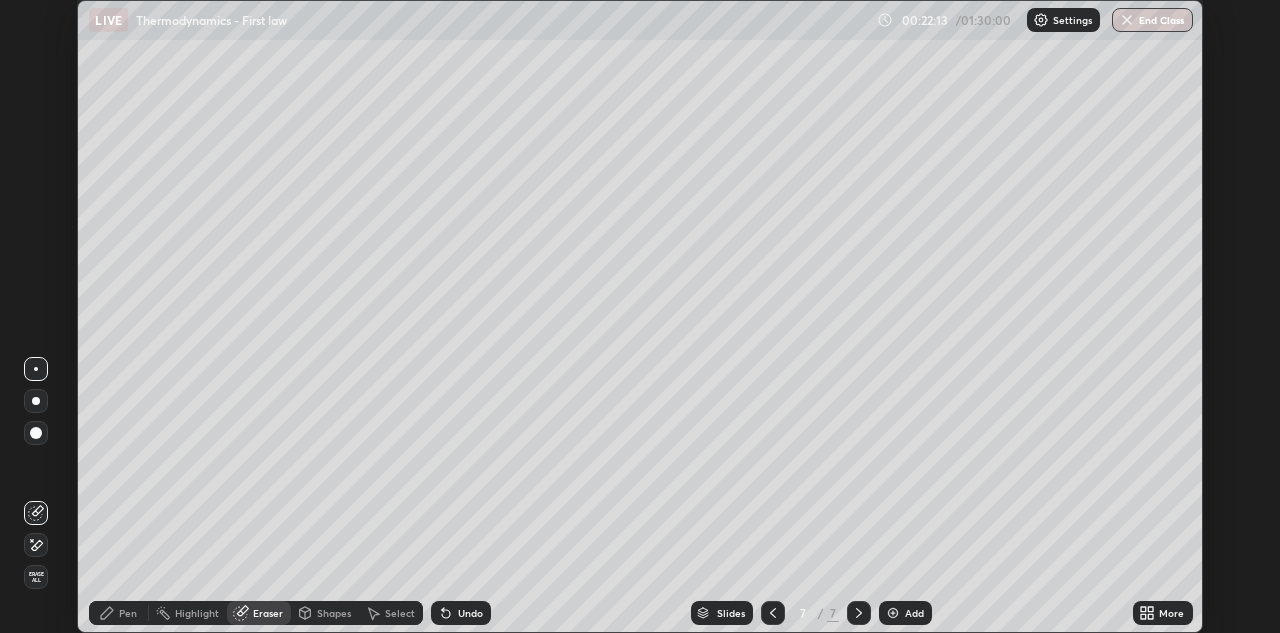 click on "Pen" at bounding box center (128, 613) 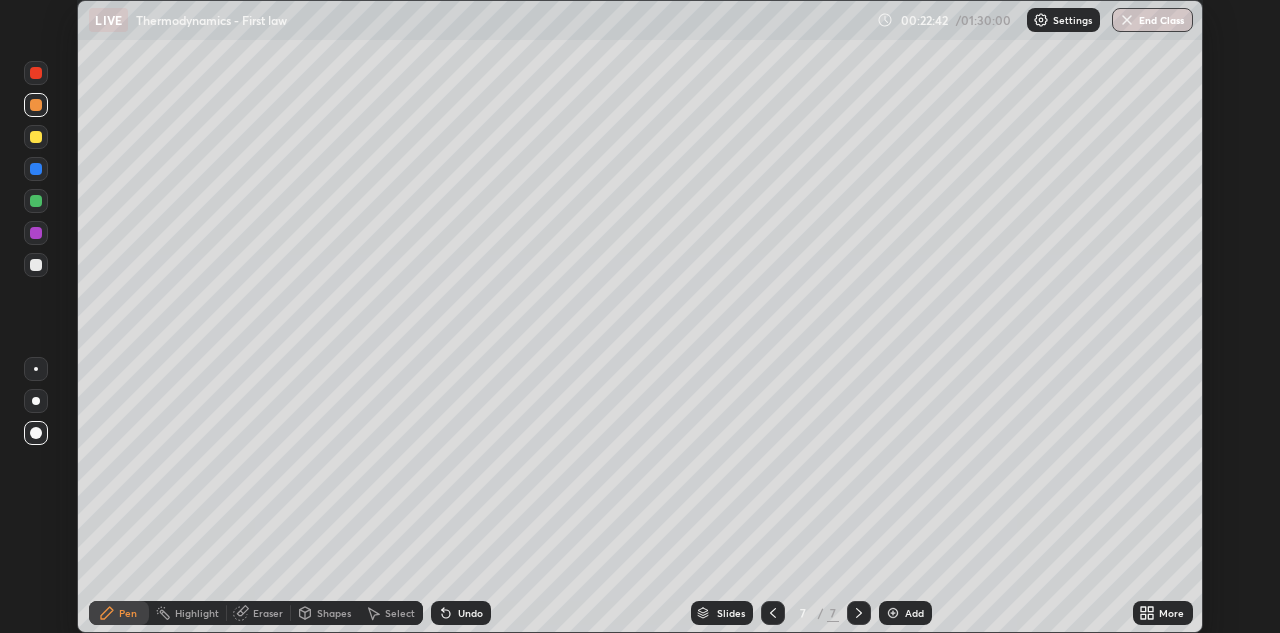 click at bounding box center [36, 137] 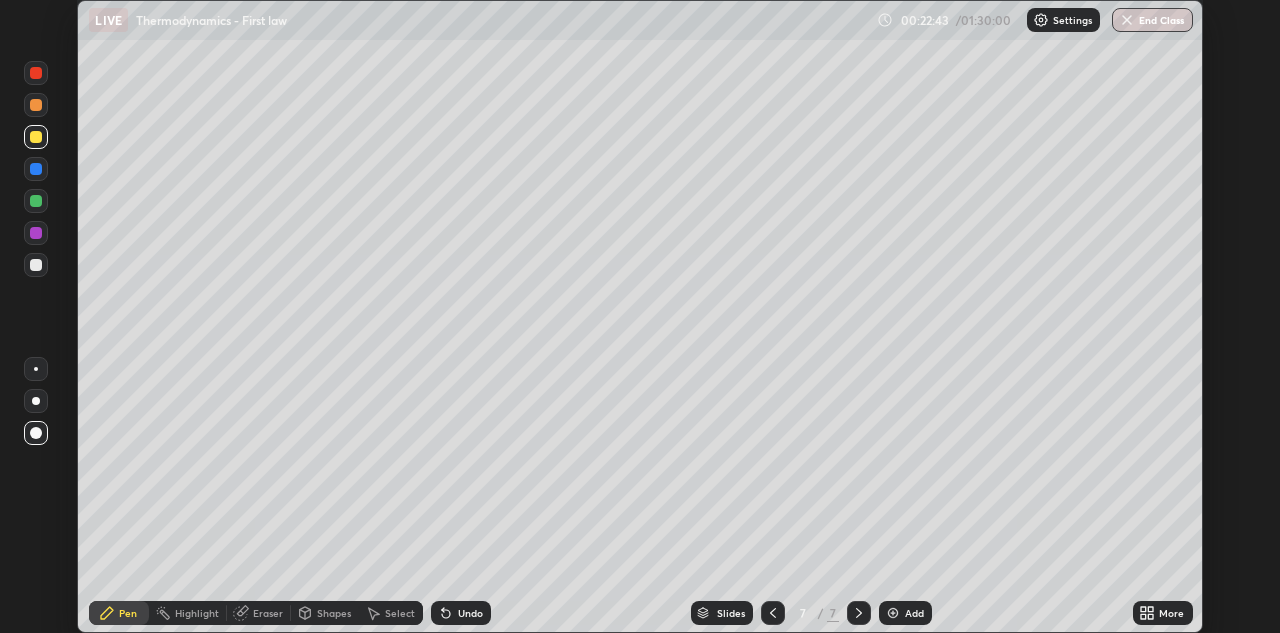 click on "Setting up your live class" at bounding box center (640, 316) 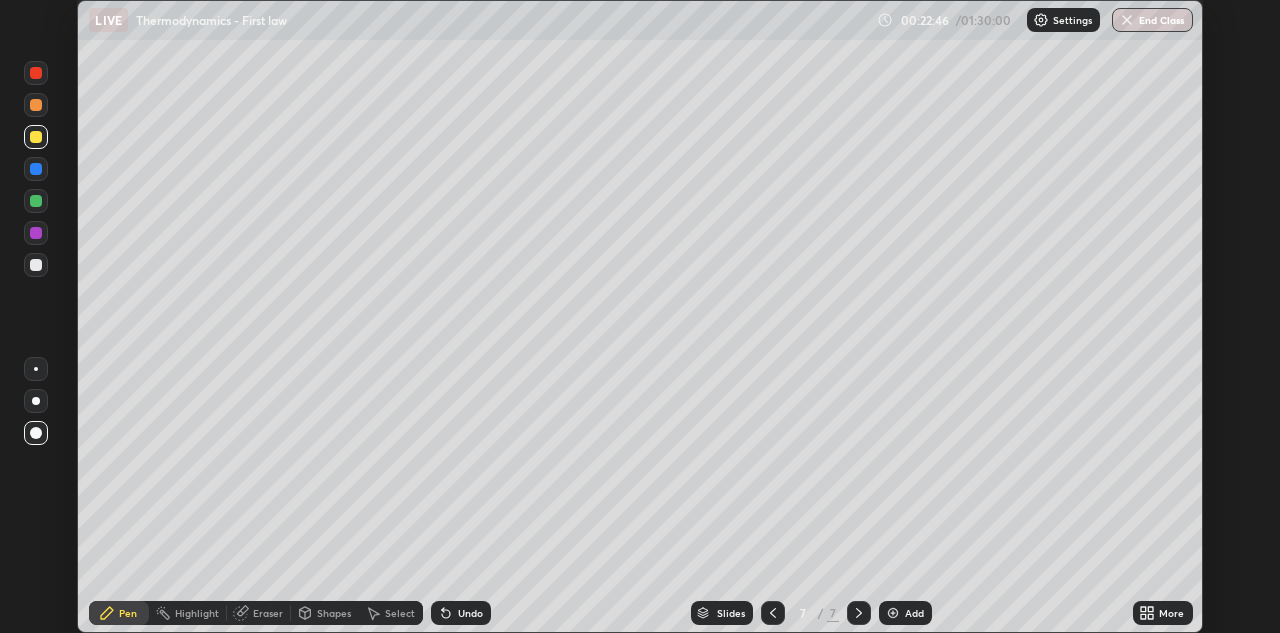 click on "Eraser" at bounding box center [268, 613] 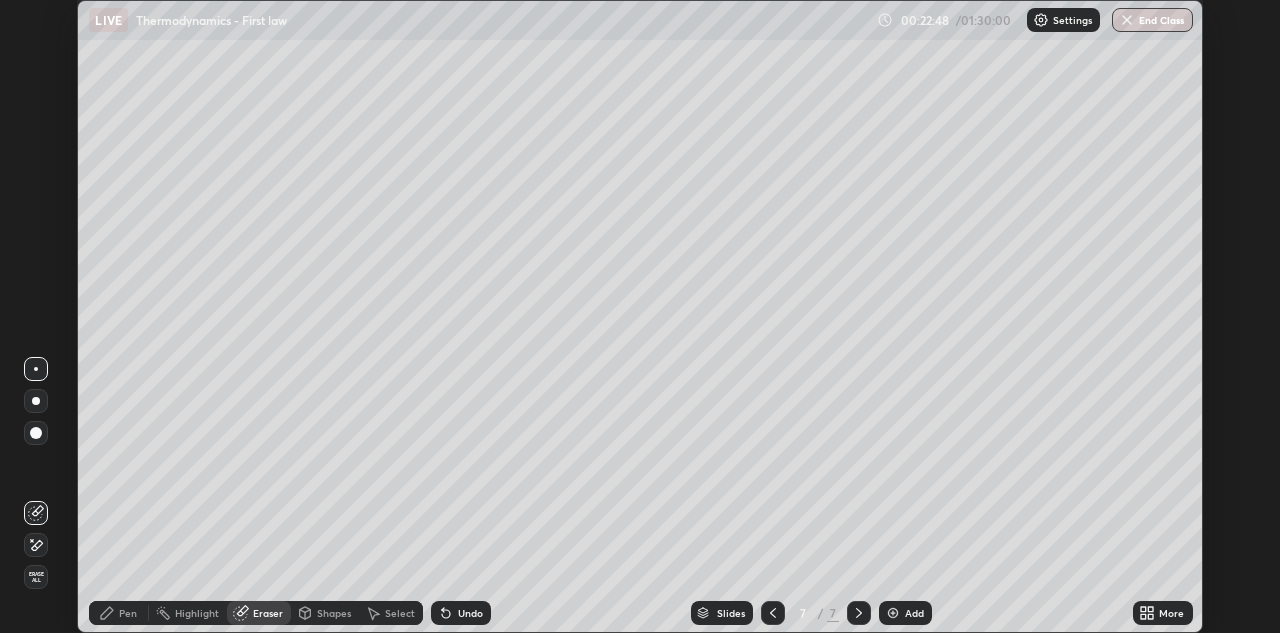 click on "Pen" at bounding box center [119, 613] 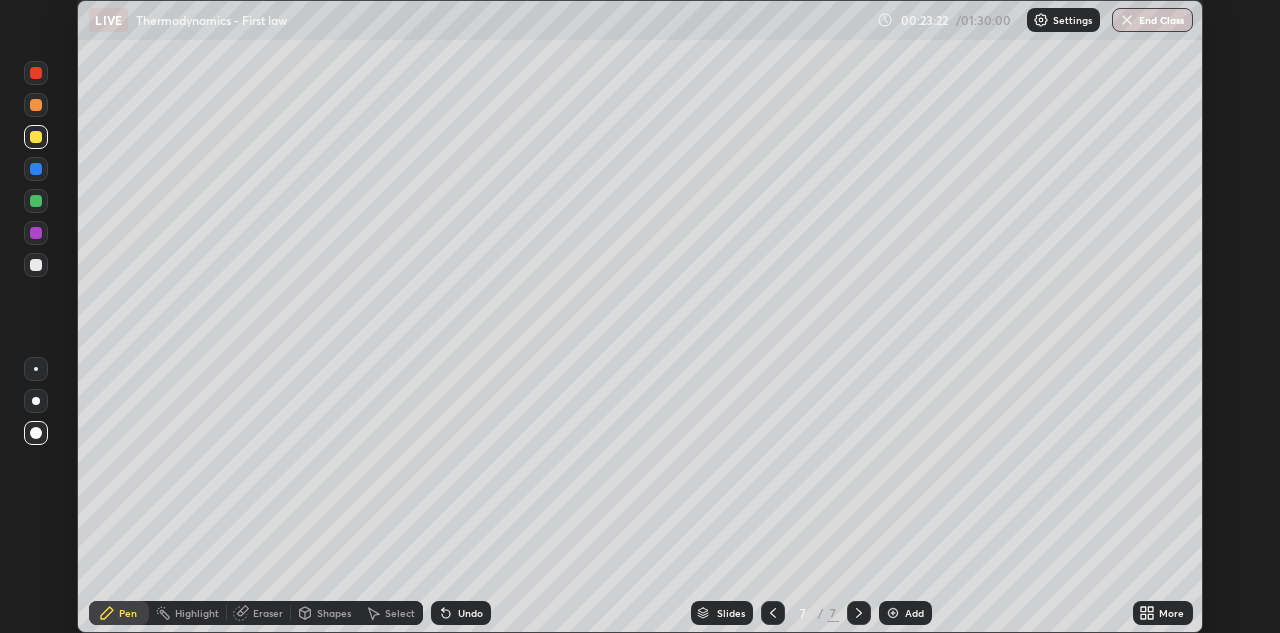 click 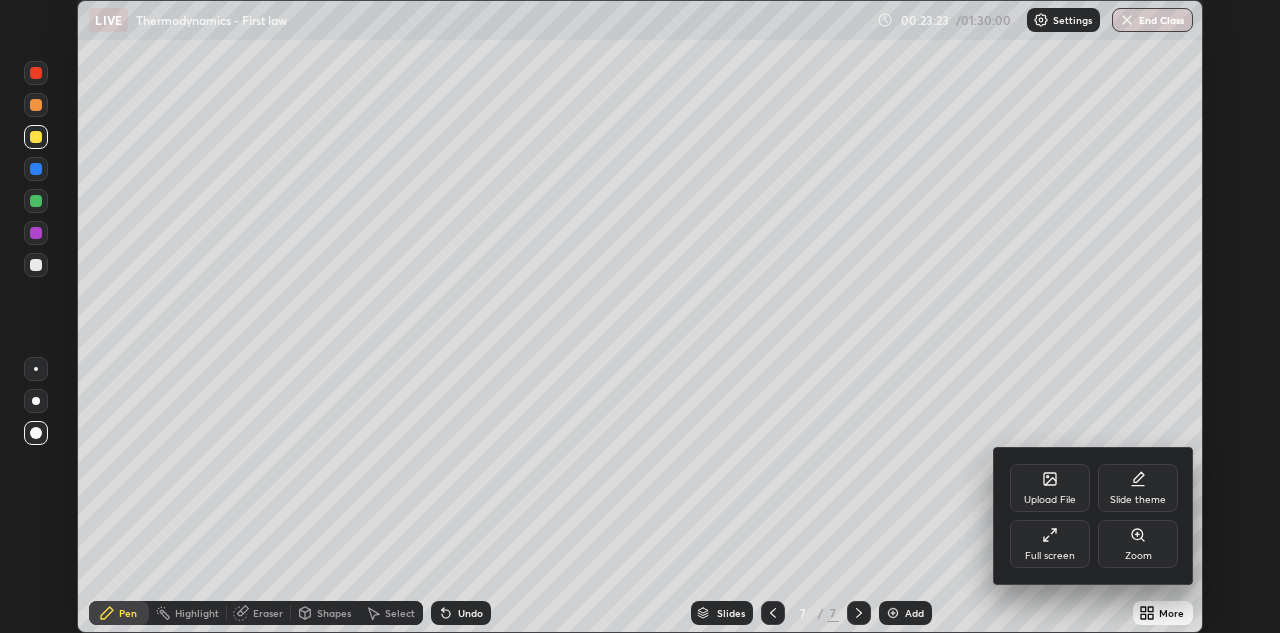 click on "Full screen" at bounding box center [1050, 544] 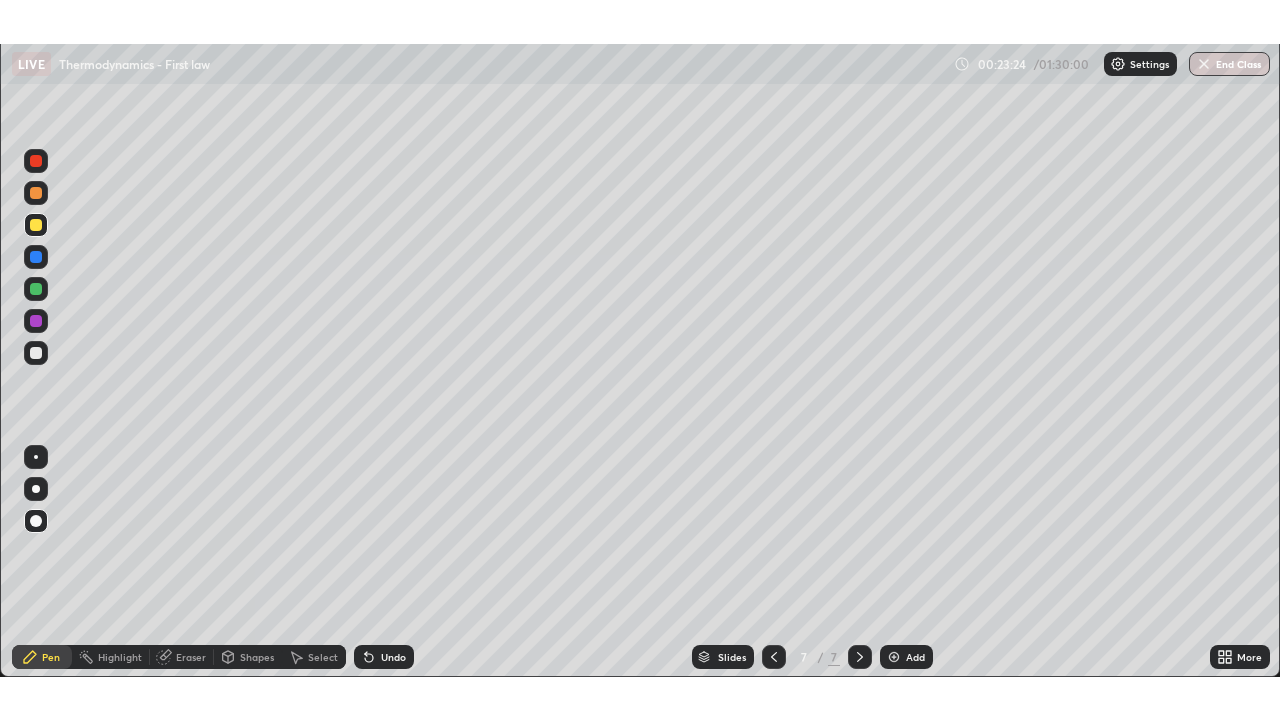 scroll, scrollTop: 99280, scrollLeft: 98720, axis: both 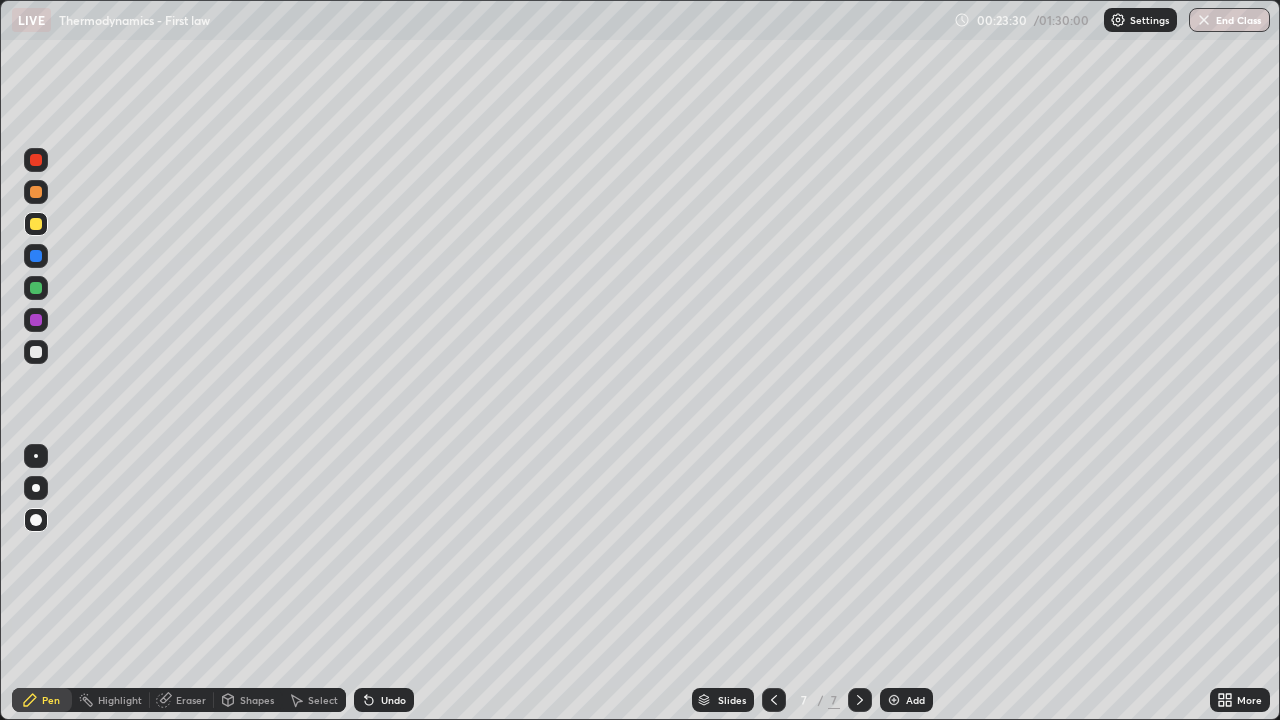 click on "Slides 7 / 7 Add" at bounding box center (812, 700) 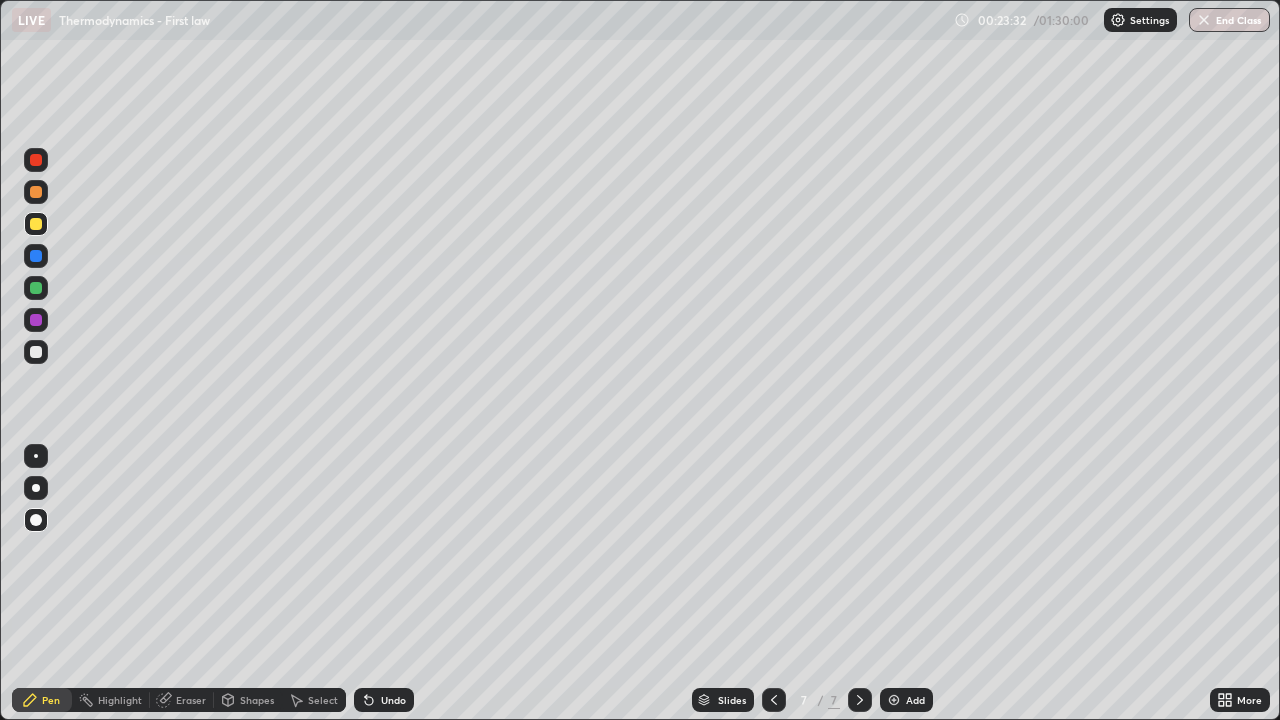 click on "Add" at bounding box center (906, 700) 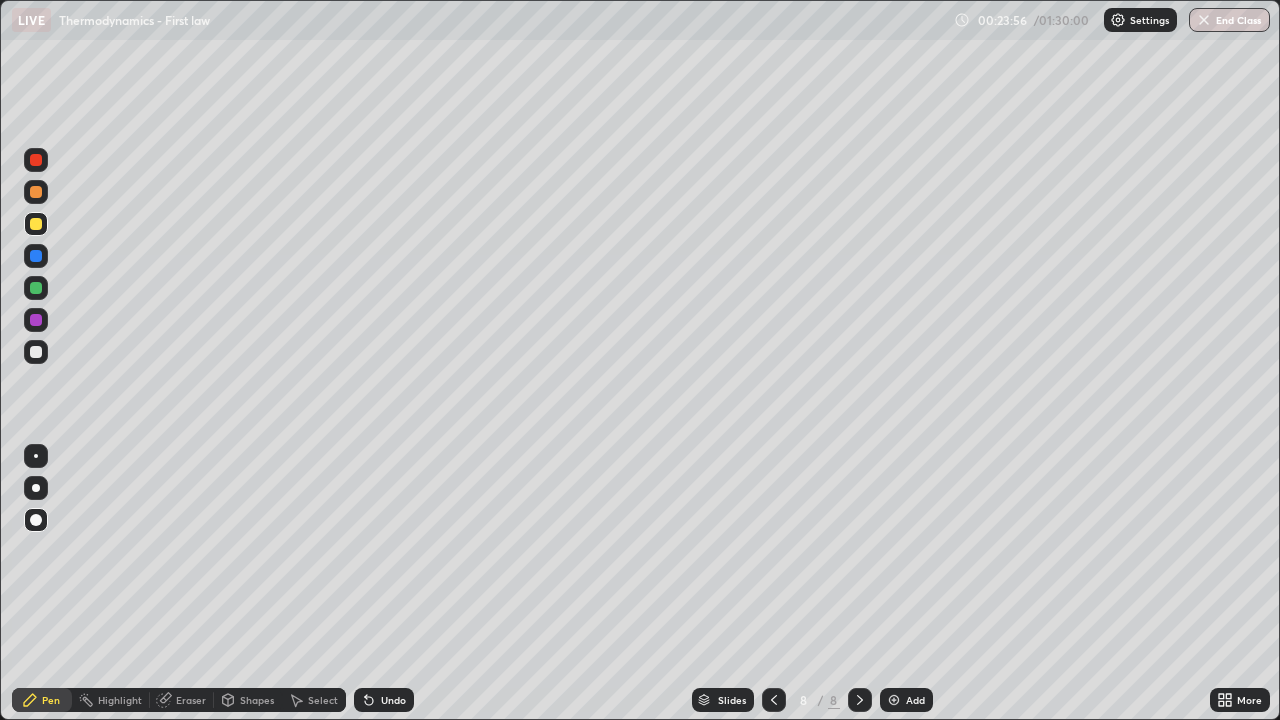 click 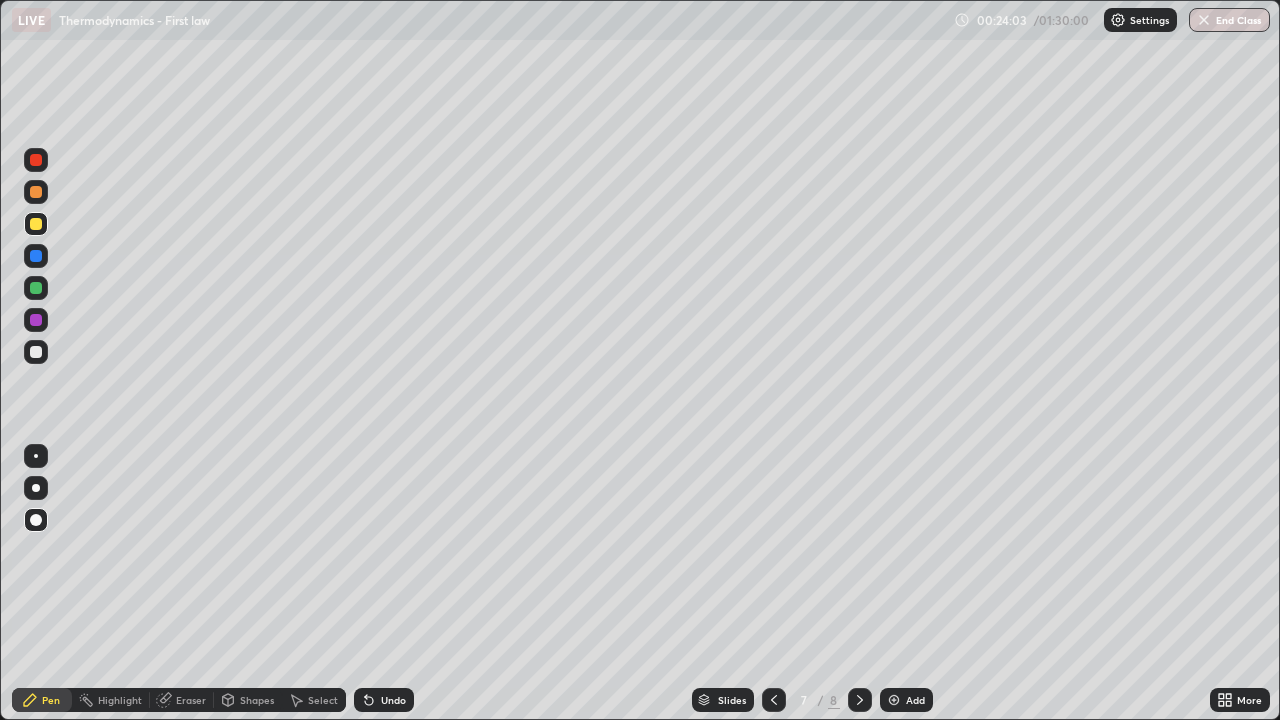click 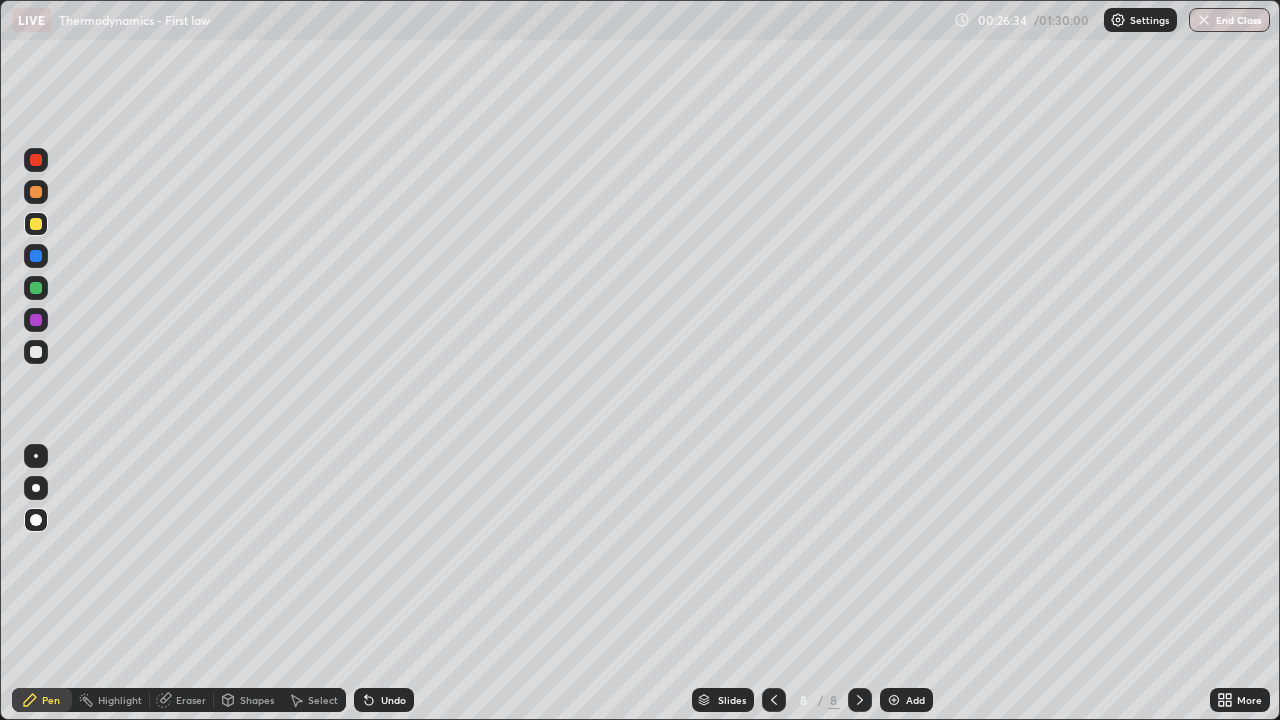 click at bounding box center (36, 256) 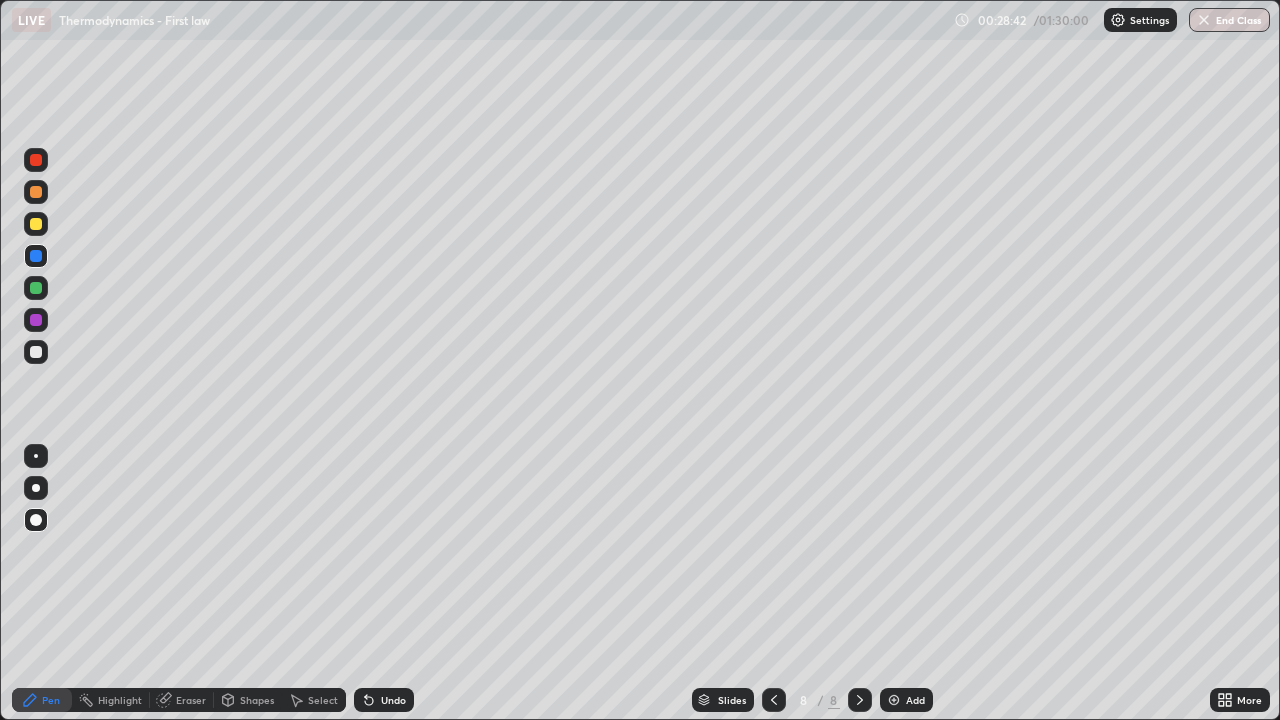 click at bounding box center [894, 700] 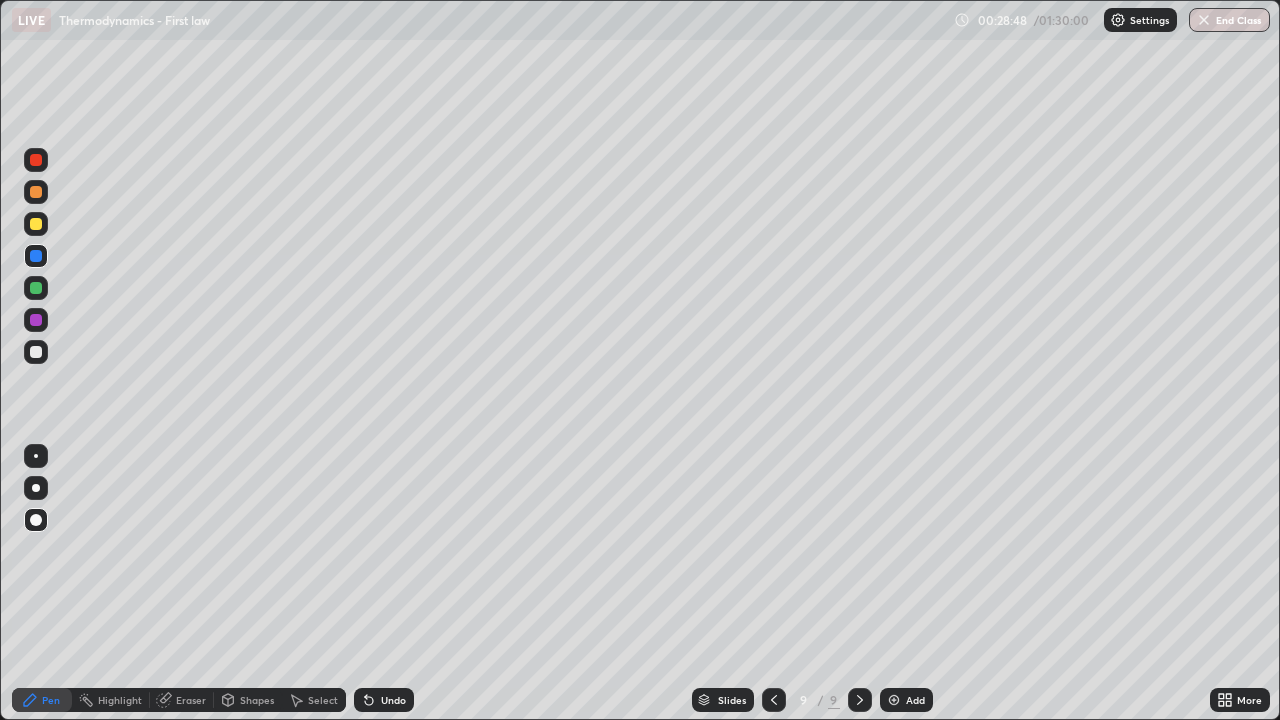 click at bounding box center [36, 288] 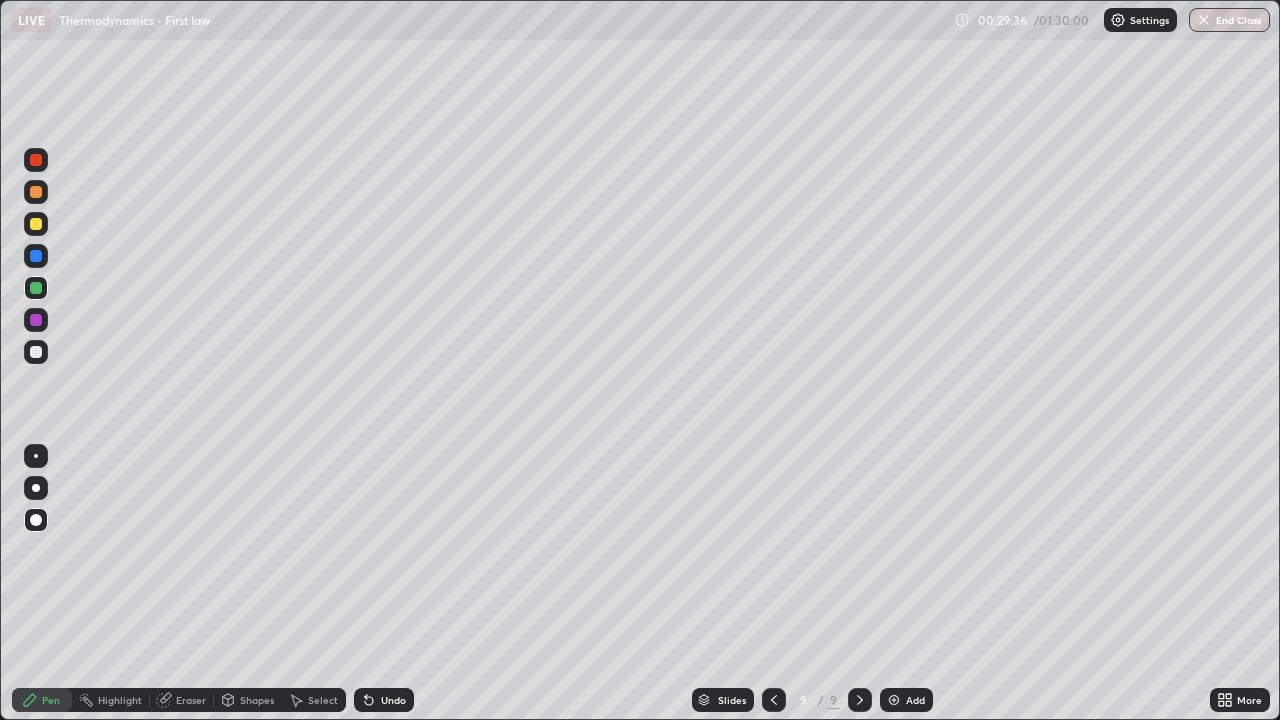click at bounding box center (36, 256) 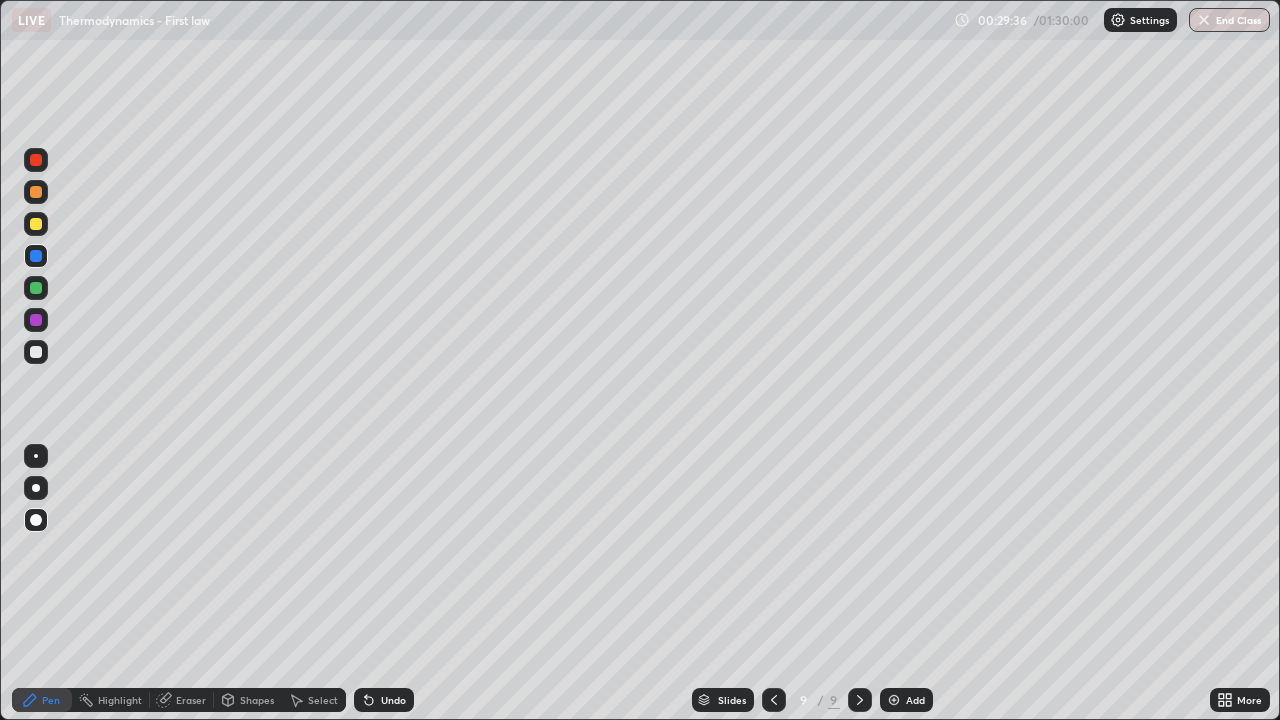 click at bounding box center (36, 224) 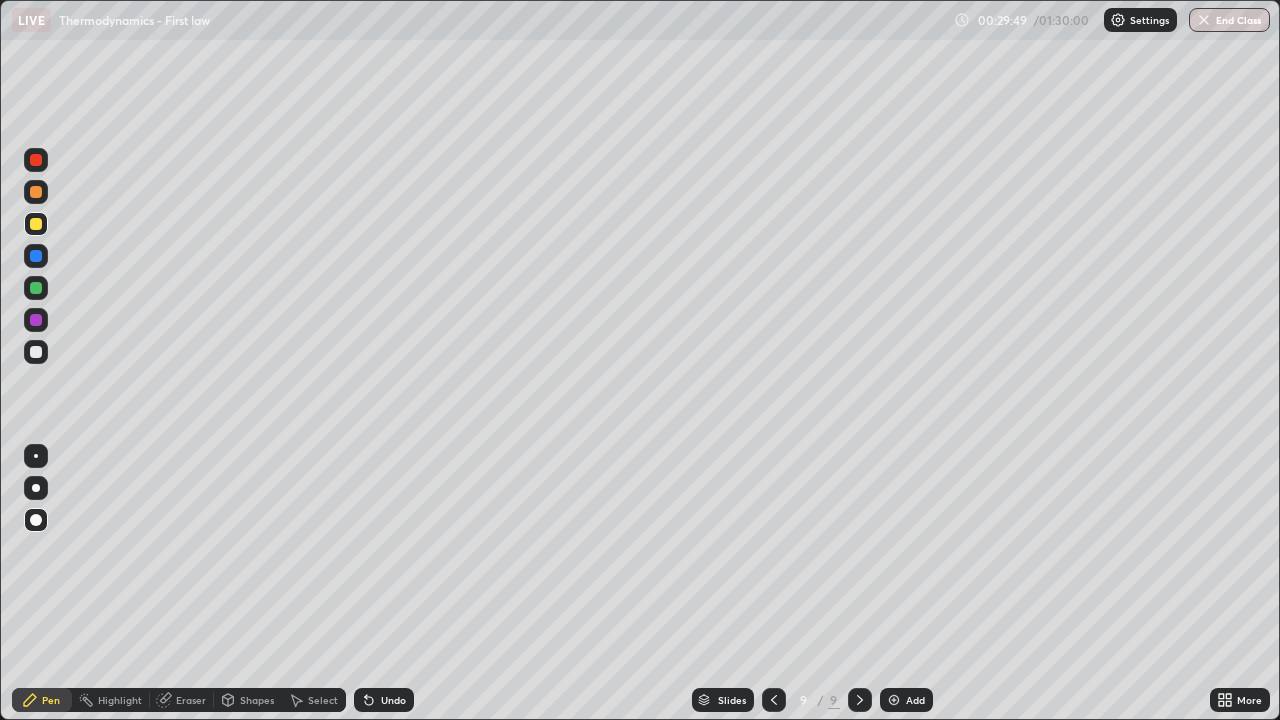 click at bounding box center (36, 288) 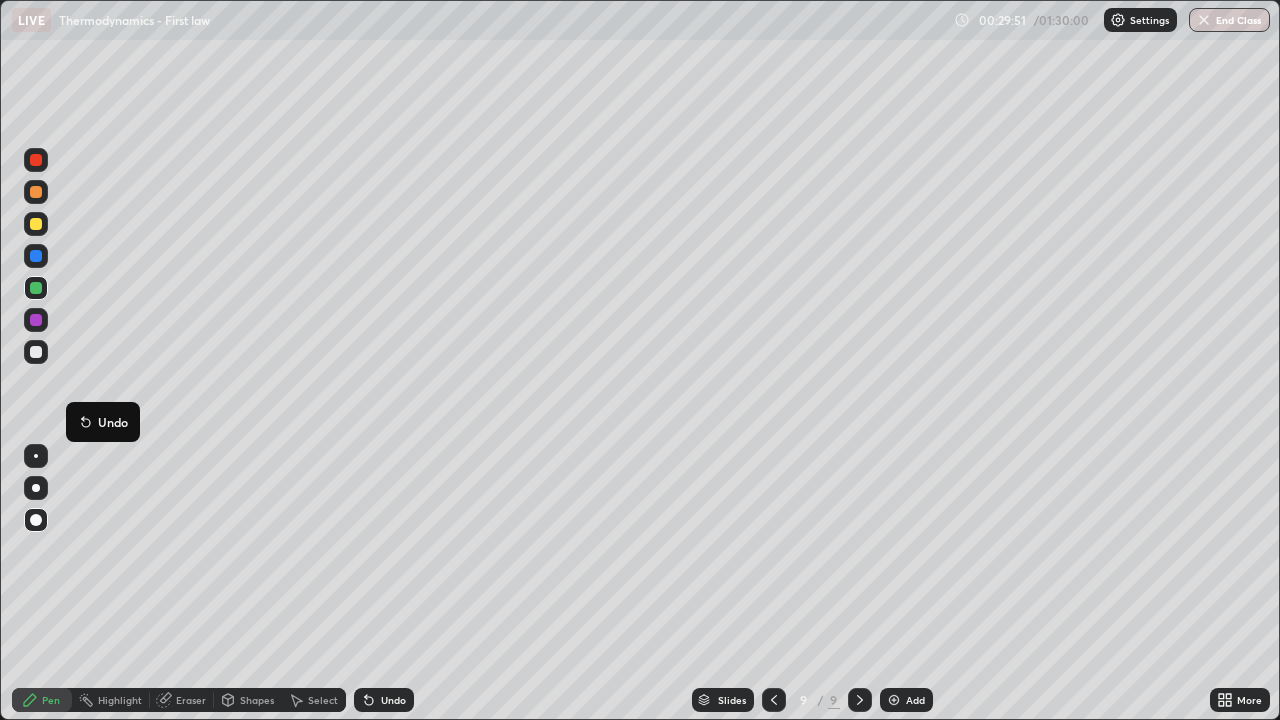 click at bounding box center [36, 352] 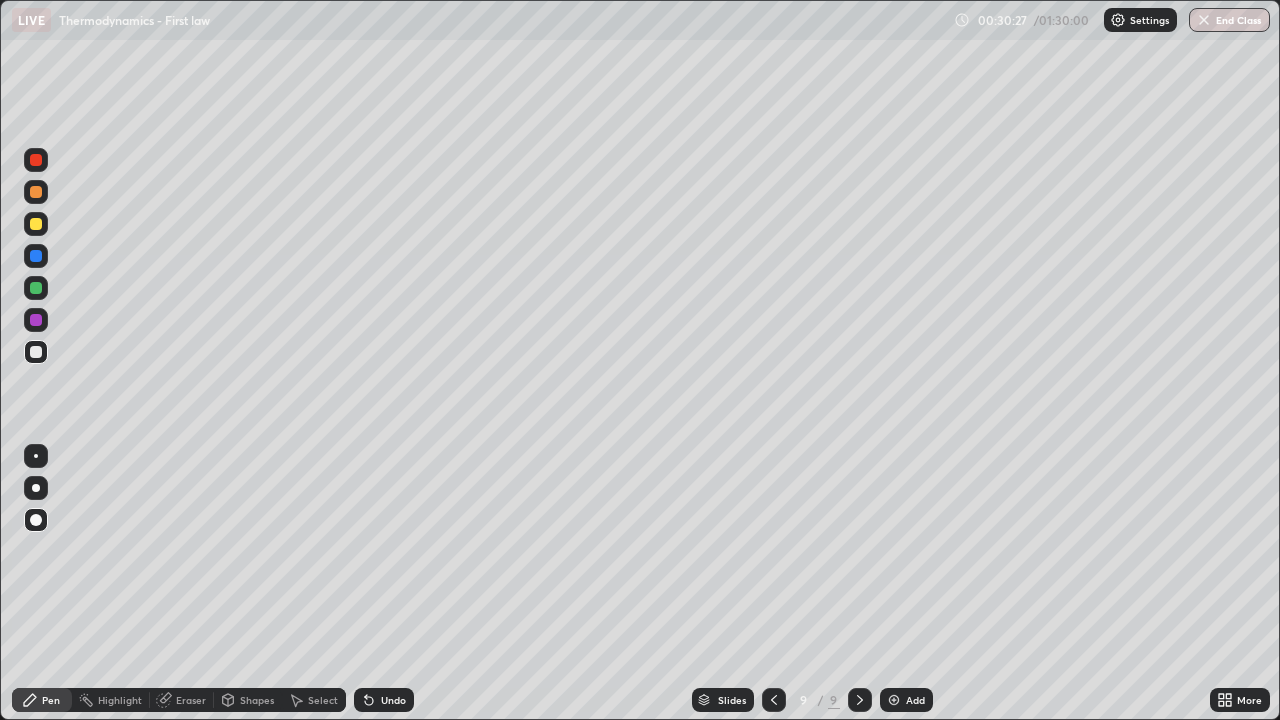 click on "Eraser" at bounding box center [182, 700] 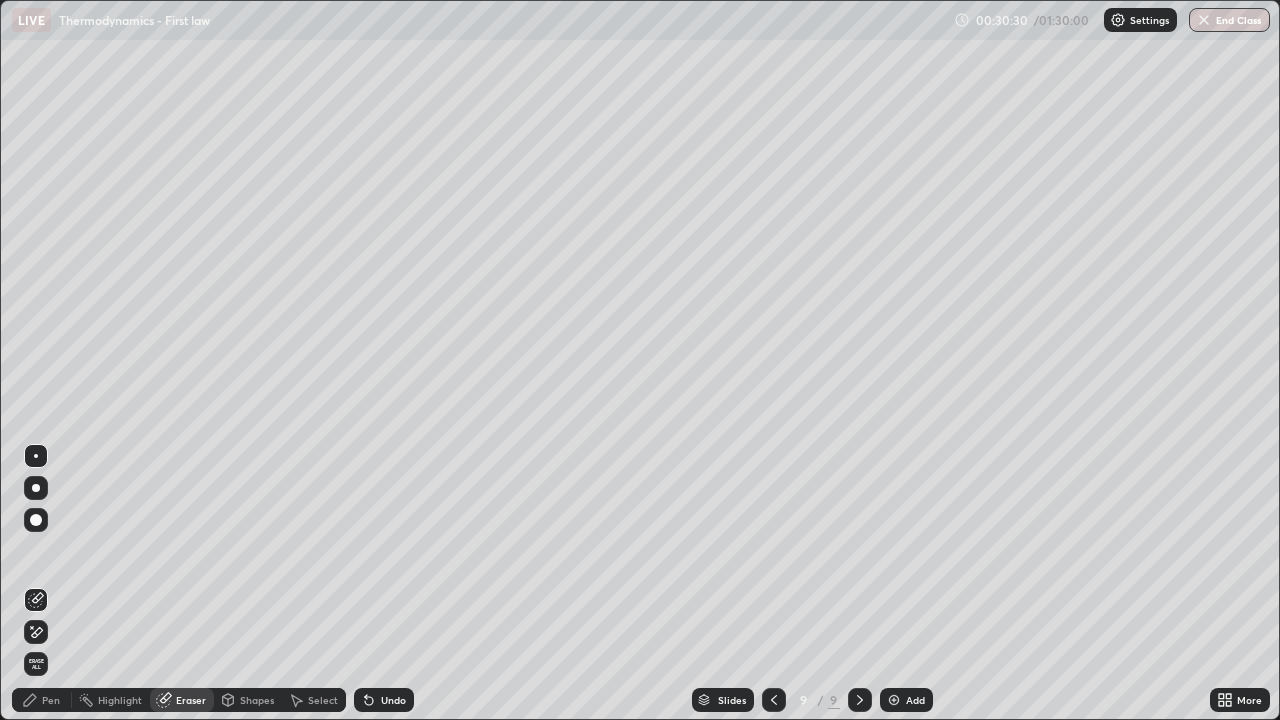 click on "Pen" at bounding box center [51, 700] 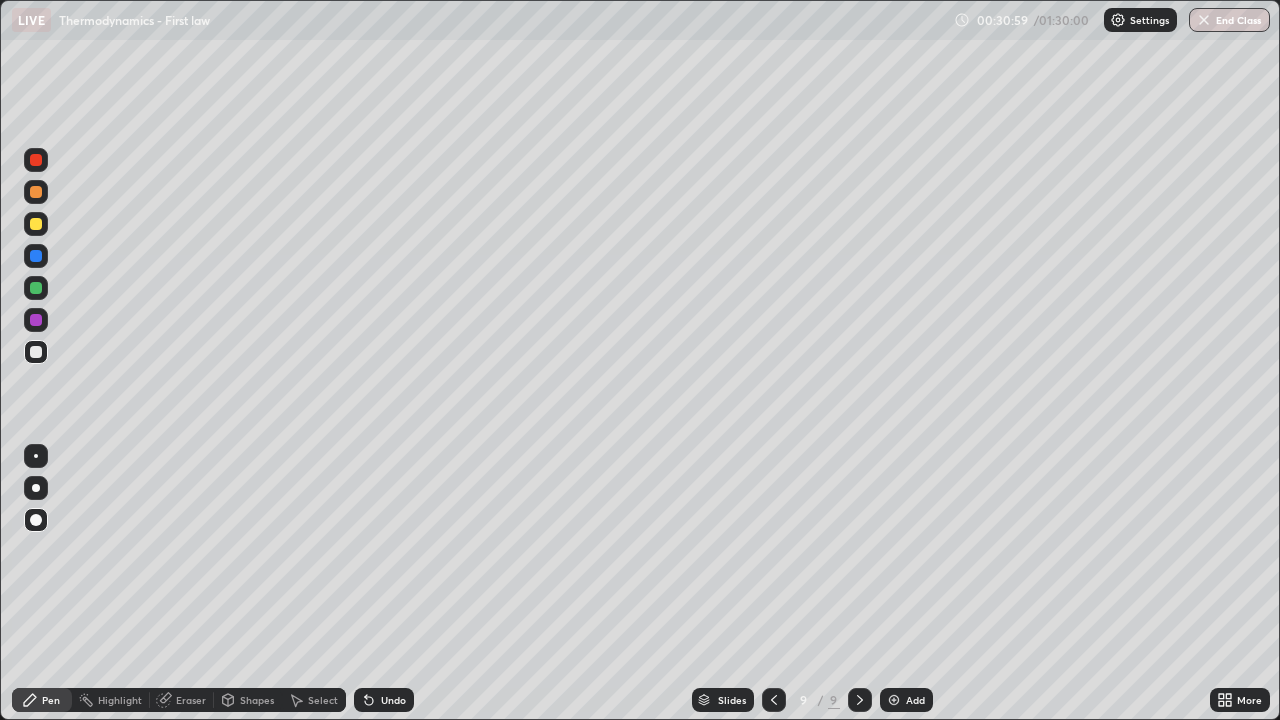 click on "Add" at bounding box center [906, 700] 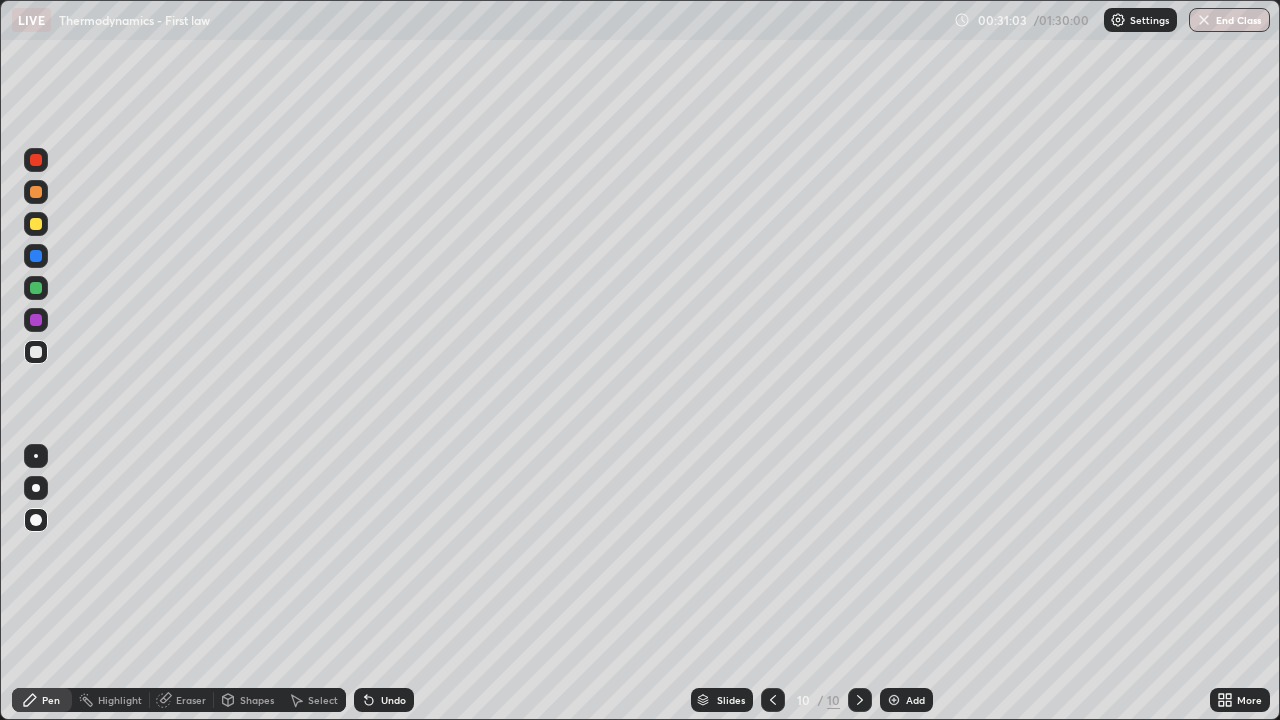 click at bounding box center (36, 288) 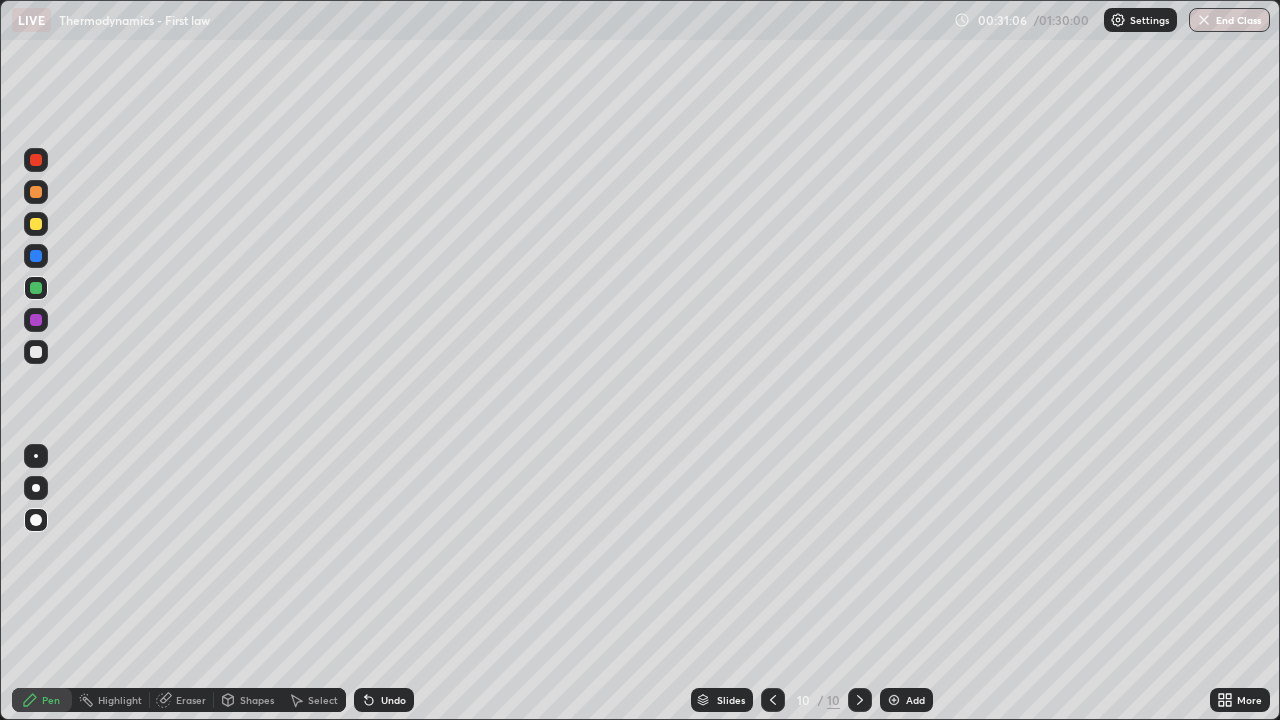 click on "Eraser" at bounding box center [191, 700] 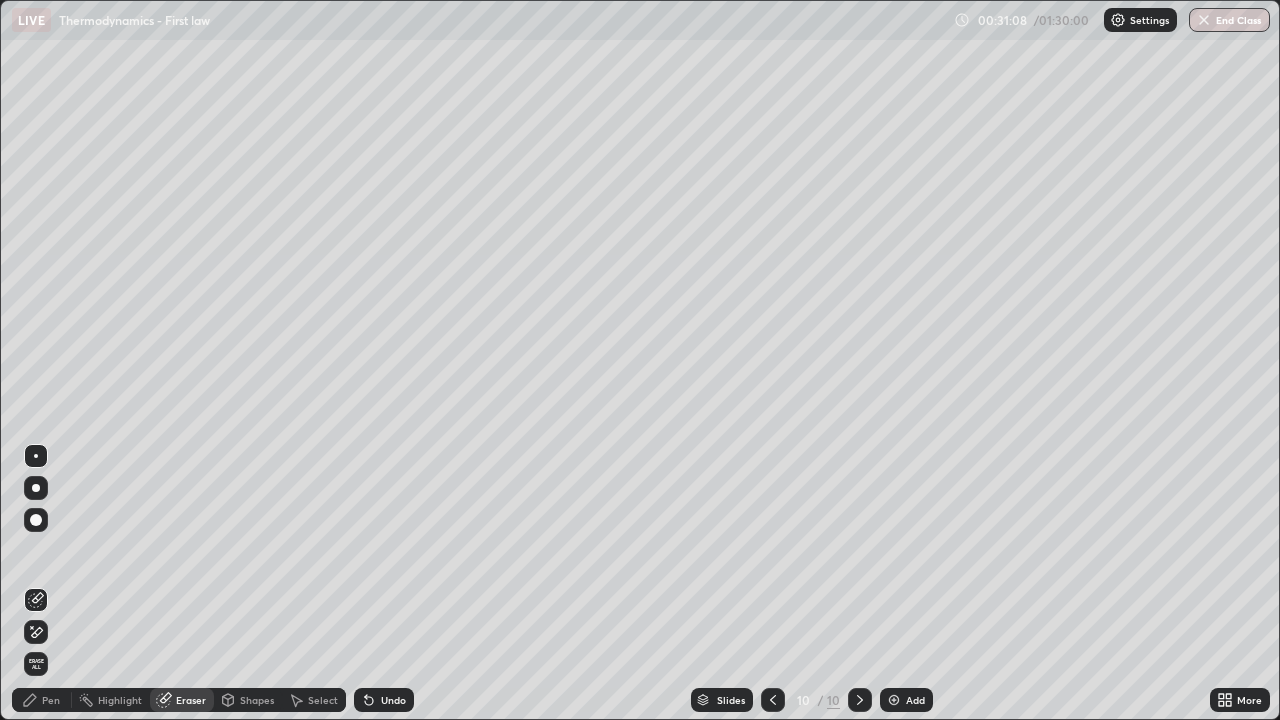 click on "Pen" at bounding box center [51, 700] 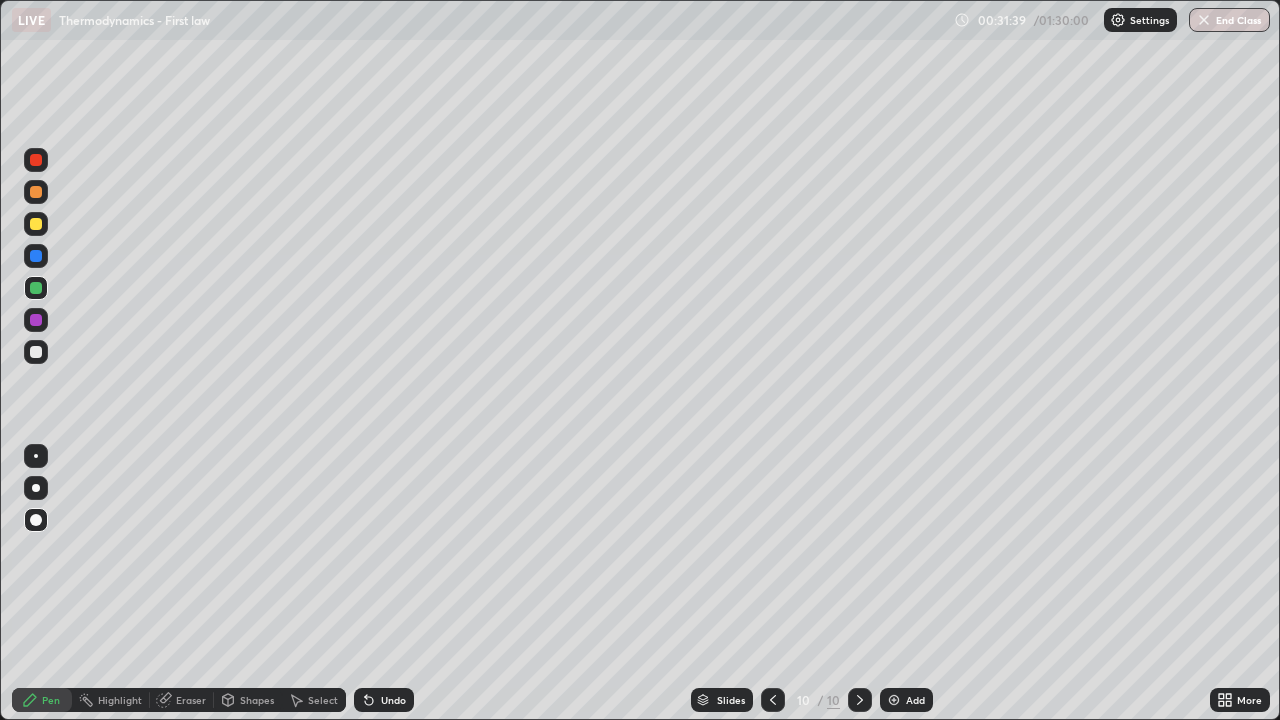 click on "Eraser" at bounding box center (191, 700) 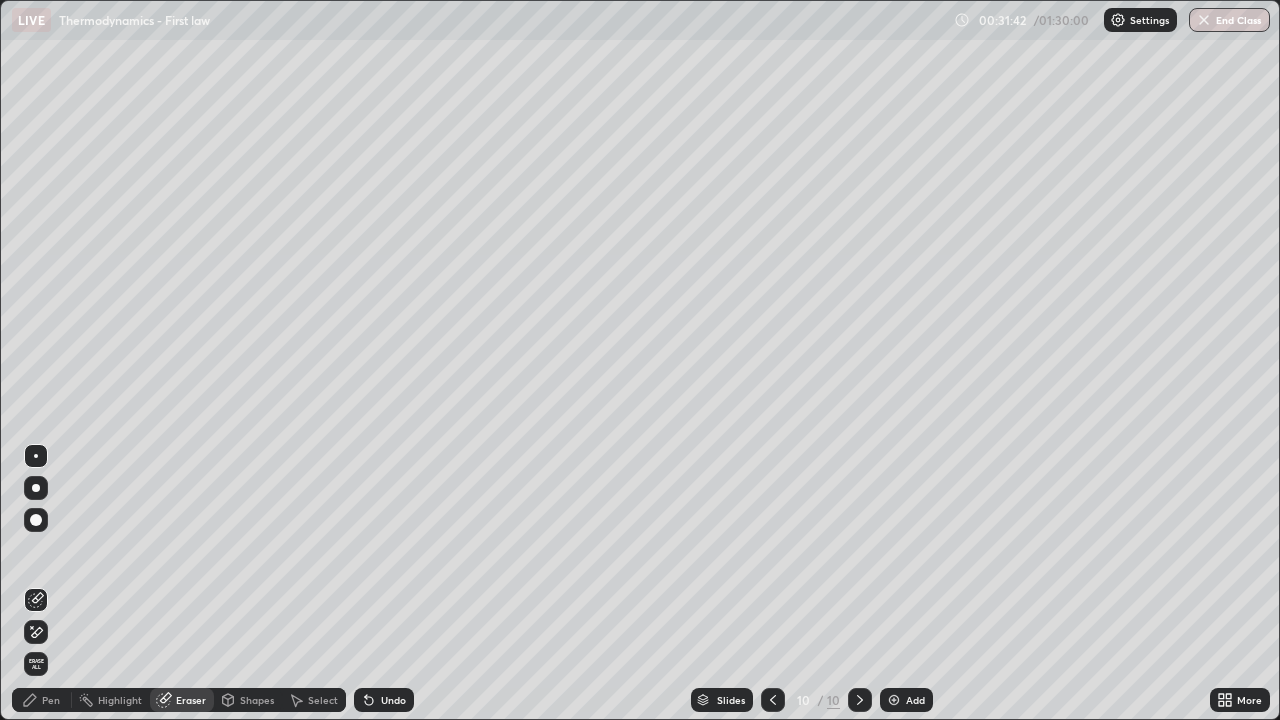 click on "Pen" at bounding box center (42, 700) 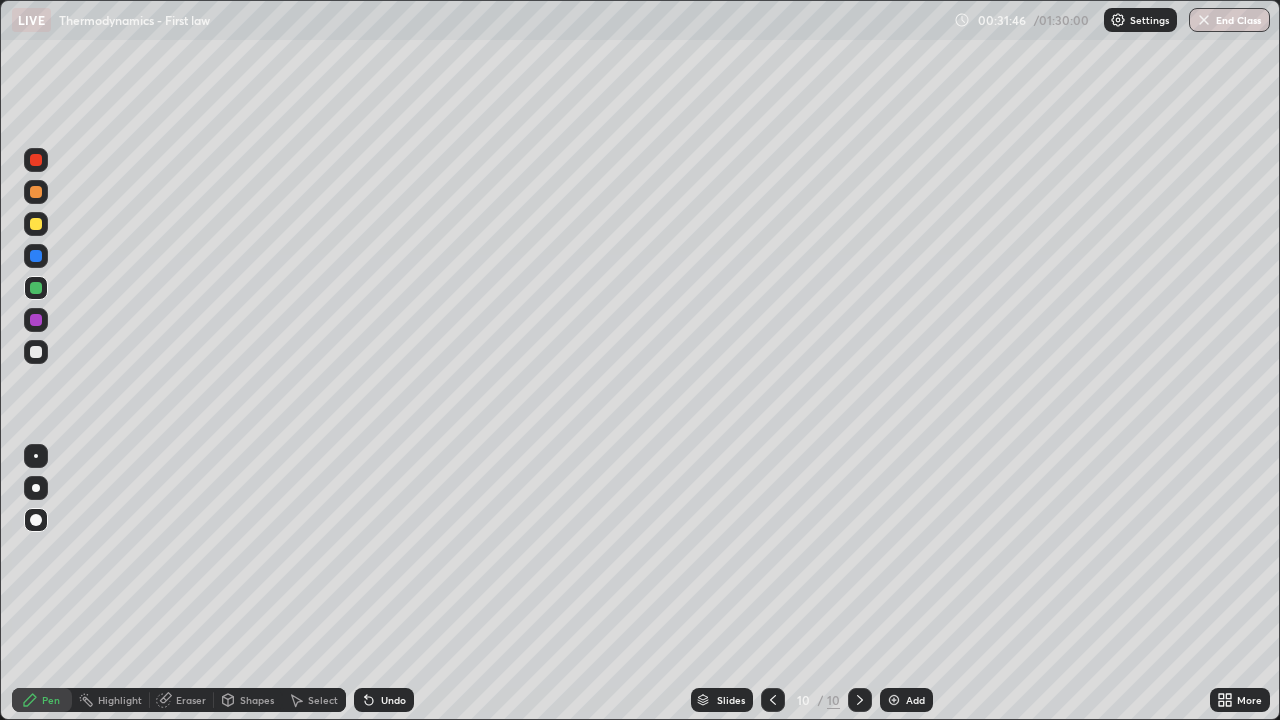 click at bounding box center [894, 700] 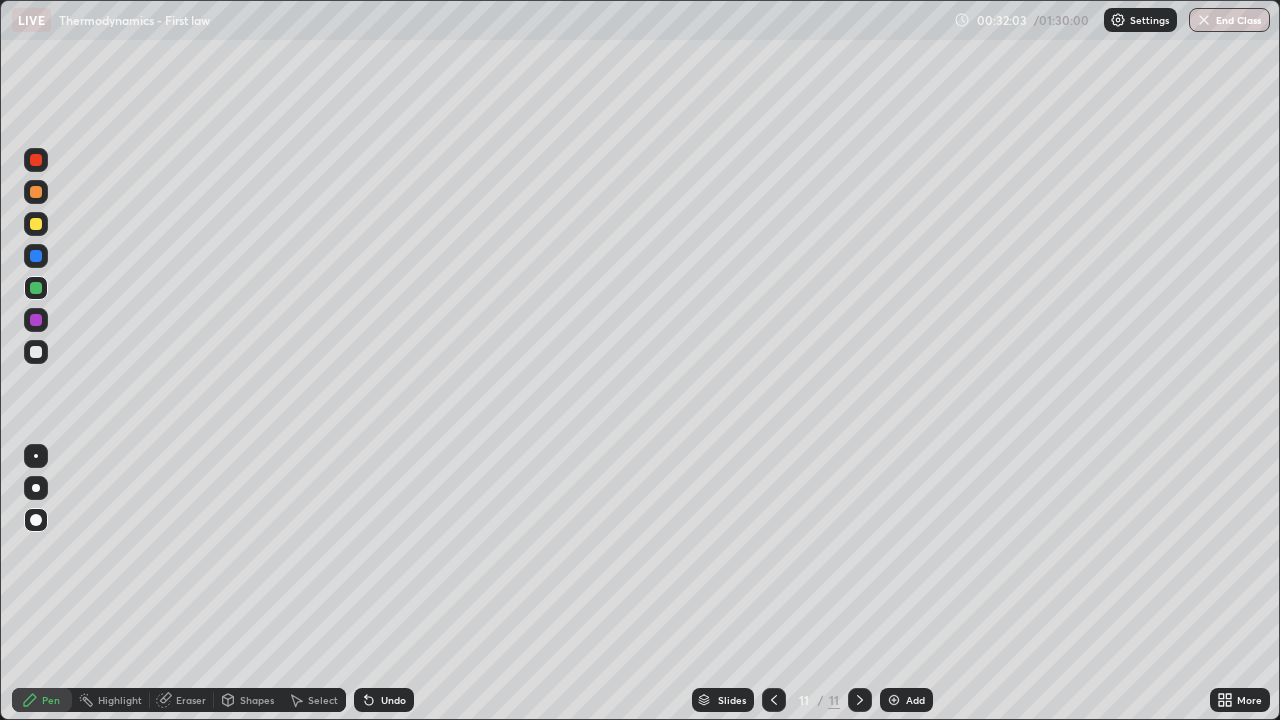 click at bounding box center [36, 224] 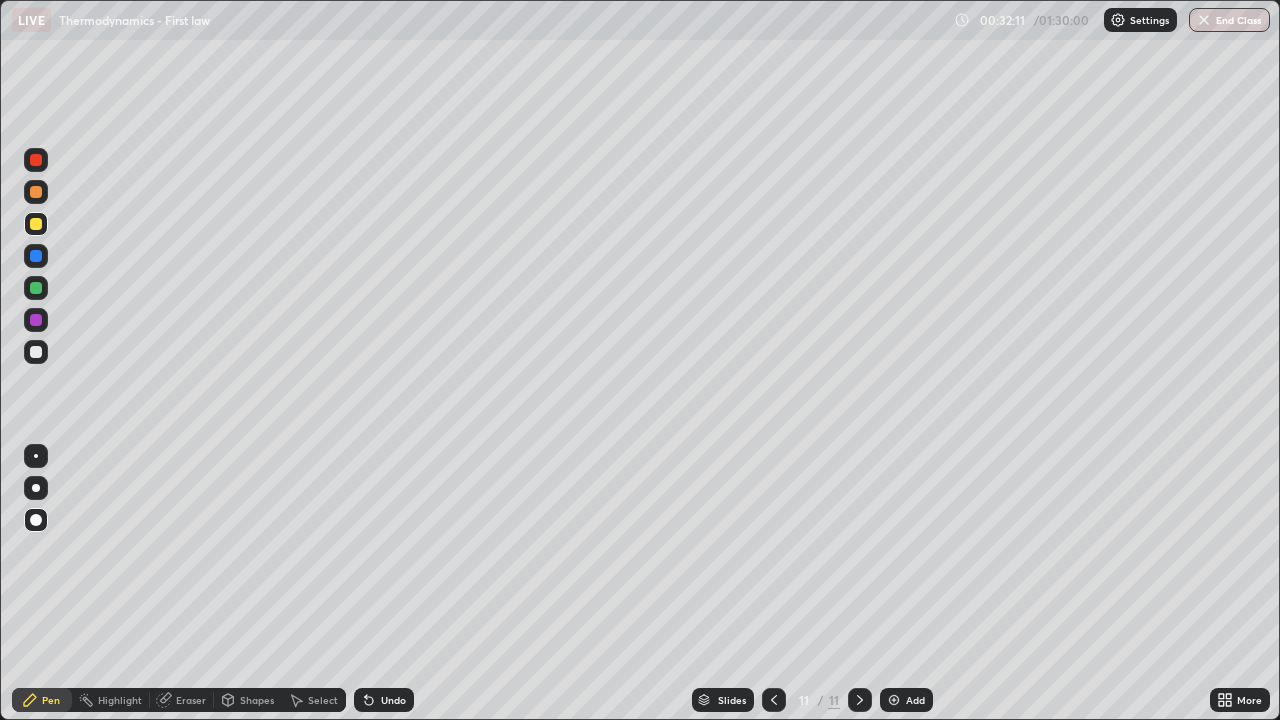 click at bounding box center (36, 160) 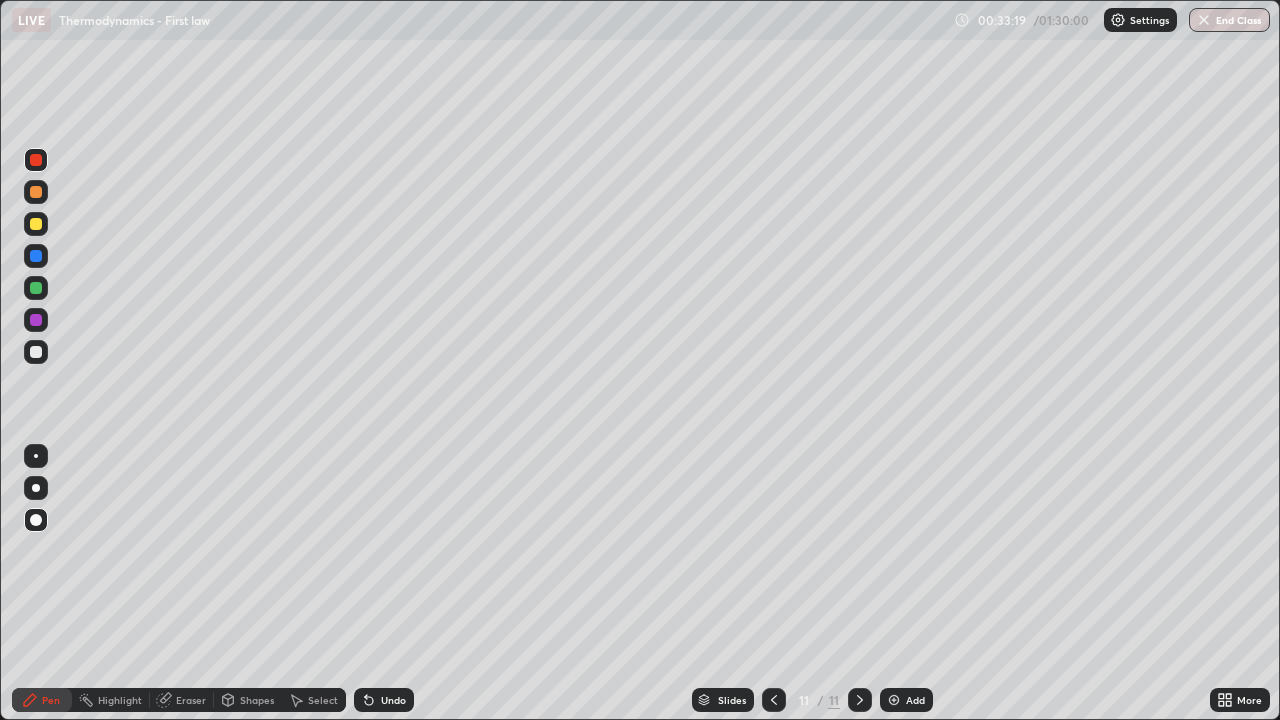 click at bounding box center [36, 224] 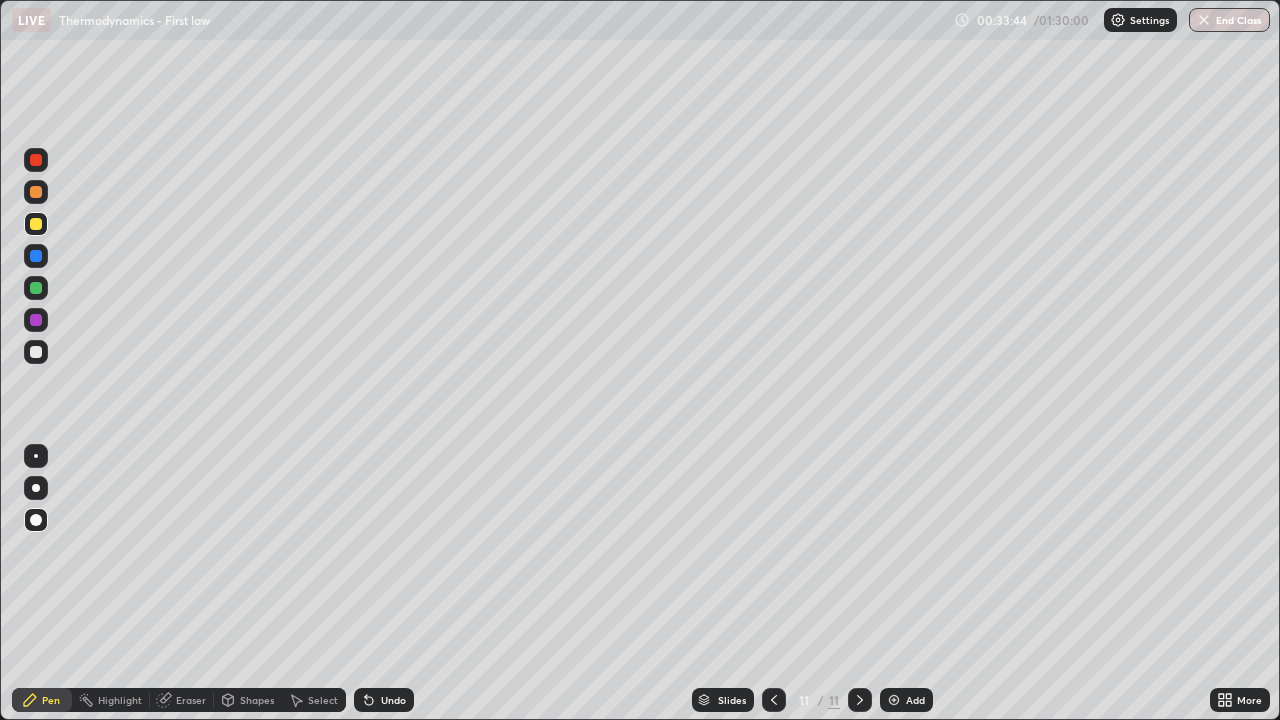 click at bounding box center [36, 352] 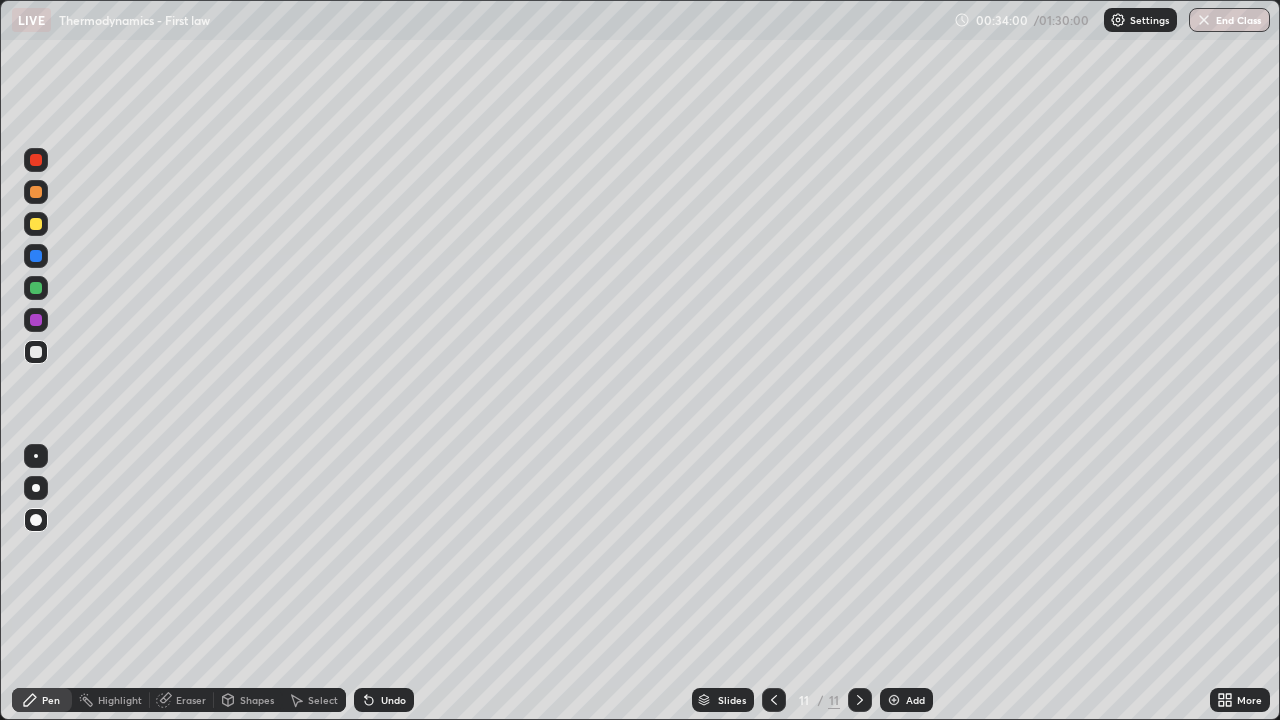 click at bounding box center [36, 224] 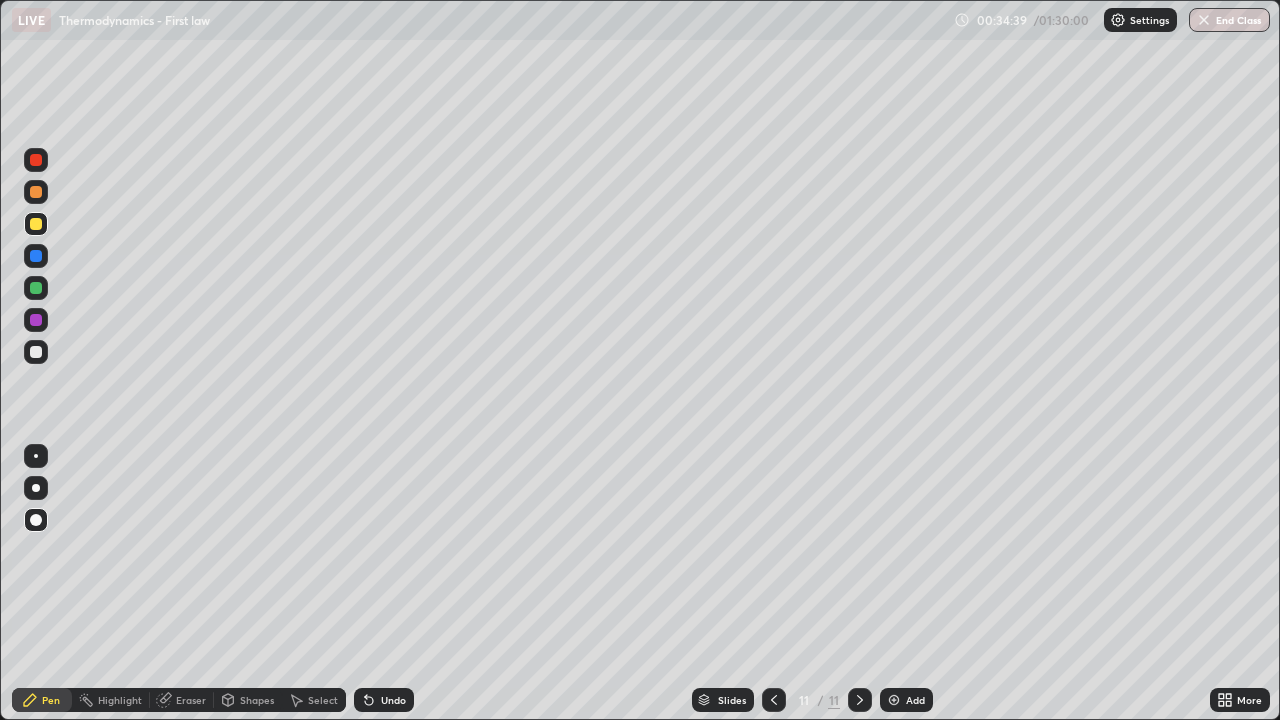 click at bounding box center [36, 288] 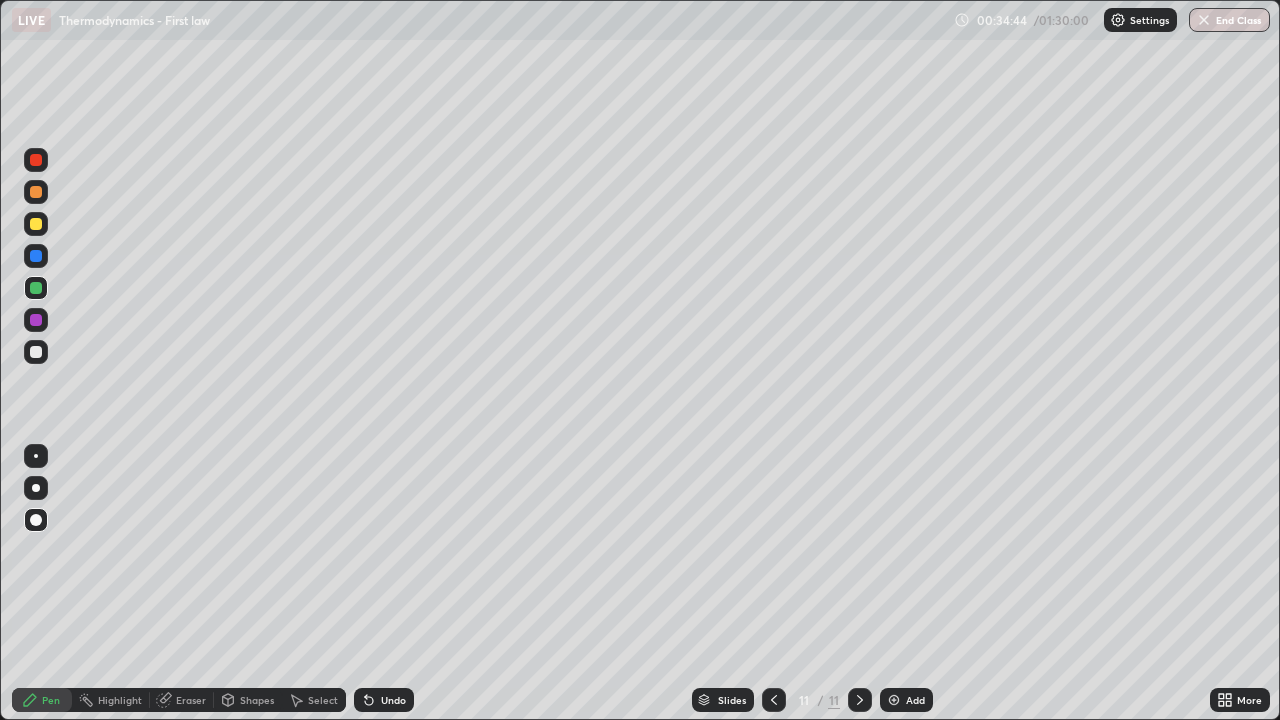 click at bounding box center [36, 352] 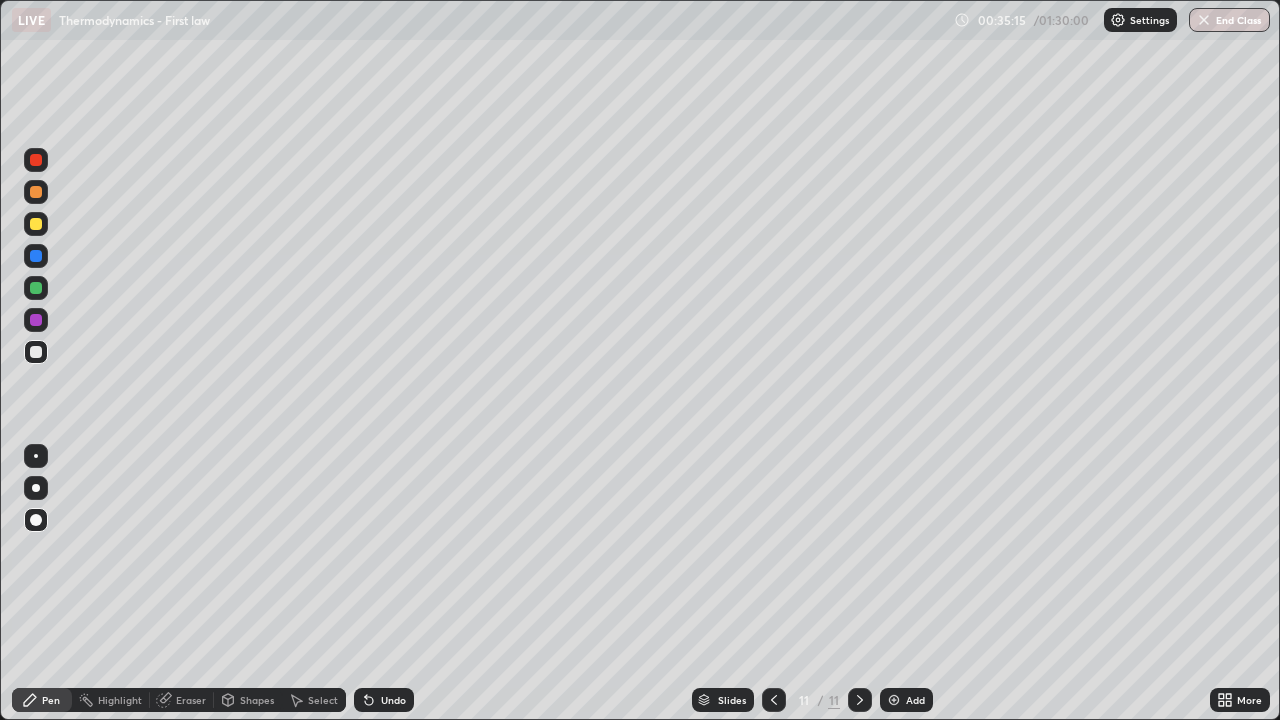 click on "Eraser" at bounding box center [191, 700] 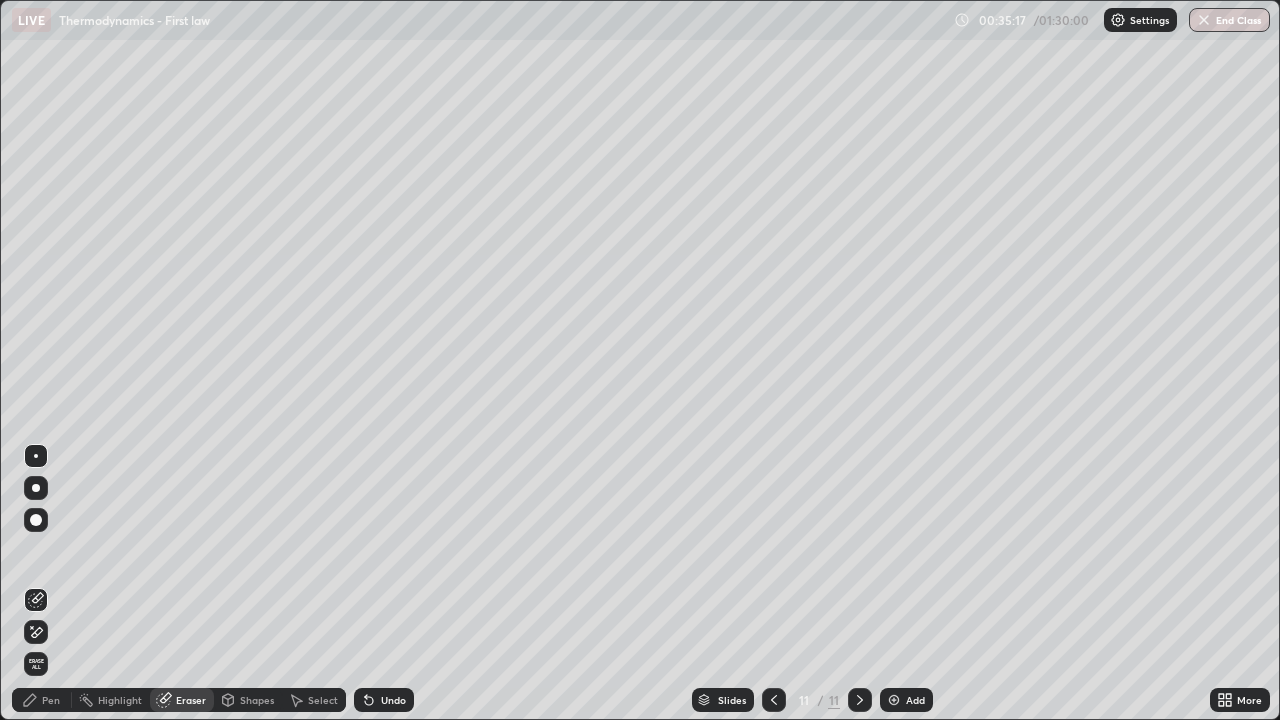 click on "Pen" at bounding box center [51, 700] 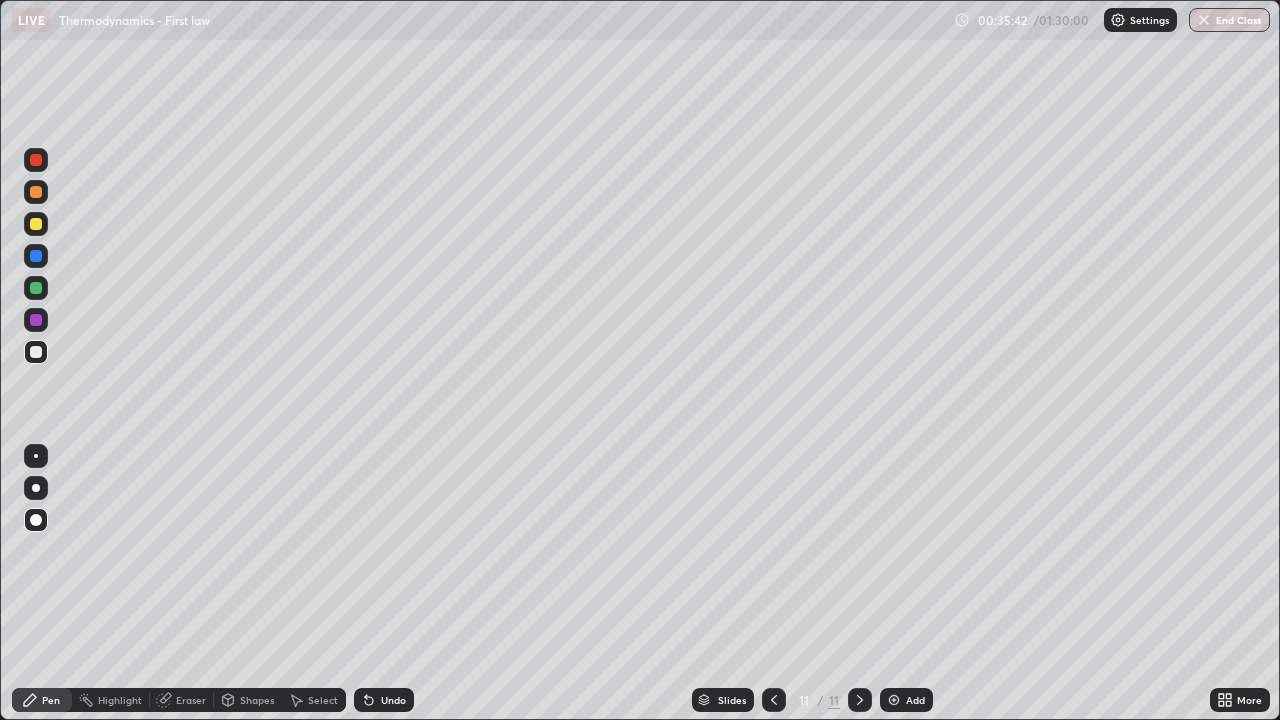click at bounding box center (36, 288) 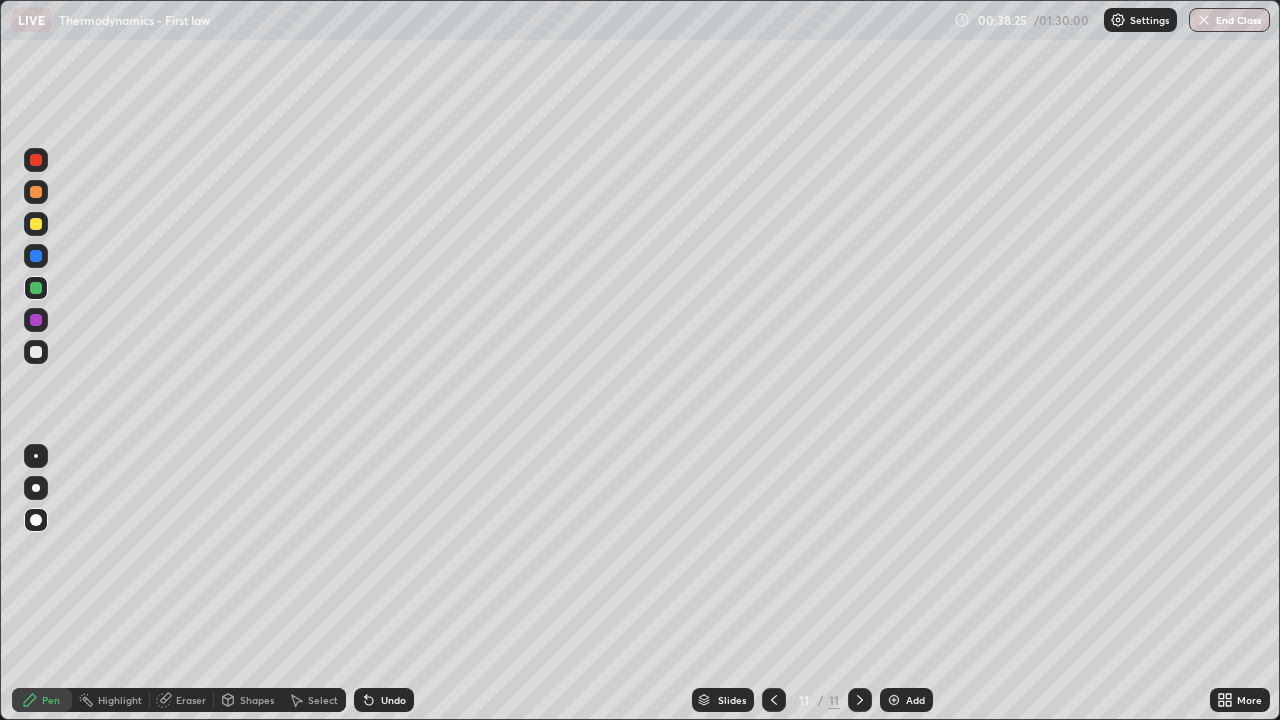 click at bounding box center (36, 224) 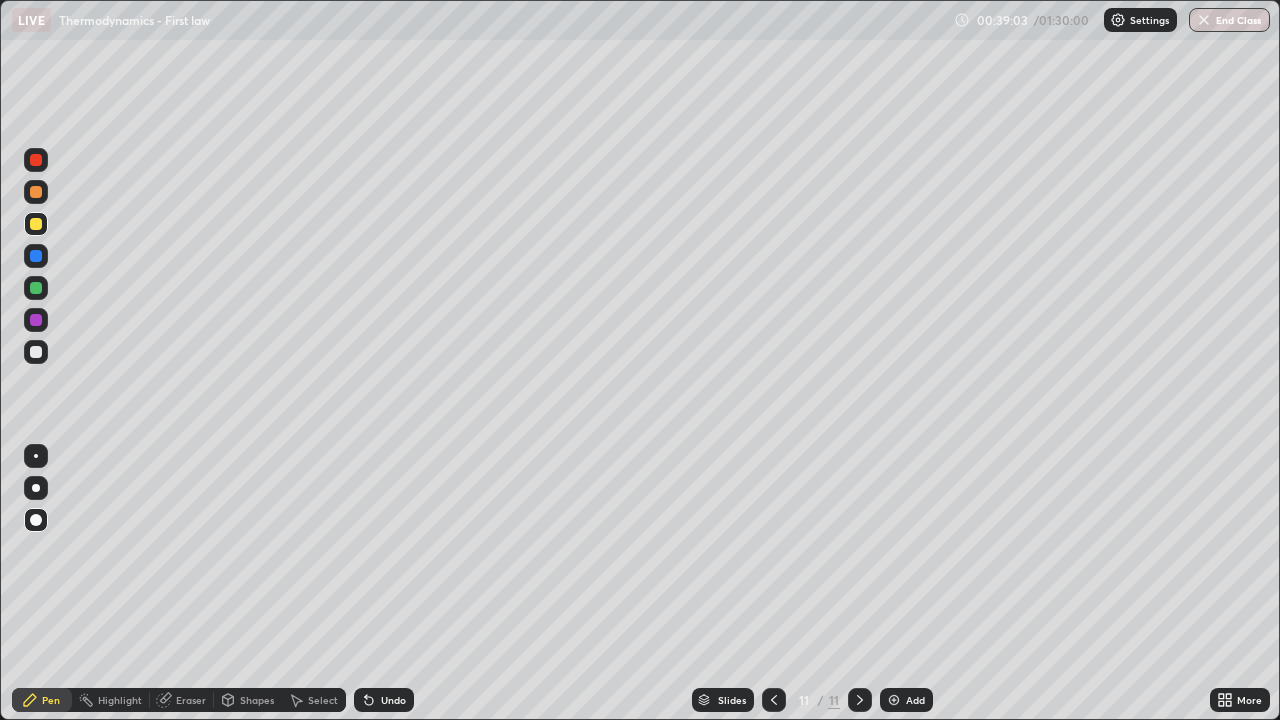 click at bounding box center (36, 352) 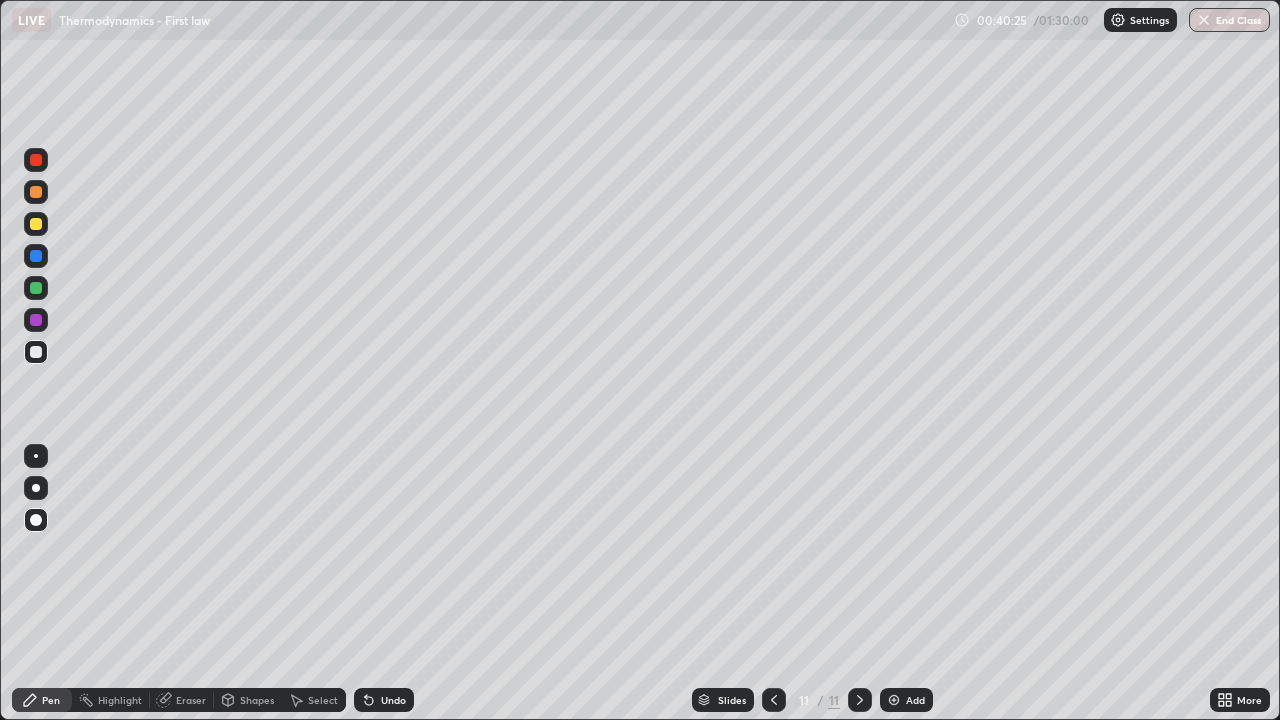 click at bounding box center [894, 700] 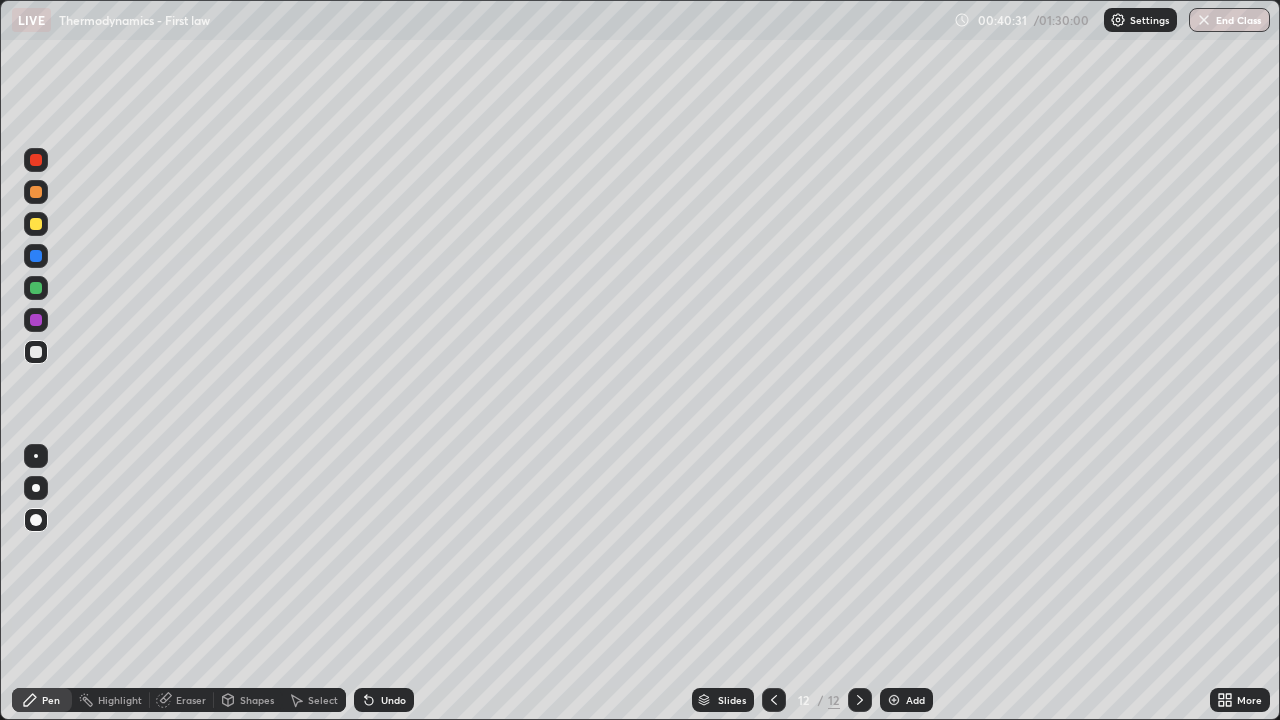 click 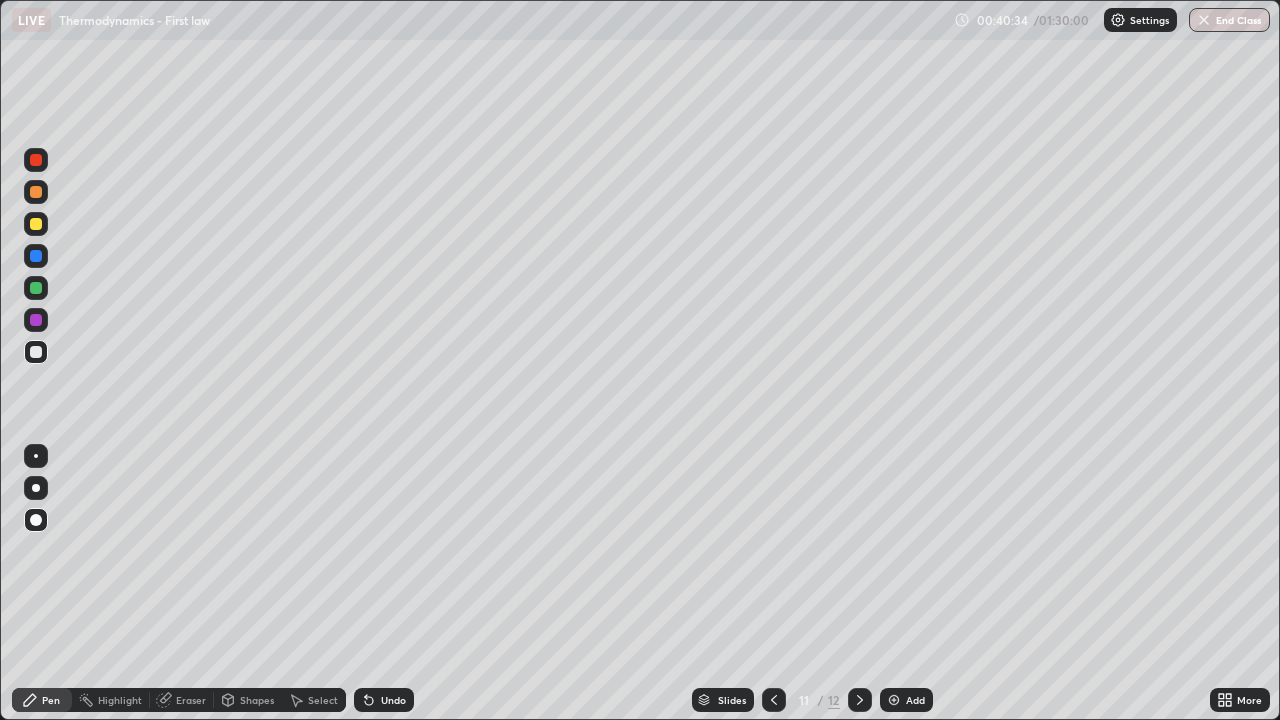 click 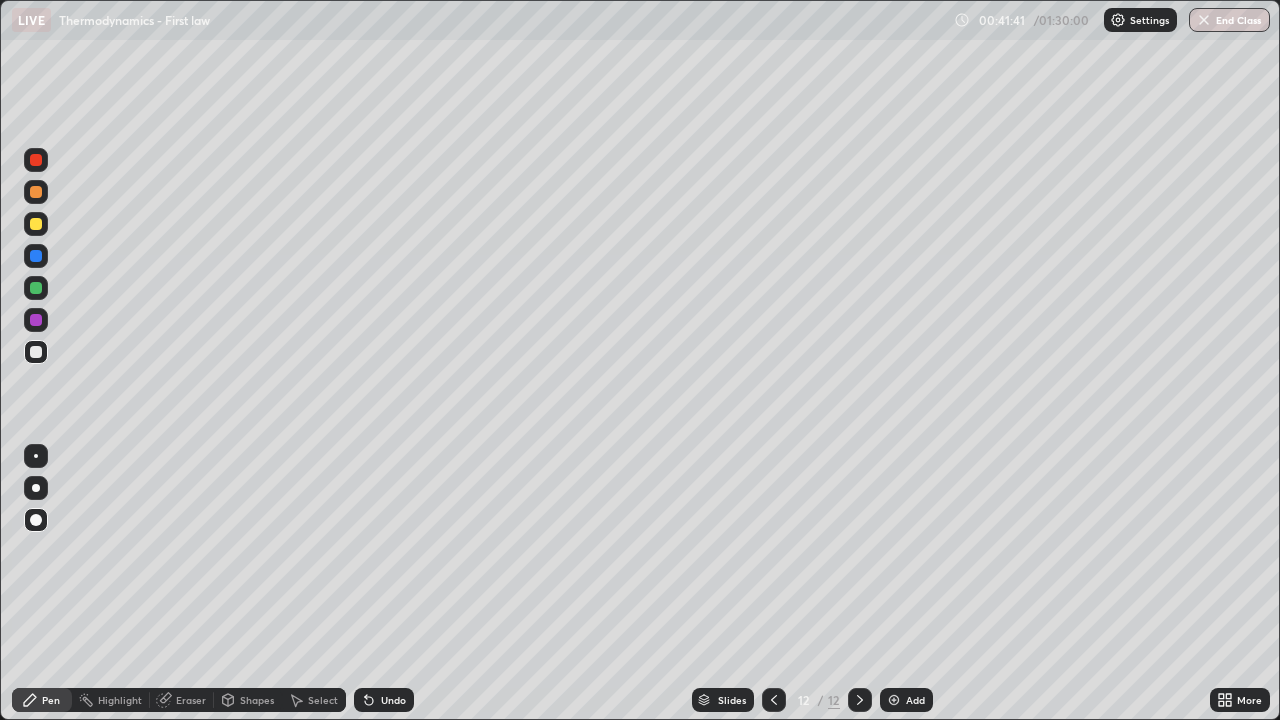 click at bounding box center (36, 288) 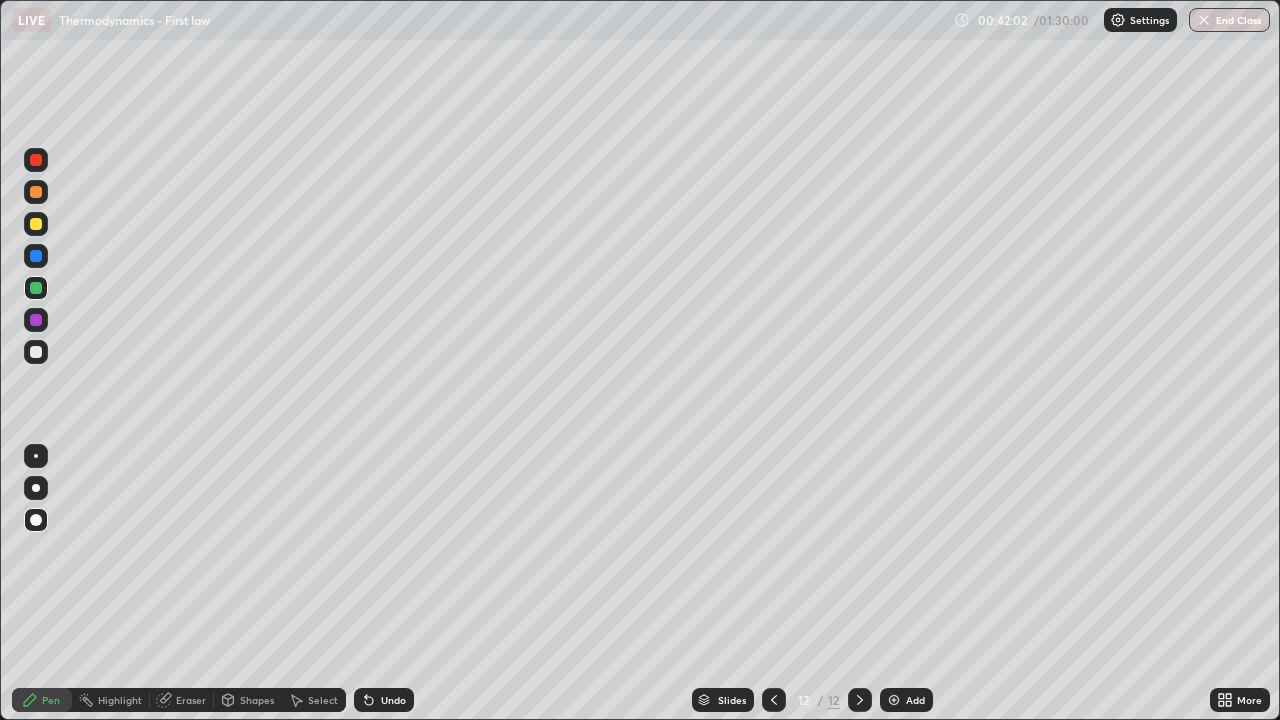 click on "Setting up your live class" at bounding box center [640, 360] 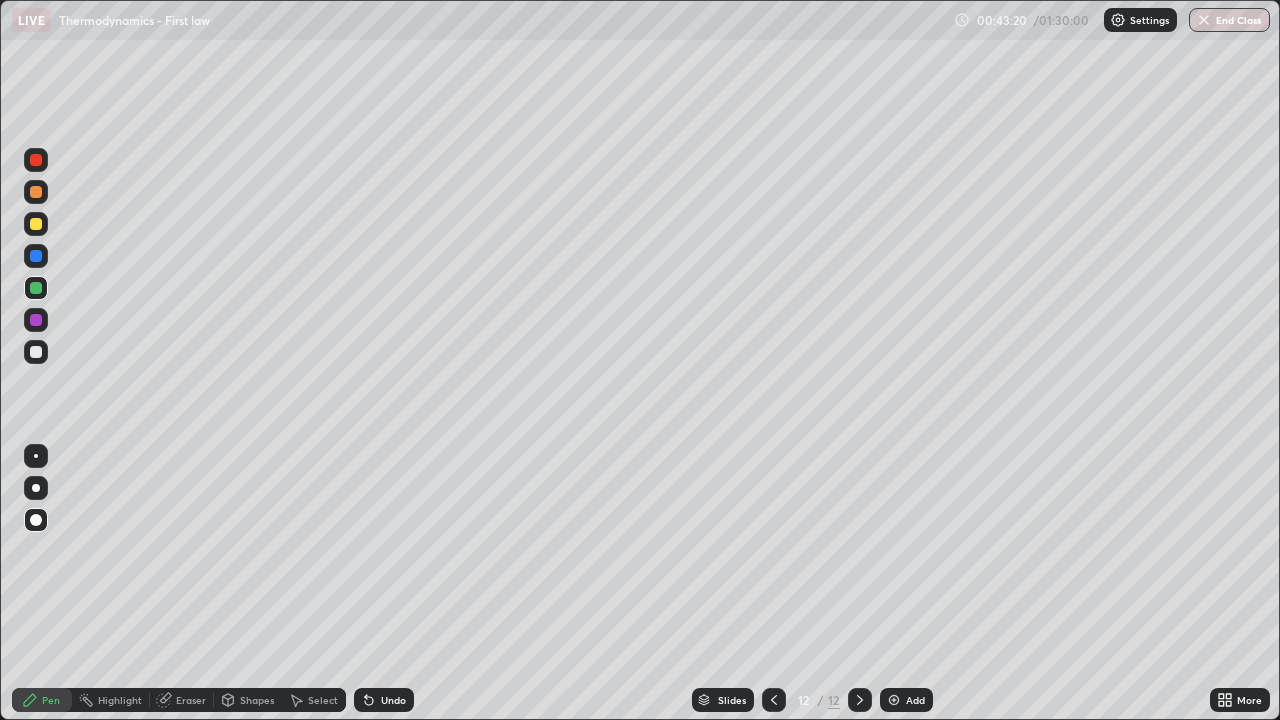 click at bounding box center (36, 224) 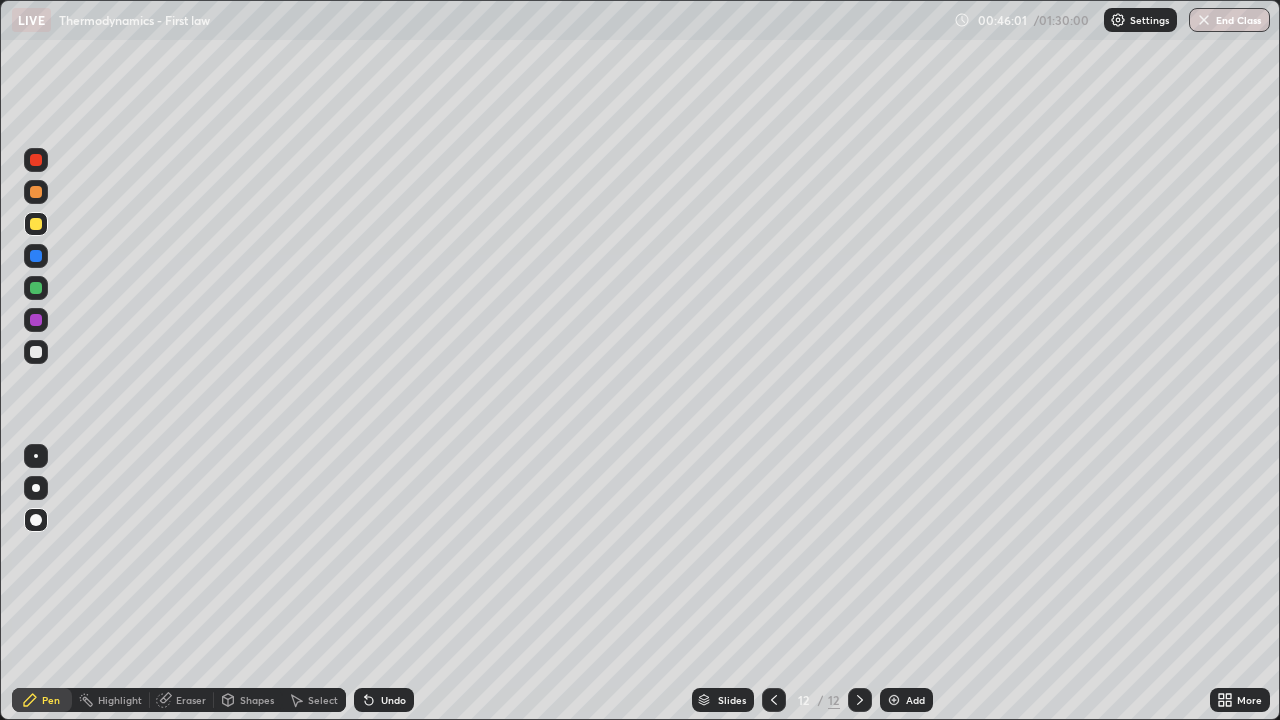 click on "Add" at bounding box center (906, 700) 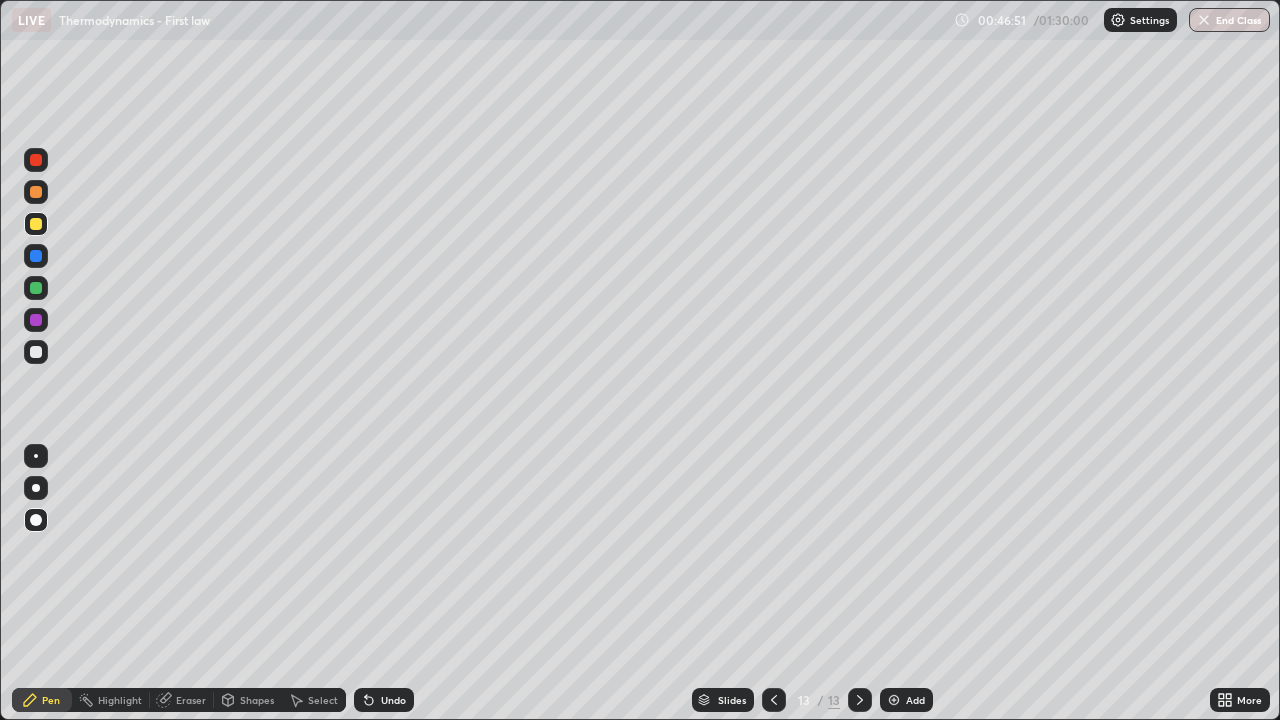 click at bounding box center [36, 352] 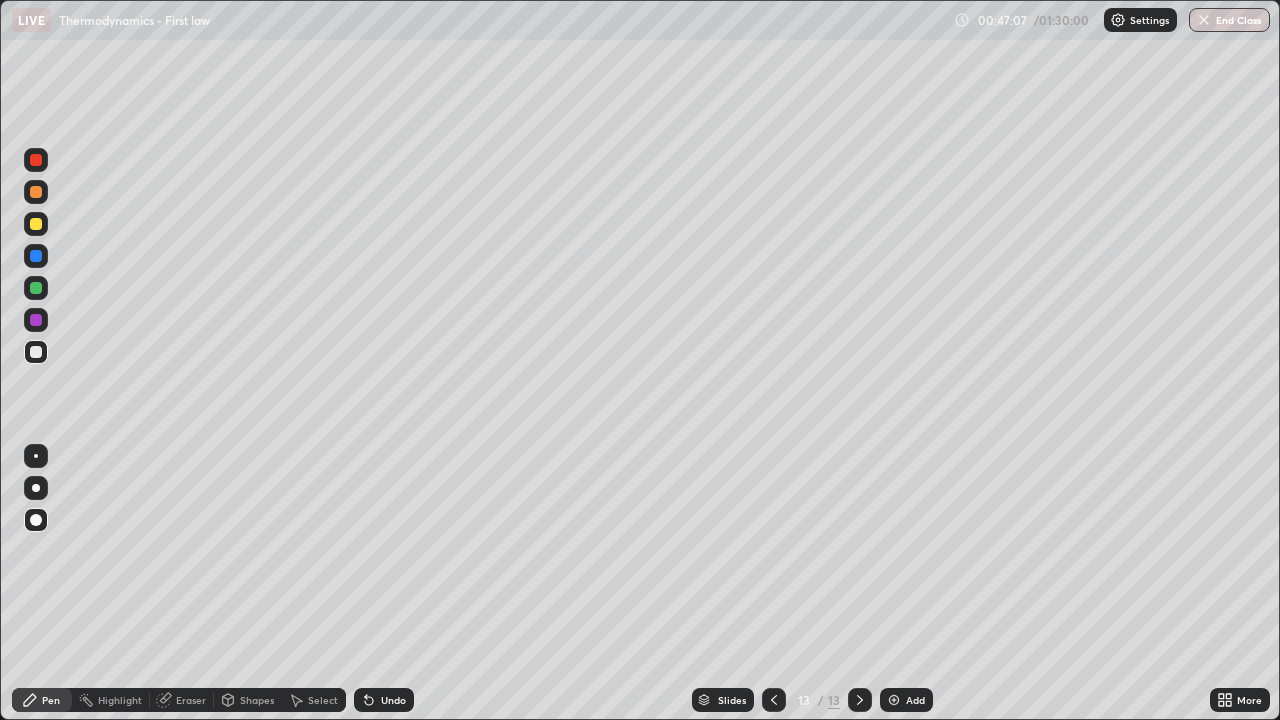 click at bounding box center (36, 224) 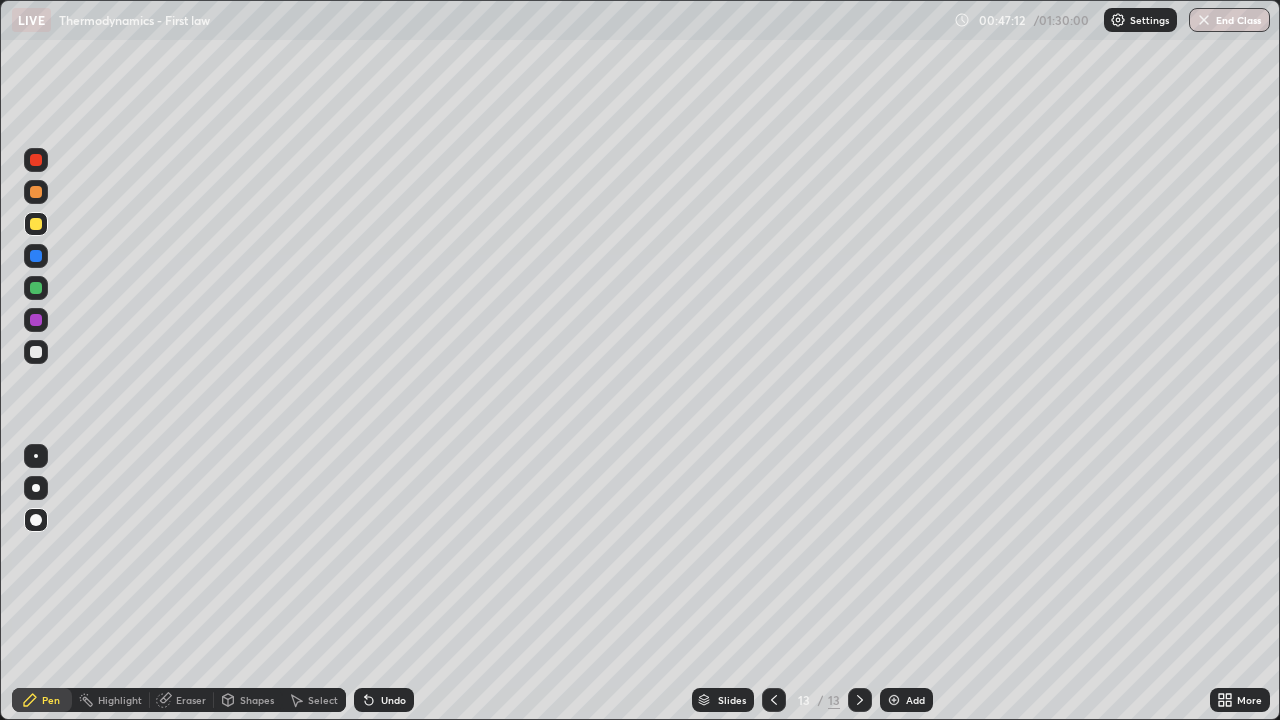 click on "Setting up your live class" at bounding box center (640, 360) 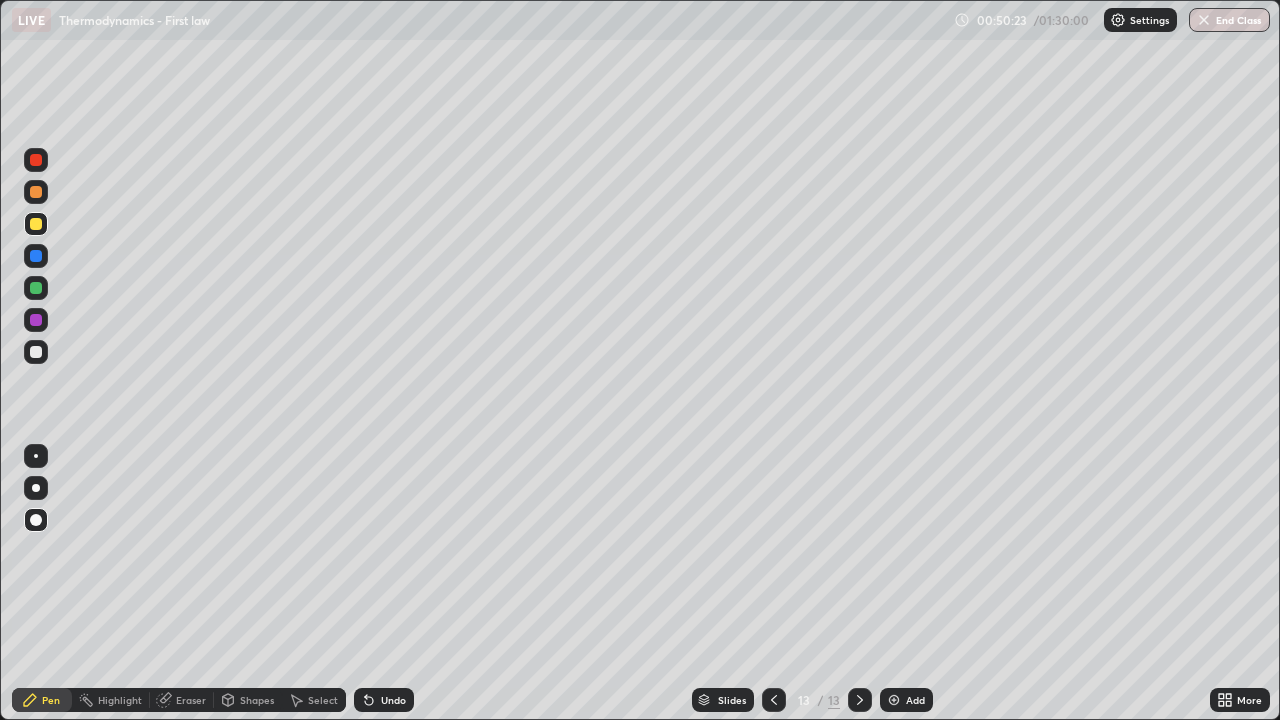 click at bounding box center (36, 352) 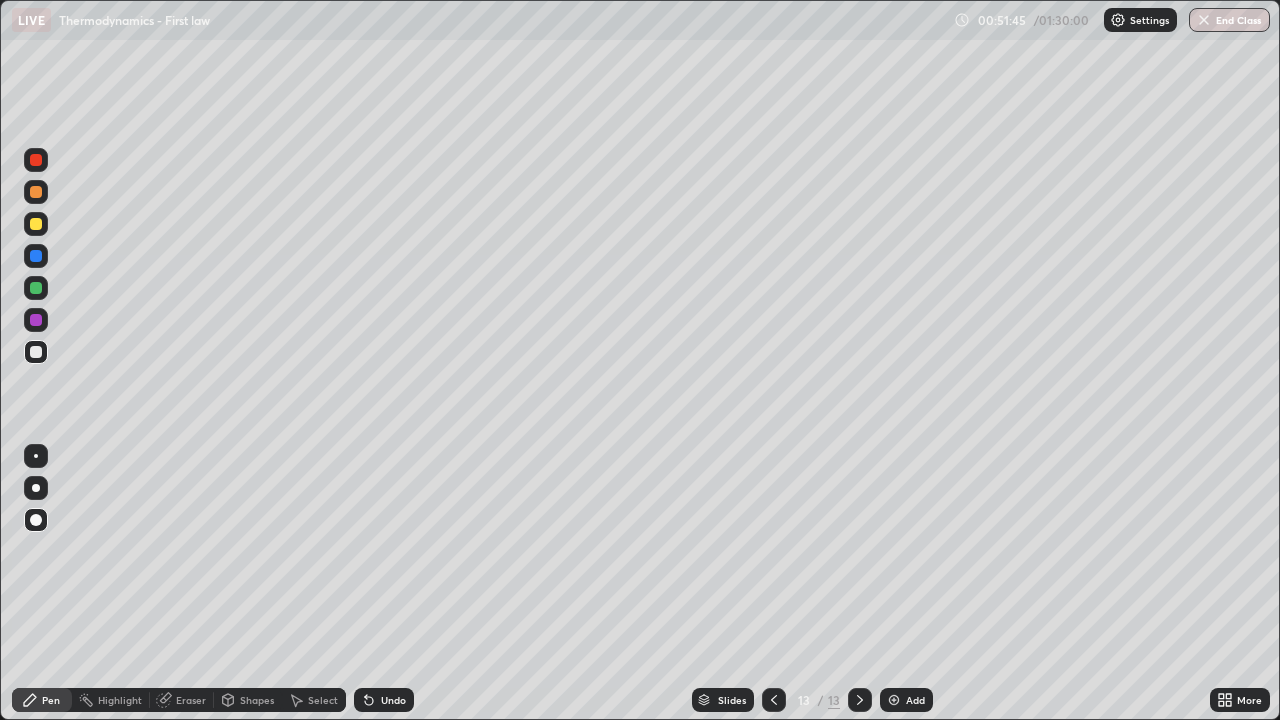 click on "Add" at bounding box center (915, 700) 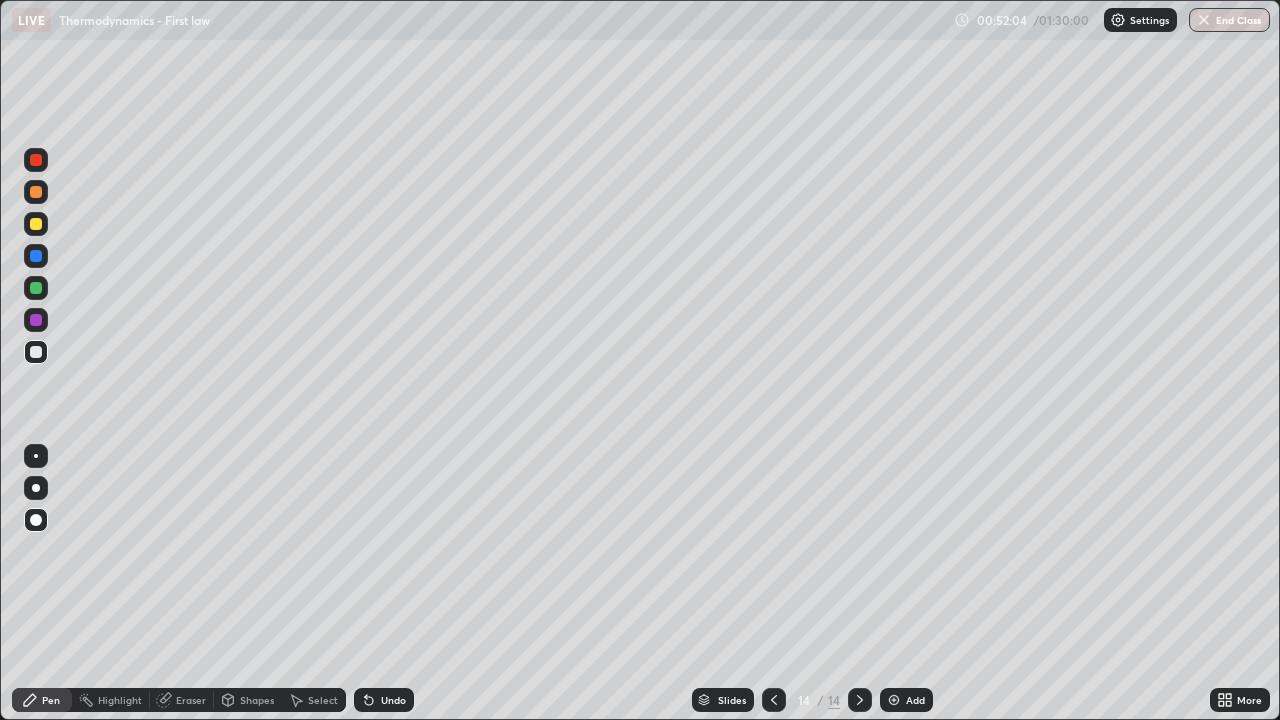 click on "Eraser" at bounding box center [191, 700] 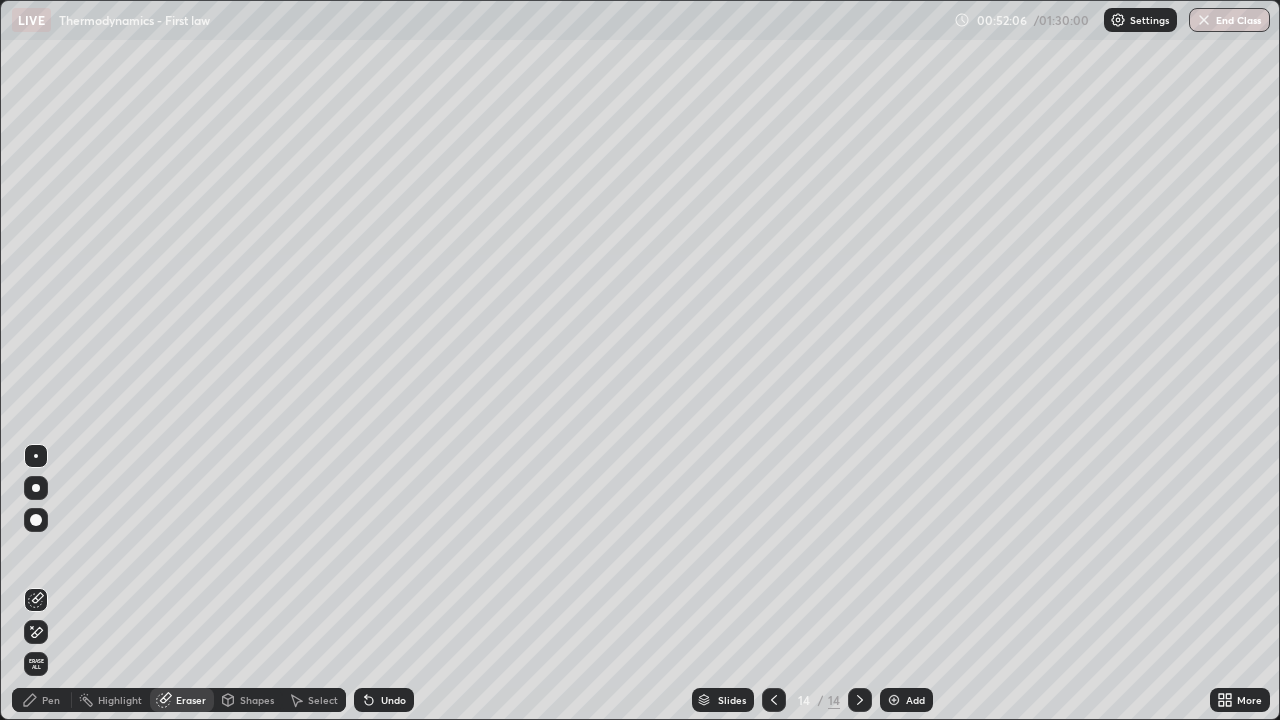 click on "Pen" at bounding box center [42, 700] 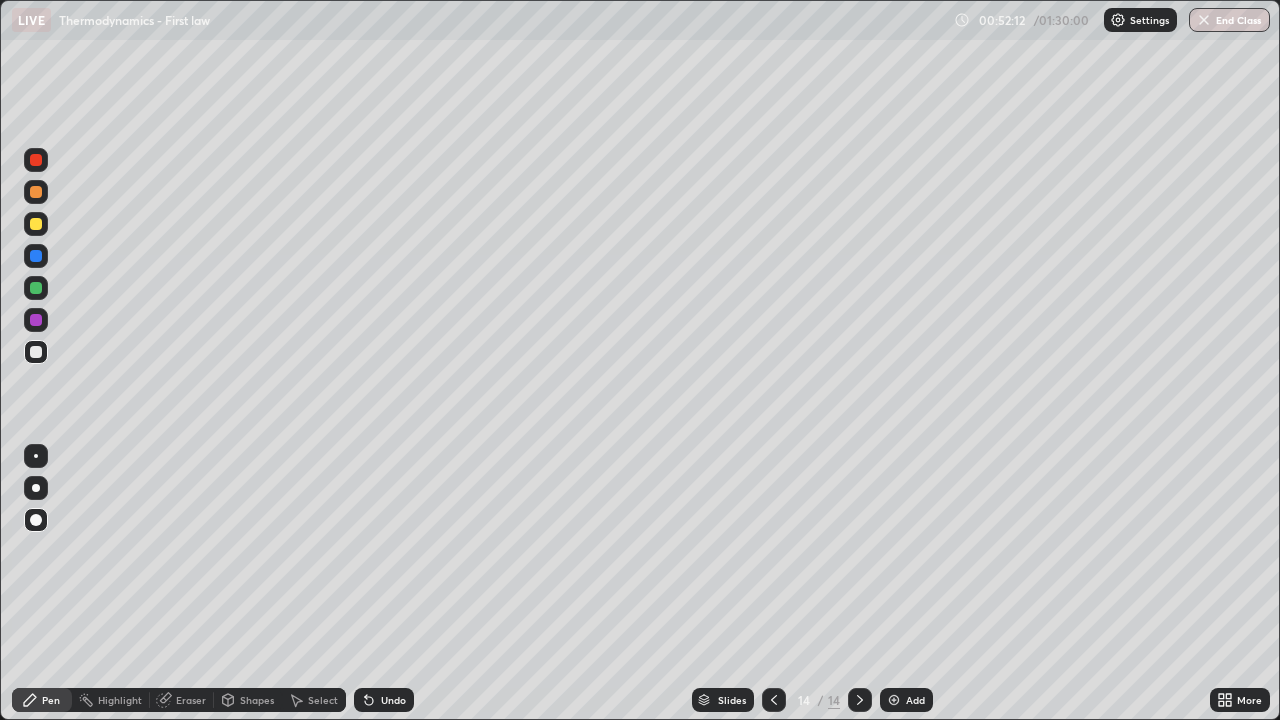 click on "Setting up your live class" at bounding box center [640, 360] 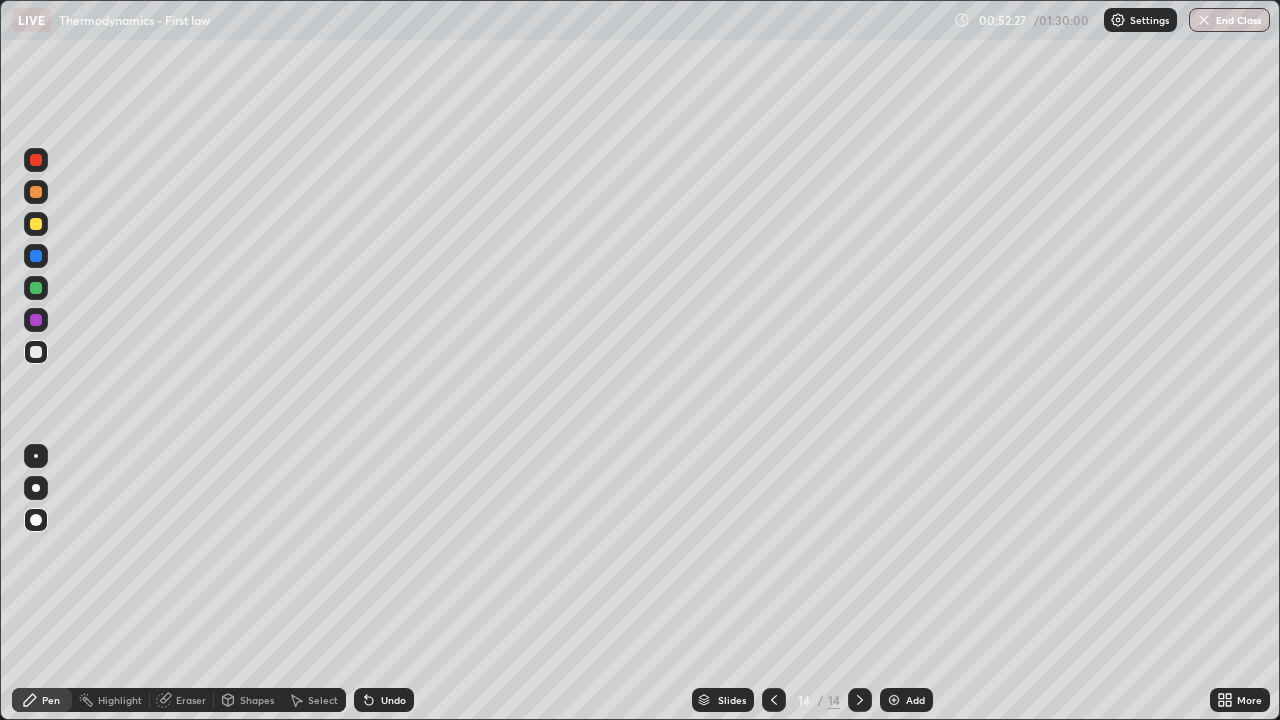click on "Setting up your live class" at bounding box center (640, 360) 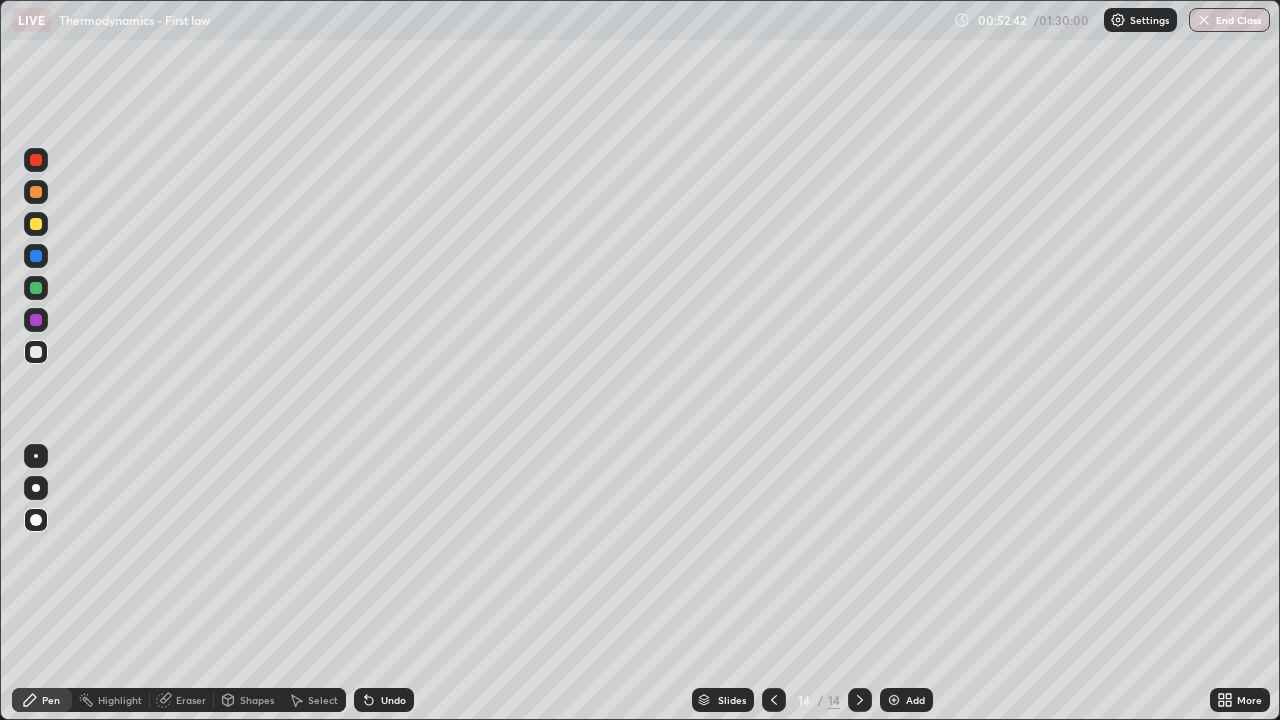 click at bounding box center [36, 288] 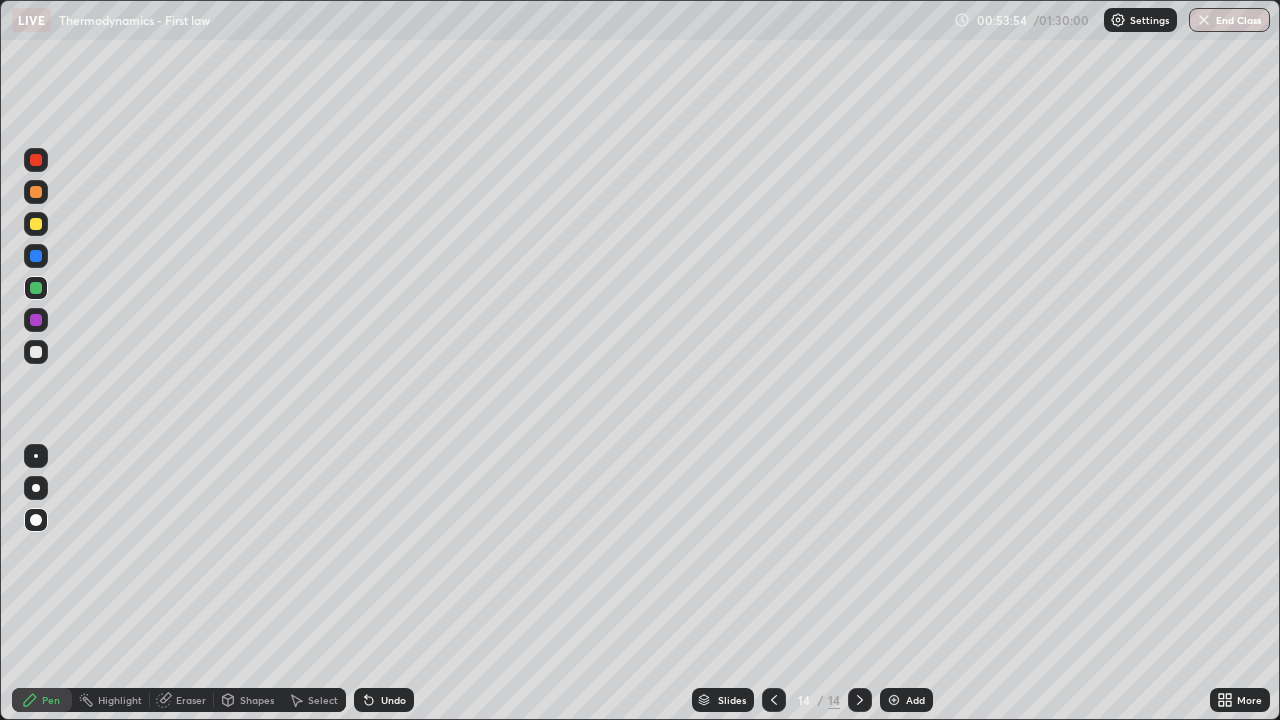 click at bounding box center (36, 256) 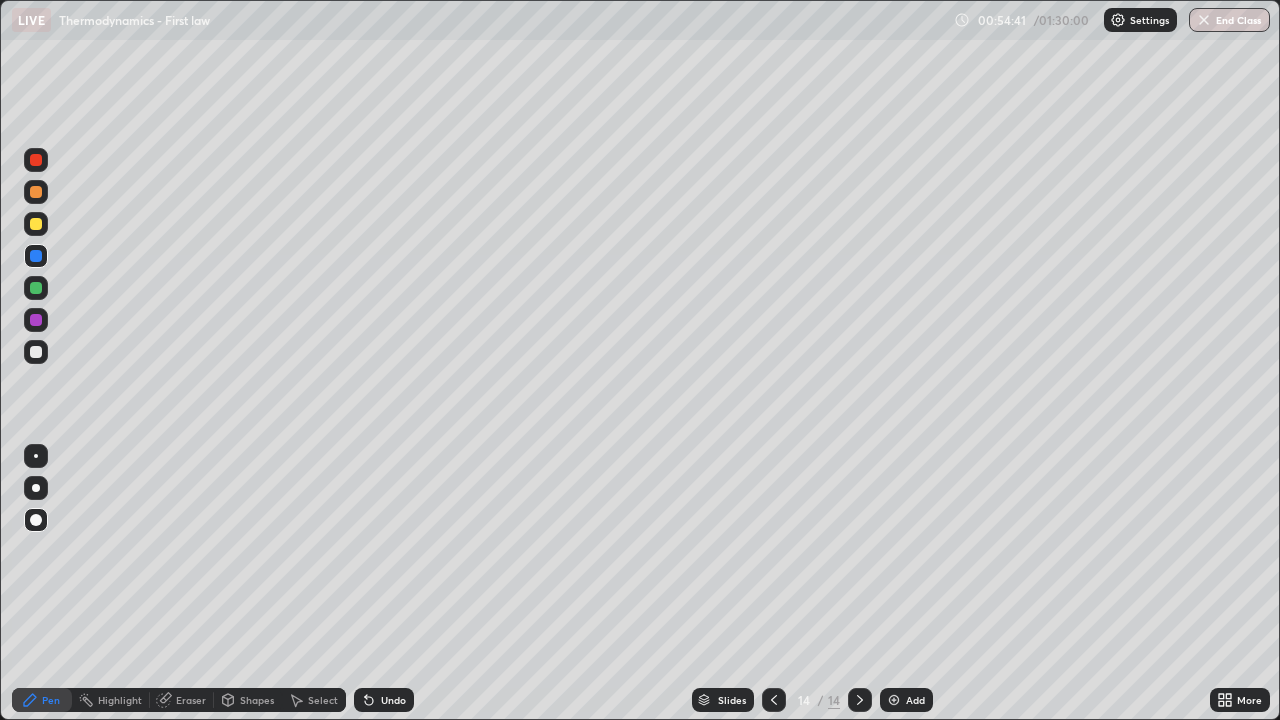 click at bounding box center (36, 352) 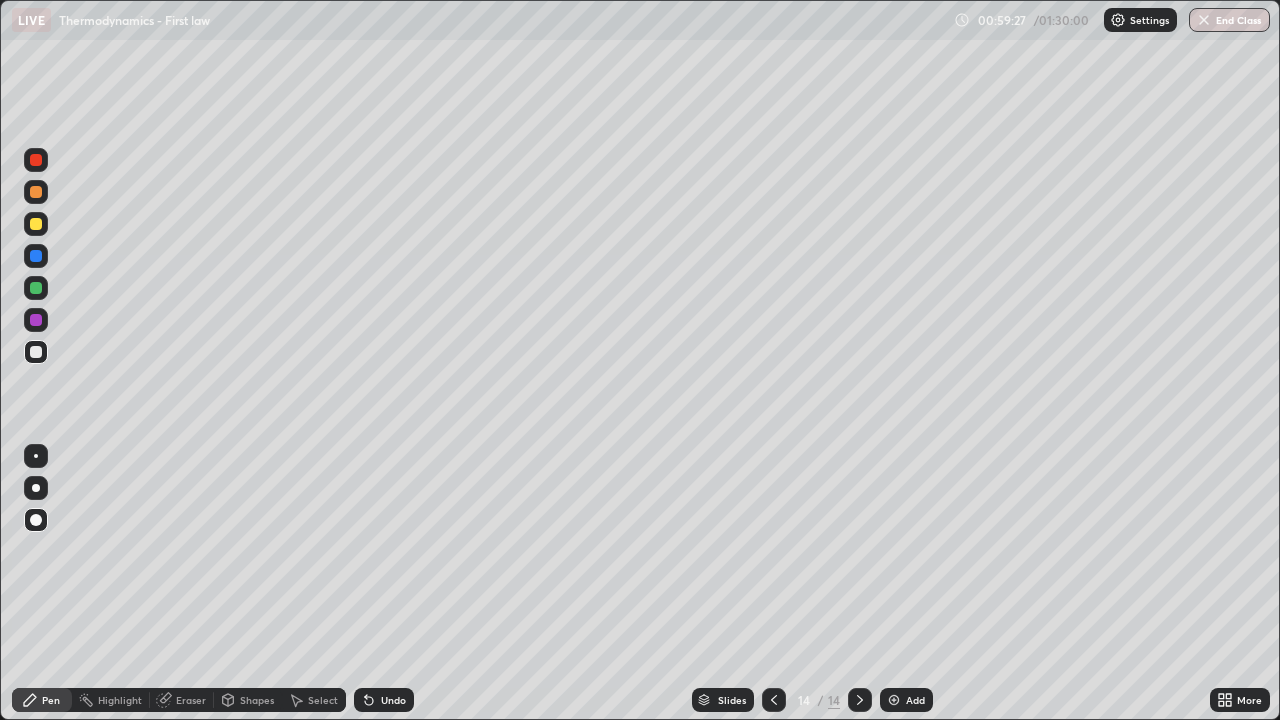 click on "Add" at bounding box center (906, 700) 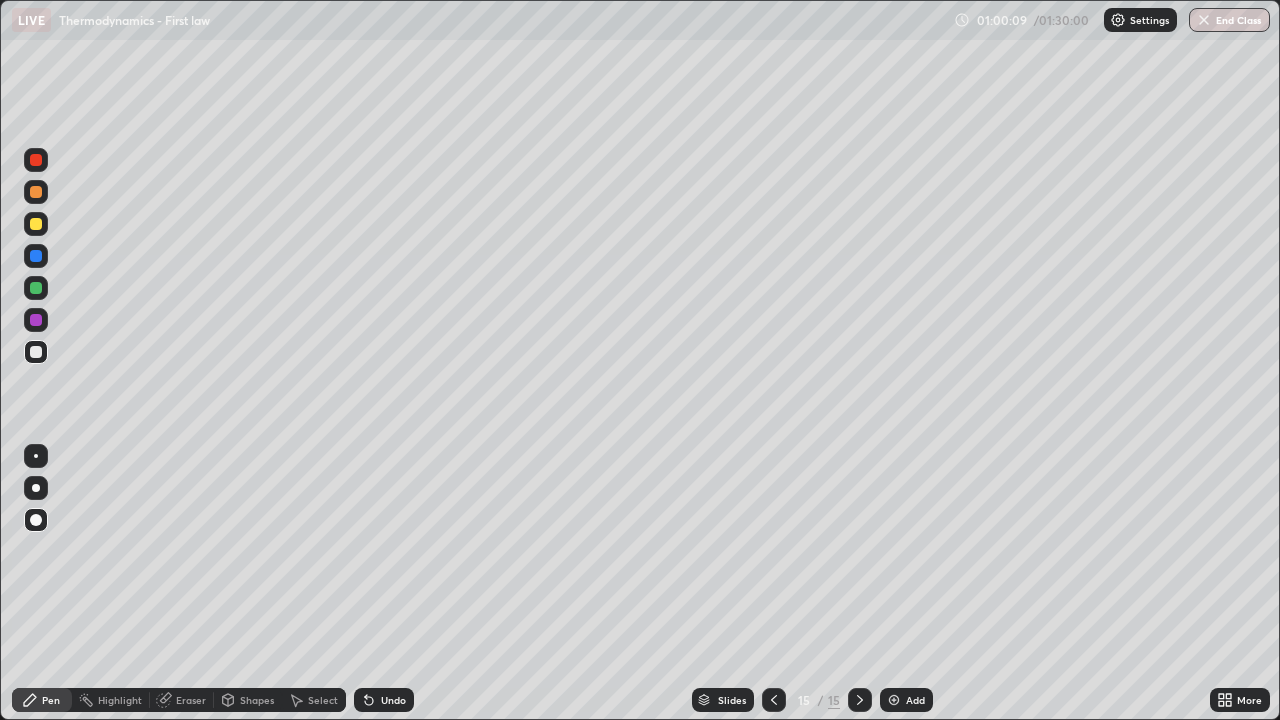 click at bounding box center (894, 700) 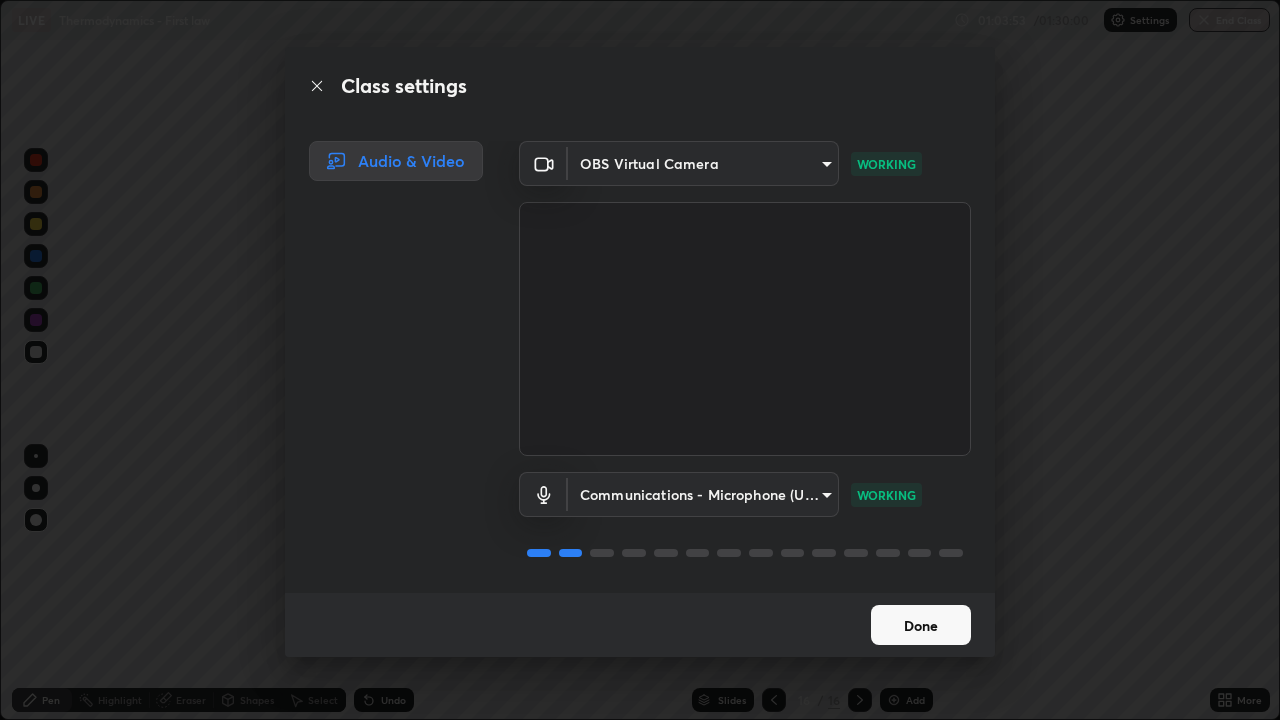 click on "Done" at bounding box center (921, 625) 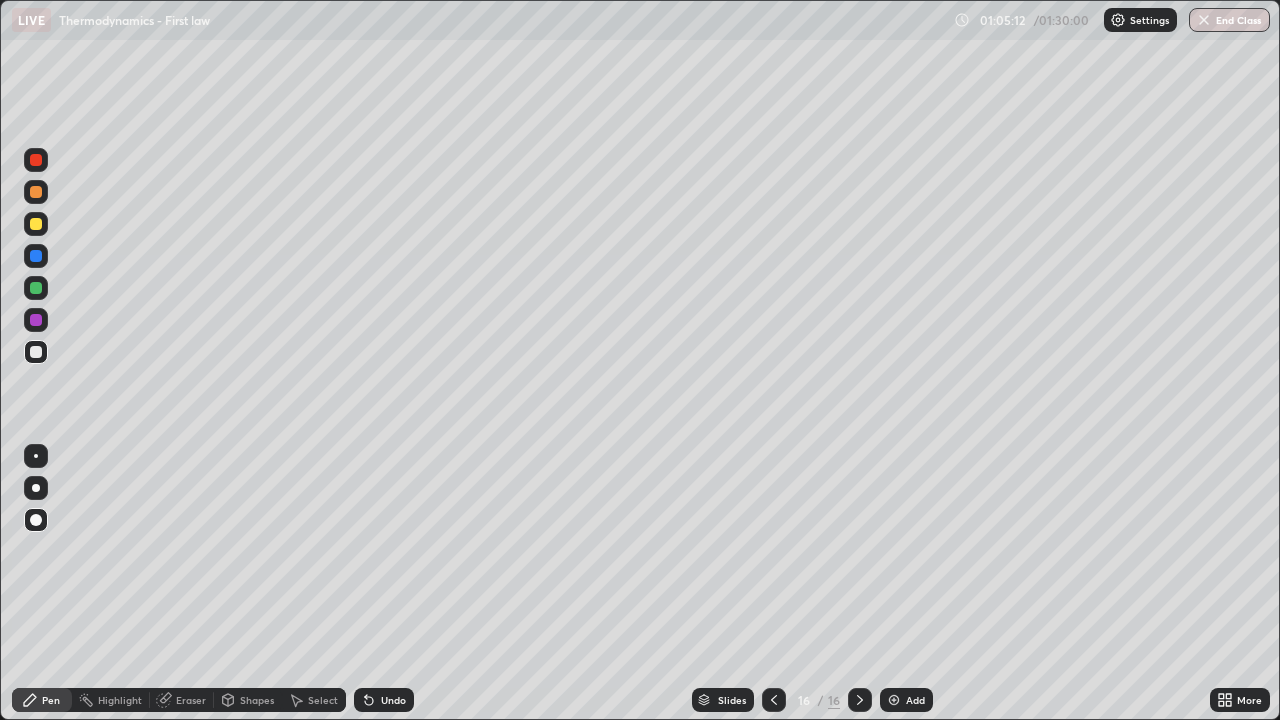 click on "Add" at bounding box center (906, 700) 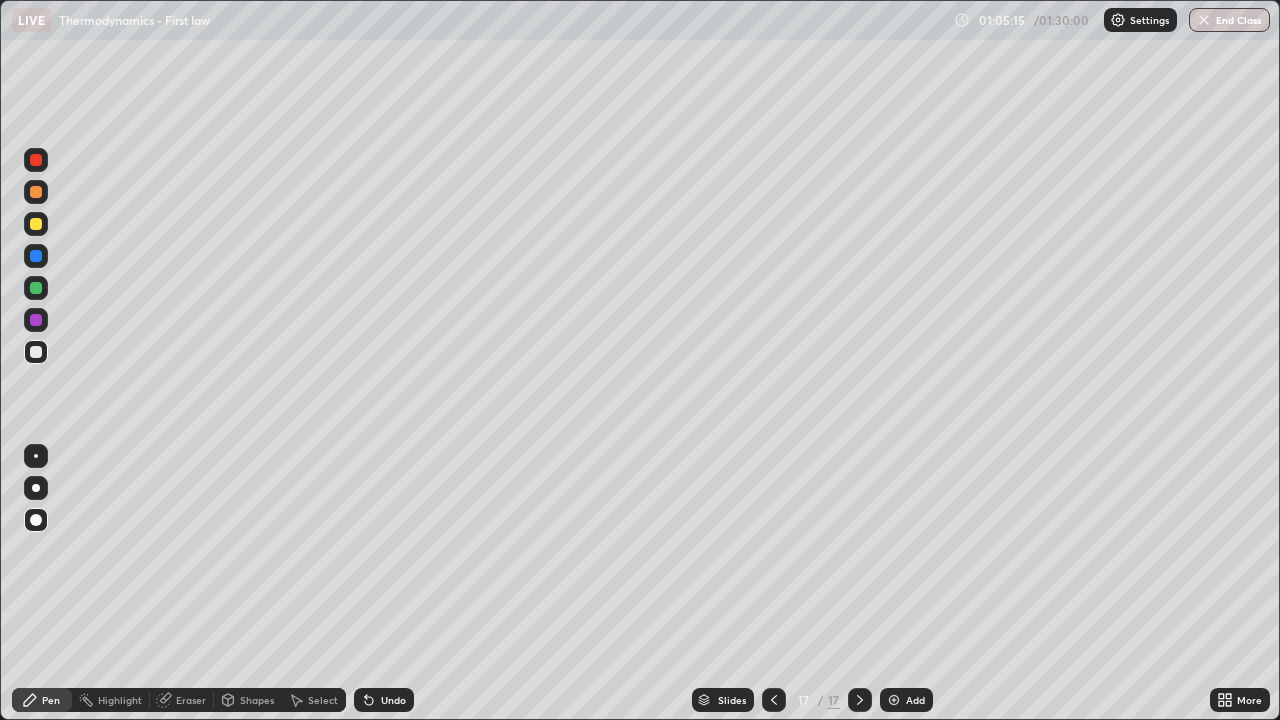 click at bounding box center [36, 224] 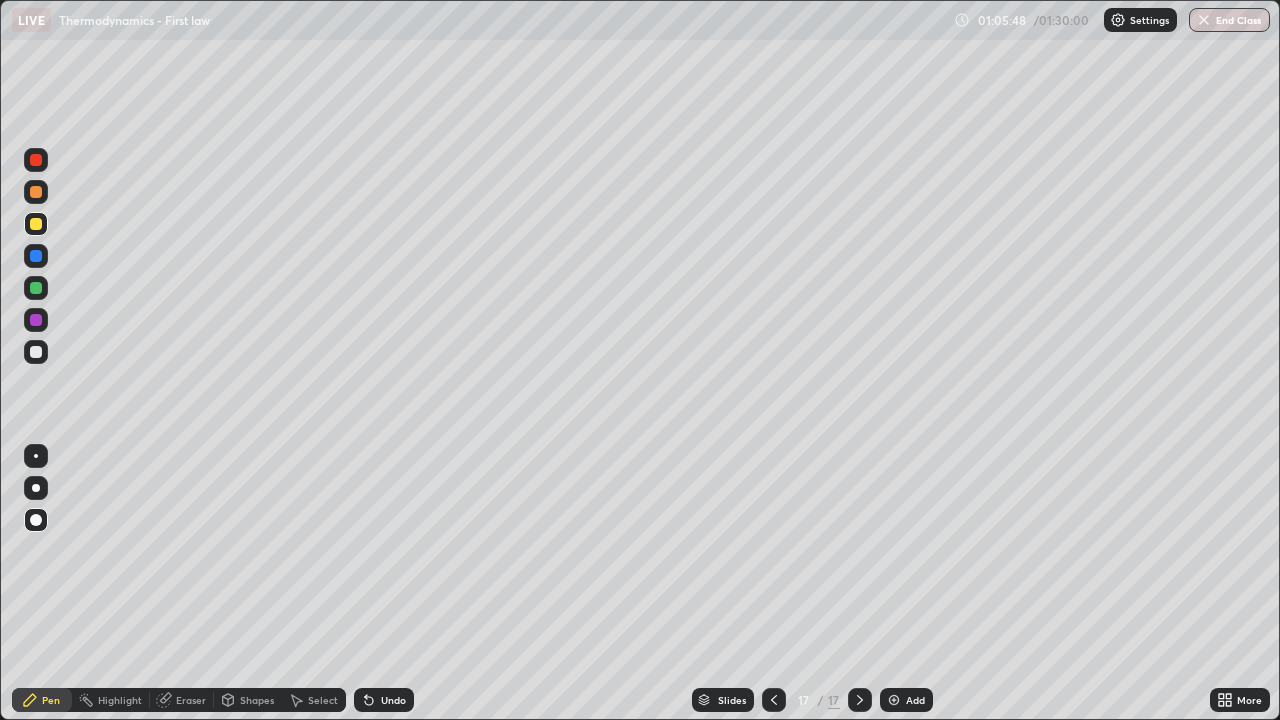 click at bounding box center (36, 288) 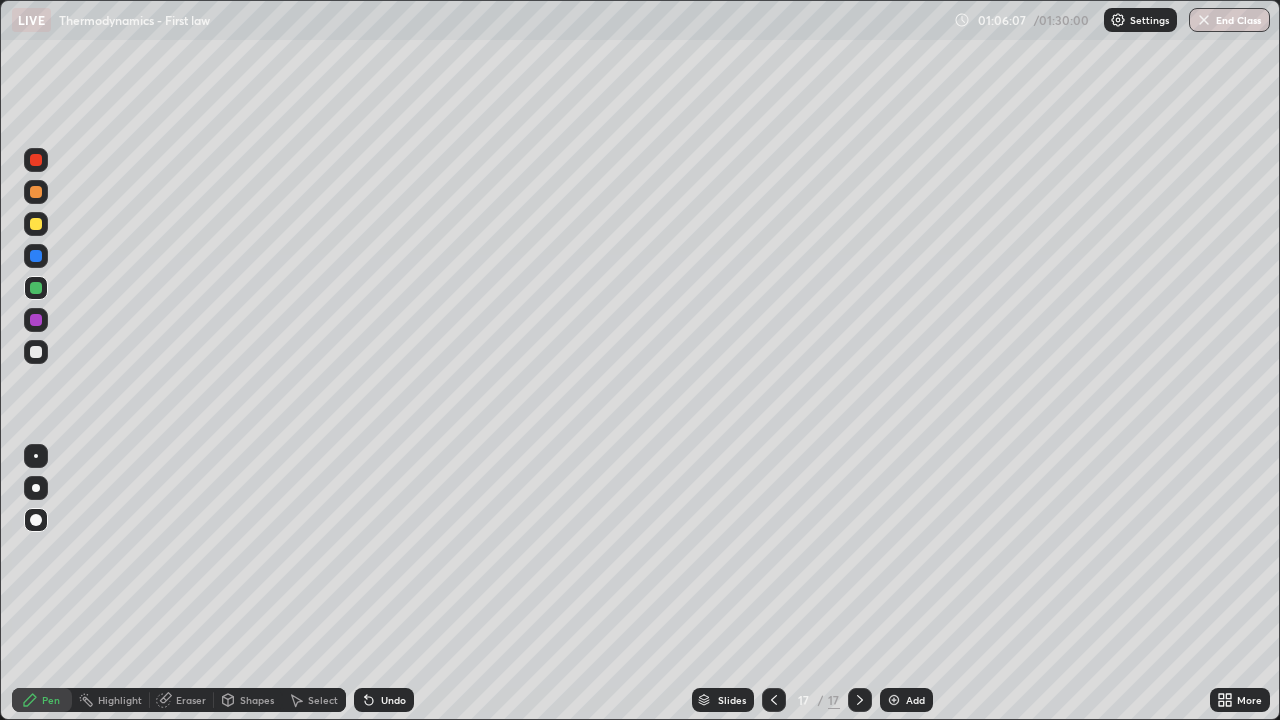 click at bounding box center (36, 352) 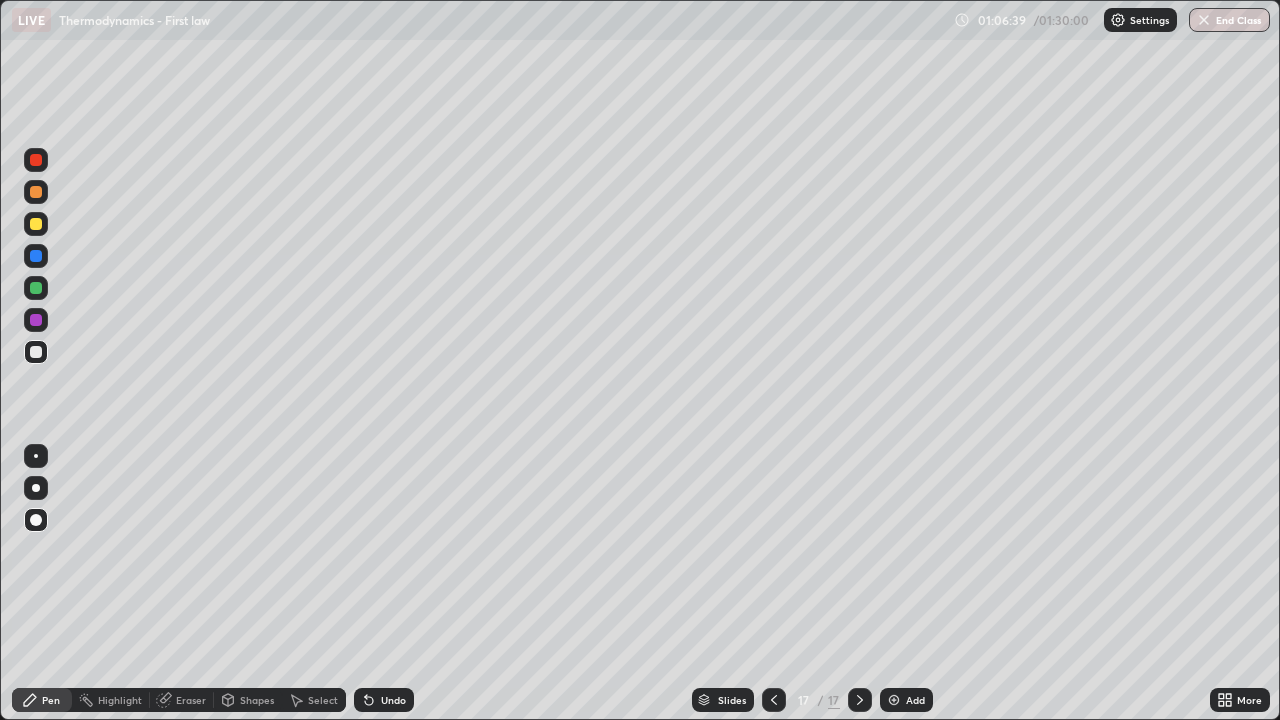click 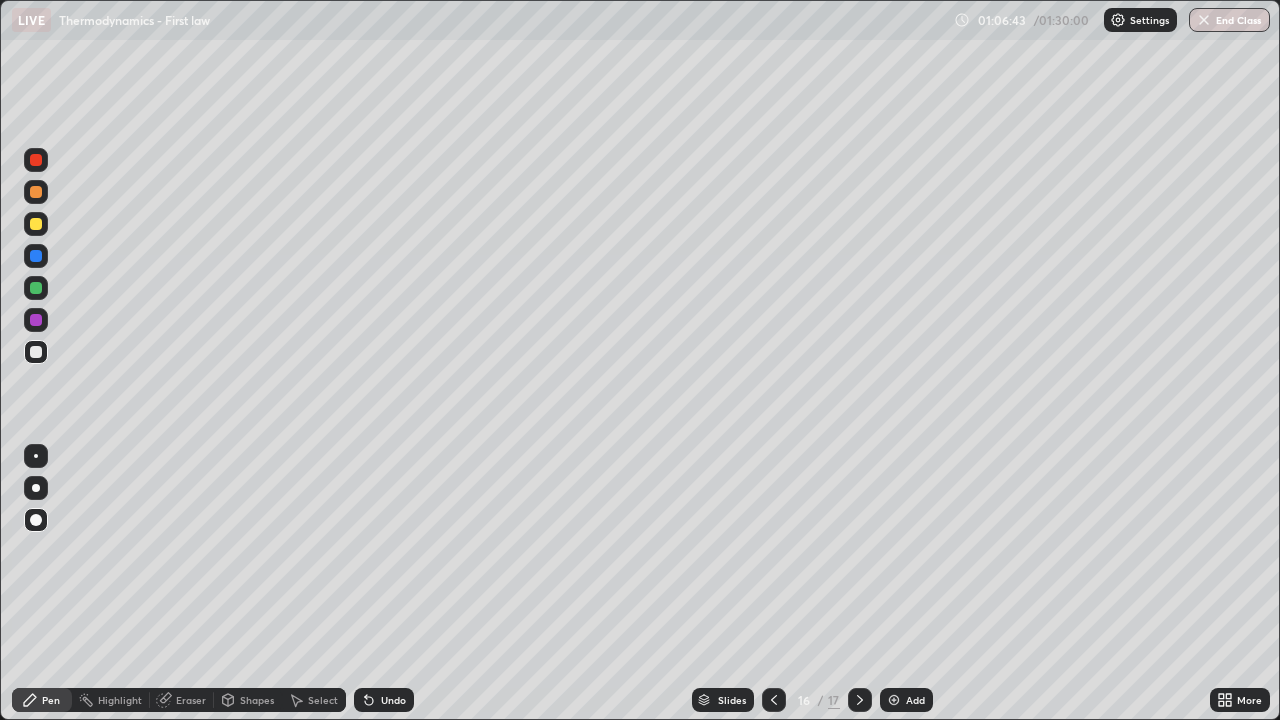 click 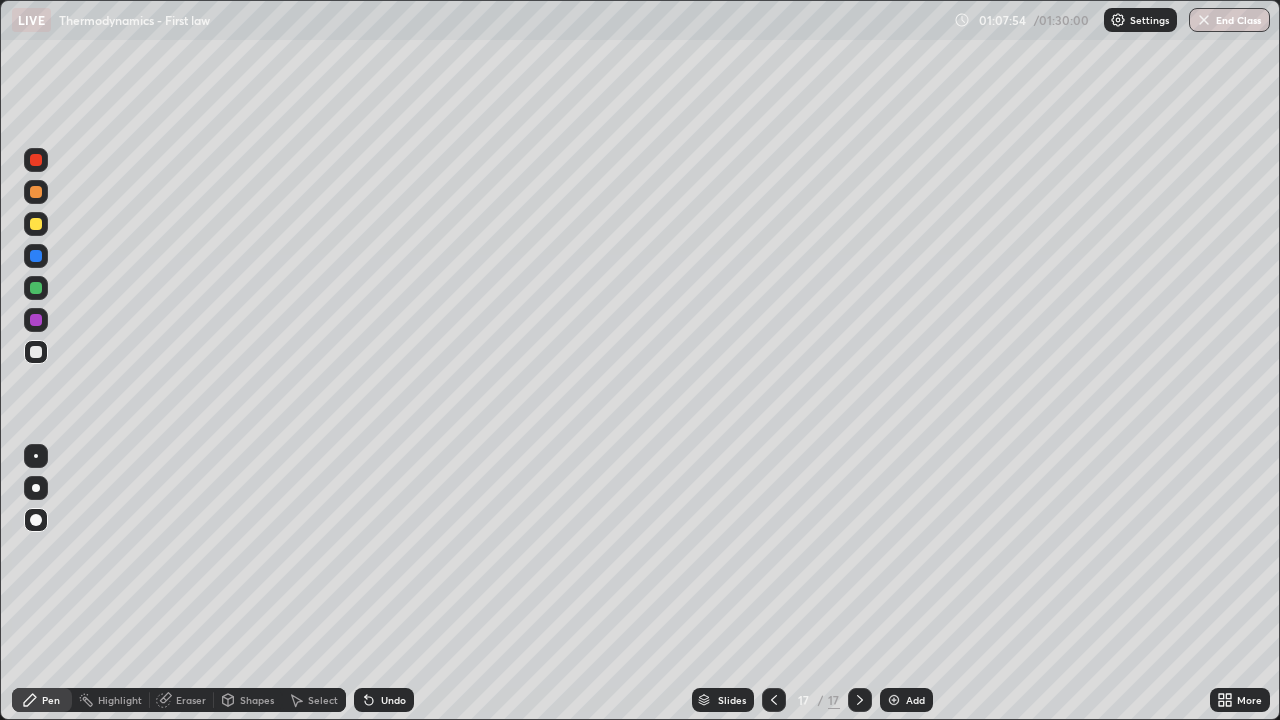click at bounding box center (36, 288) 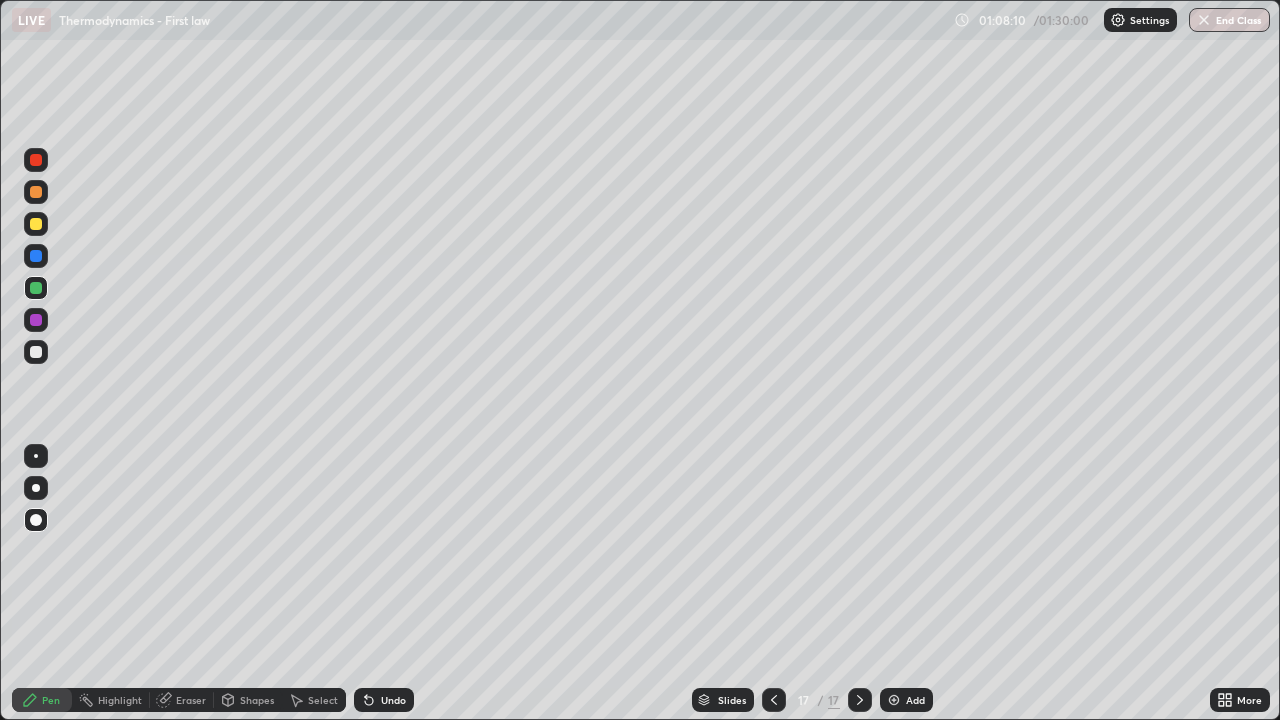 click at bounding box center [894, 700] 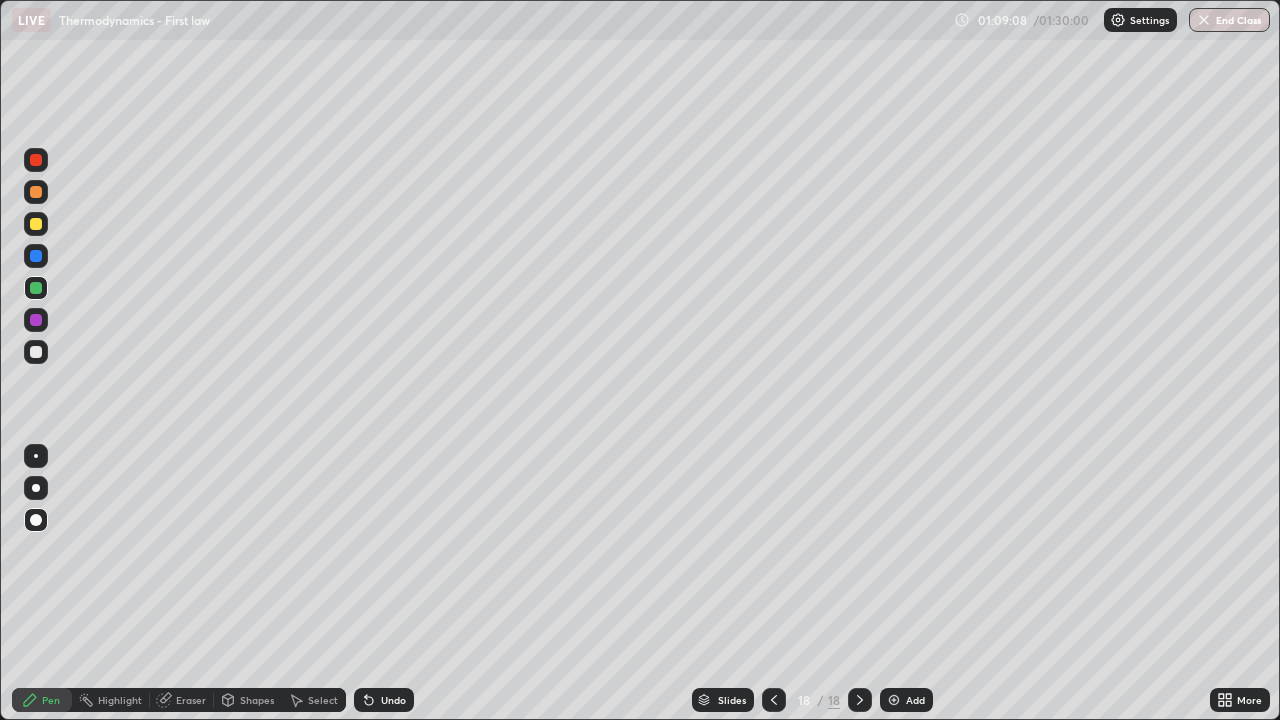 click on "Eraser" at bounding box center (191, 700) 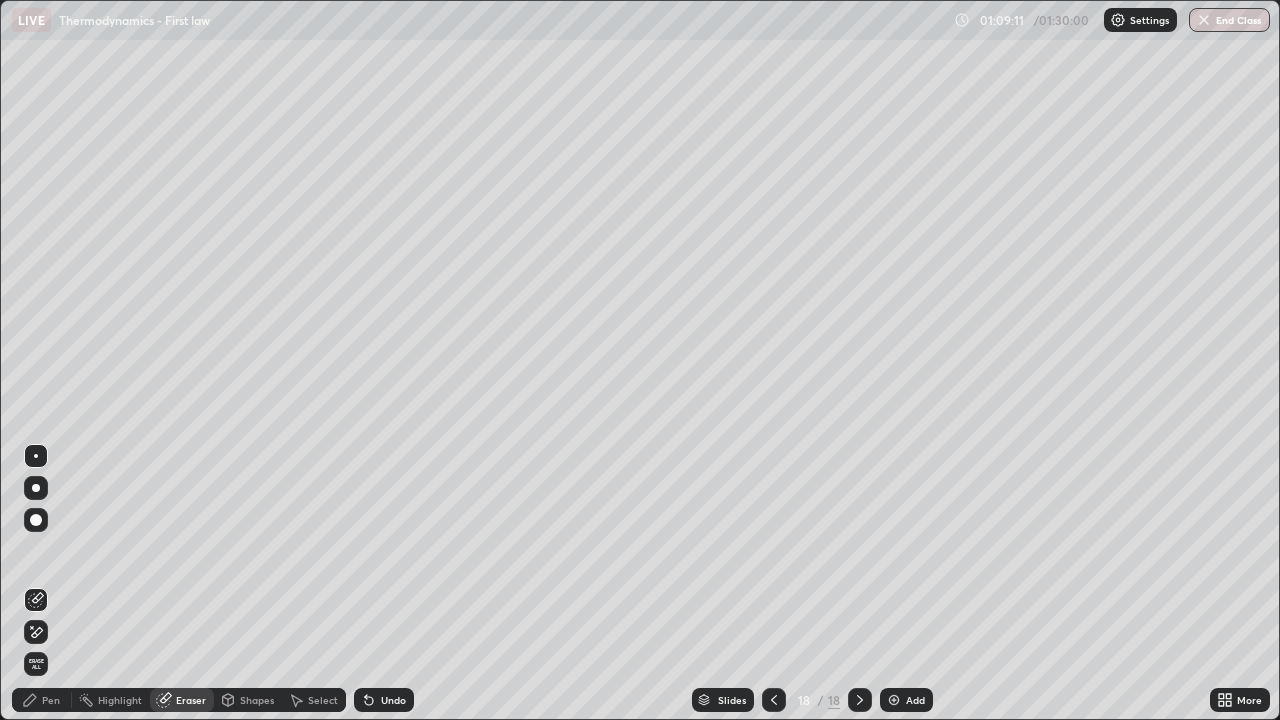 click on "Pen" at bounding box center (42, 700) 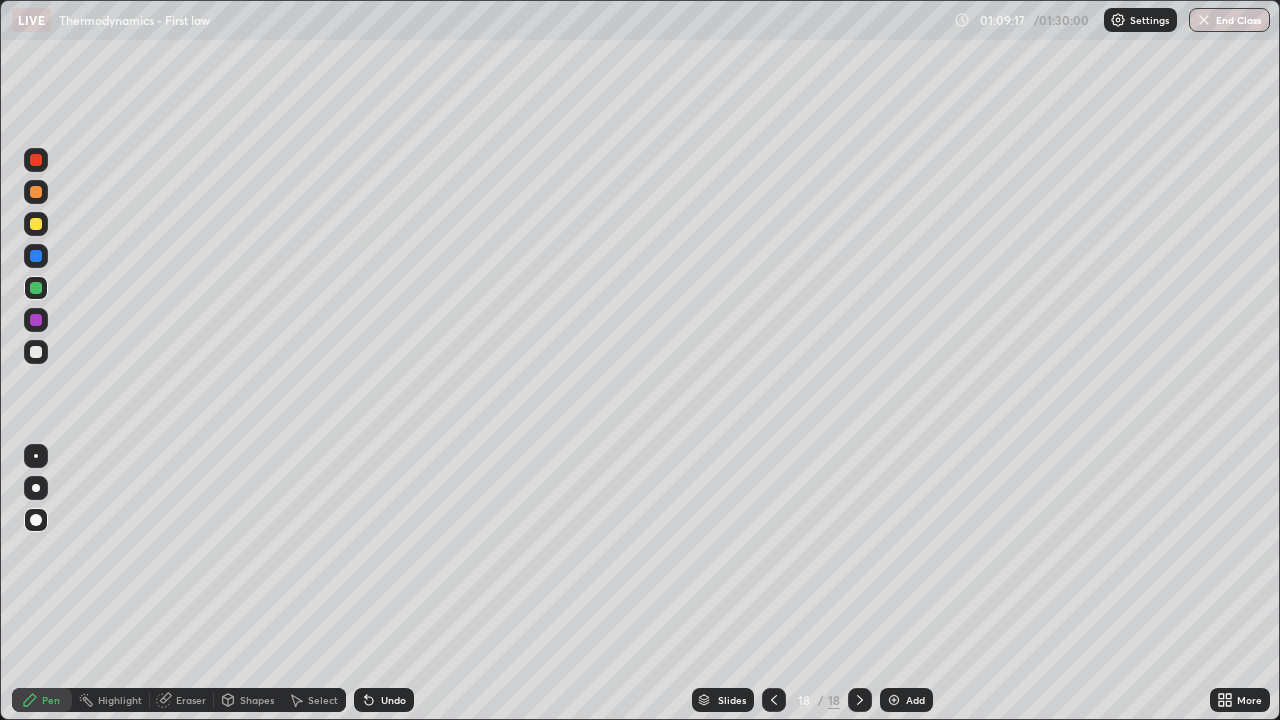 click on "Eraser" at bounding box center (191, 700) 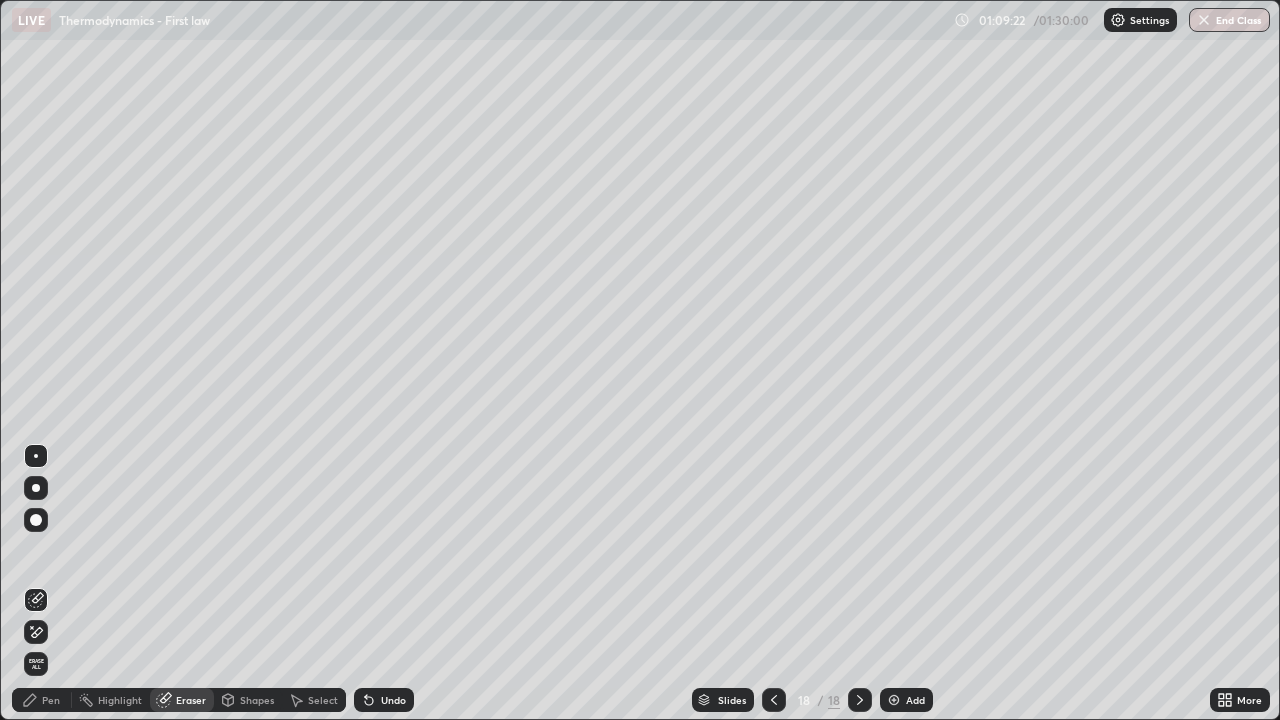 click on "Pen" at bounding box center [42, 700] 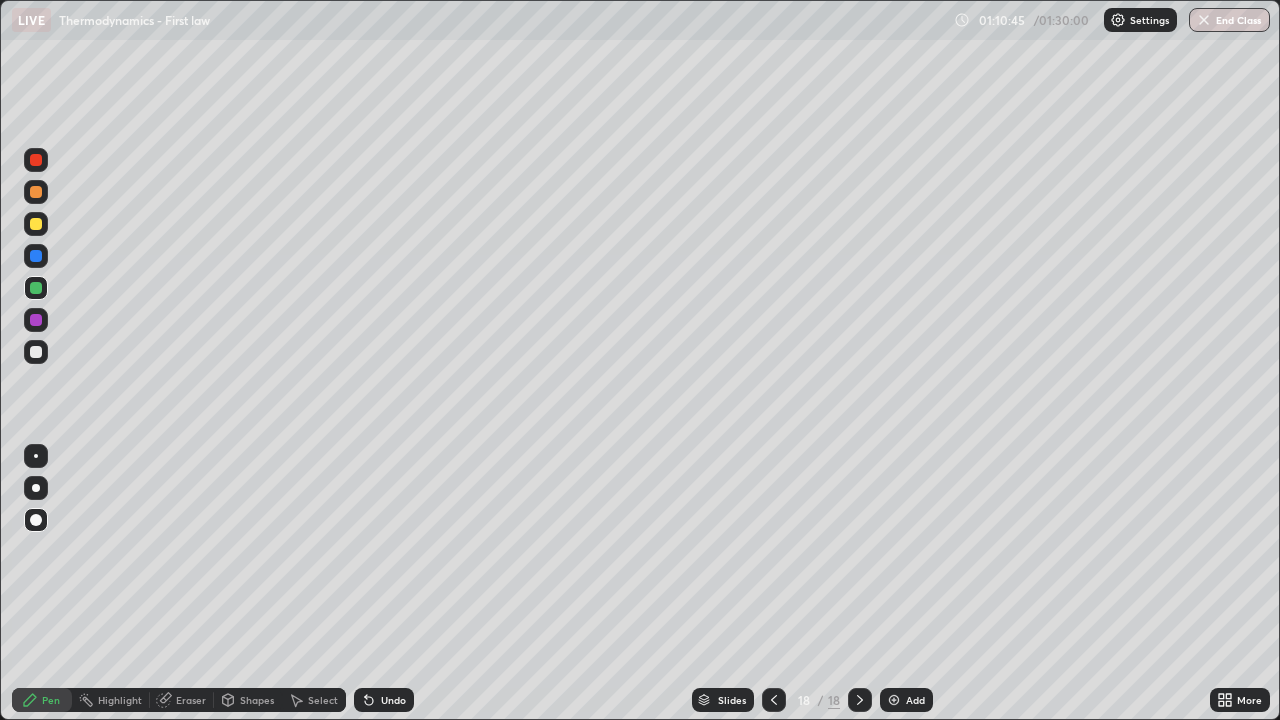 click at bounding box center (36, 352) 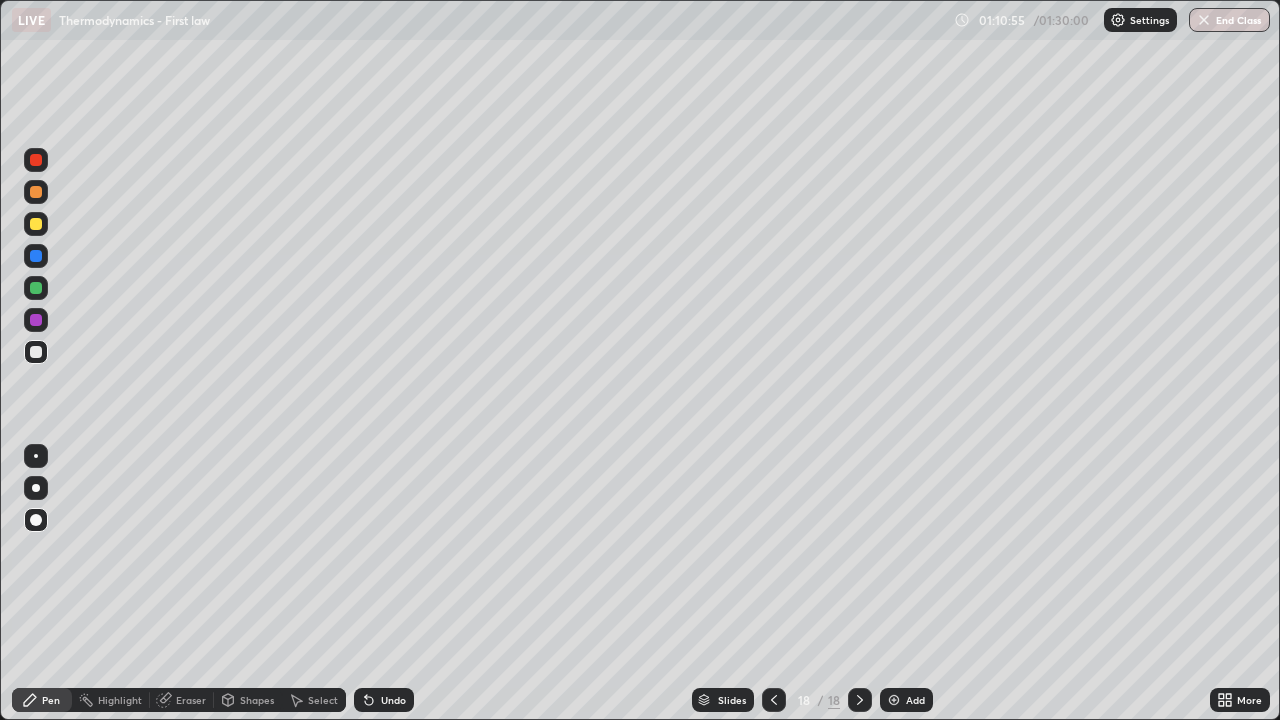 click on "Eraser" at bounding box center [191, 700] 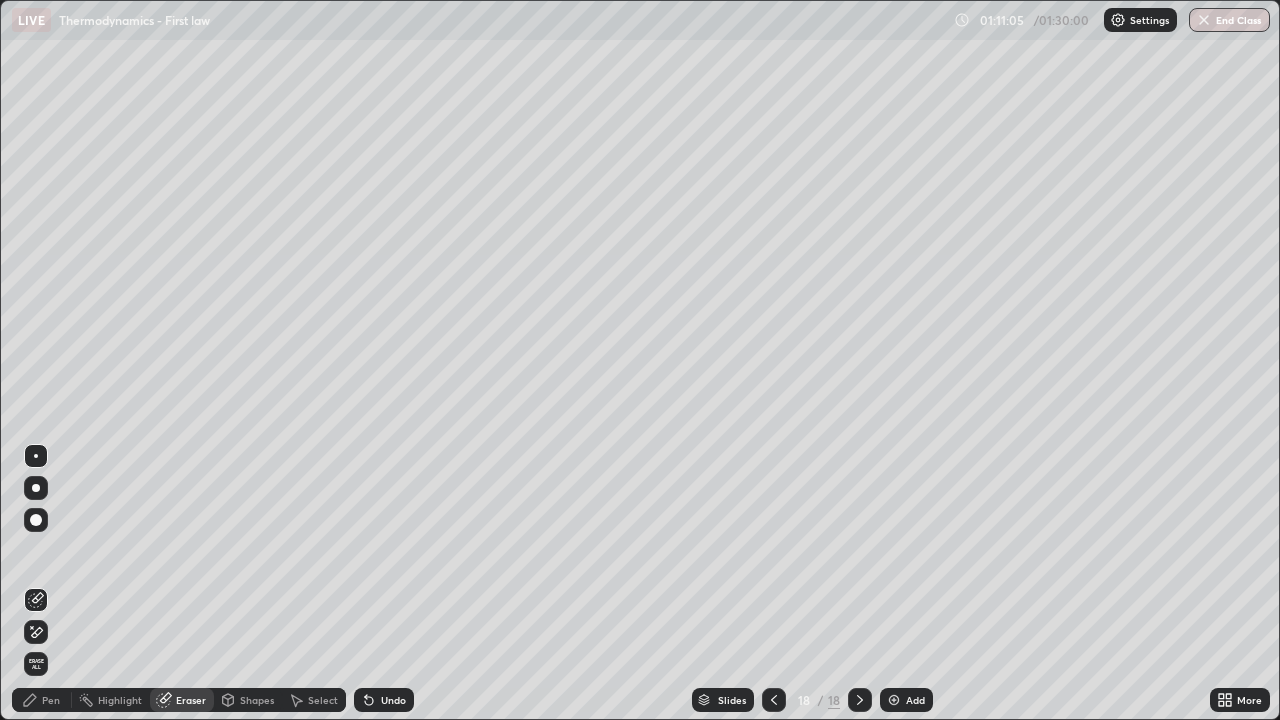 click on "Add" at bounding box center [915, 700] 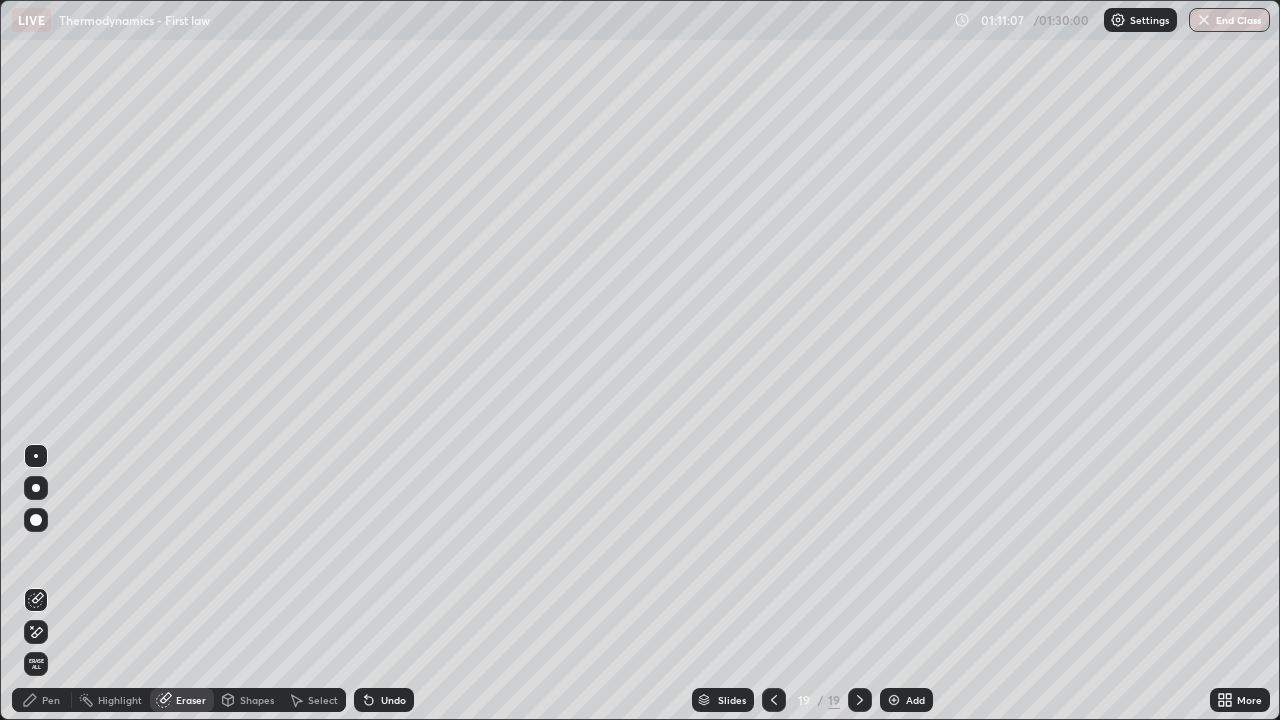 click on "Pen" at bounding box center [51, 700] 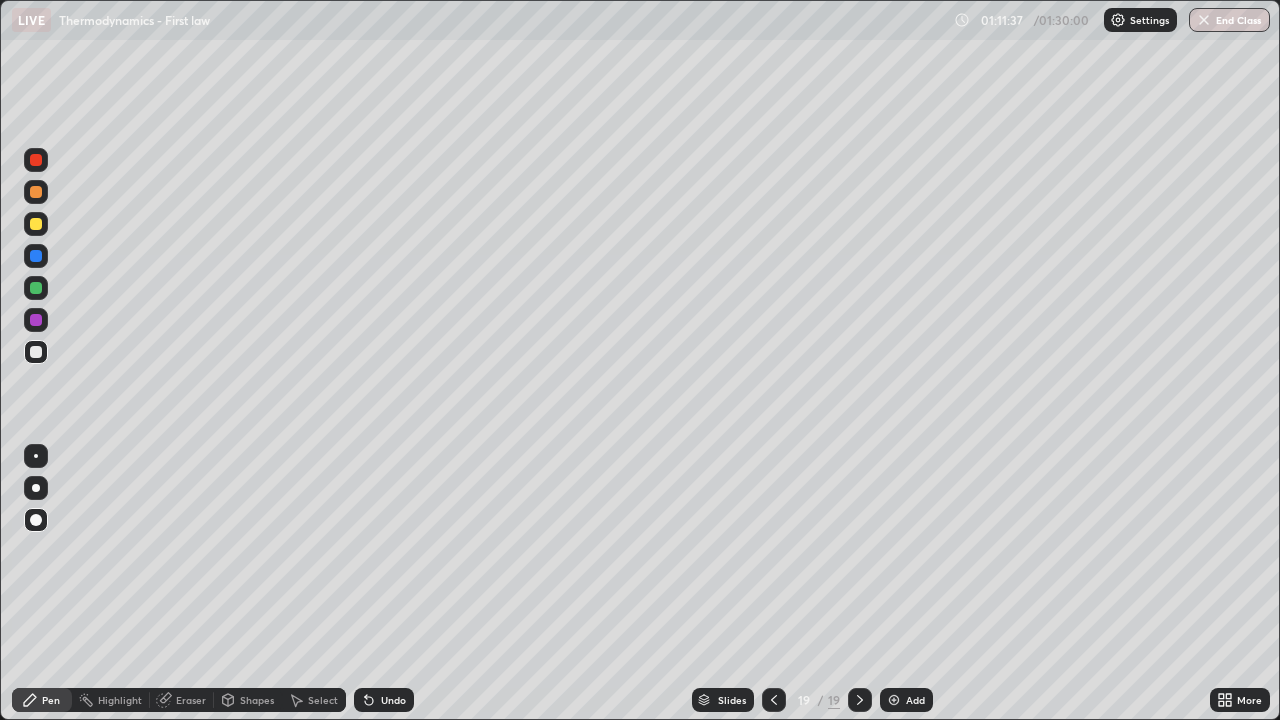 click 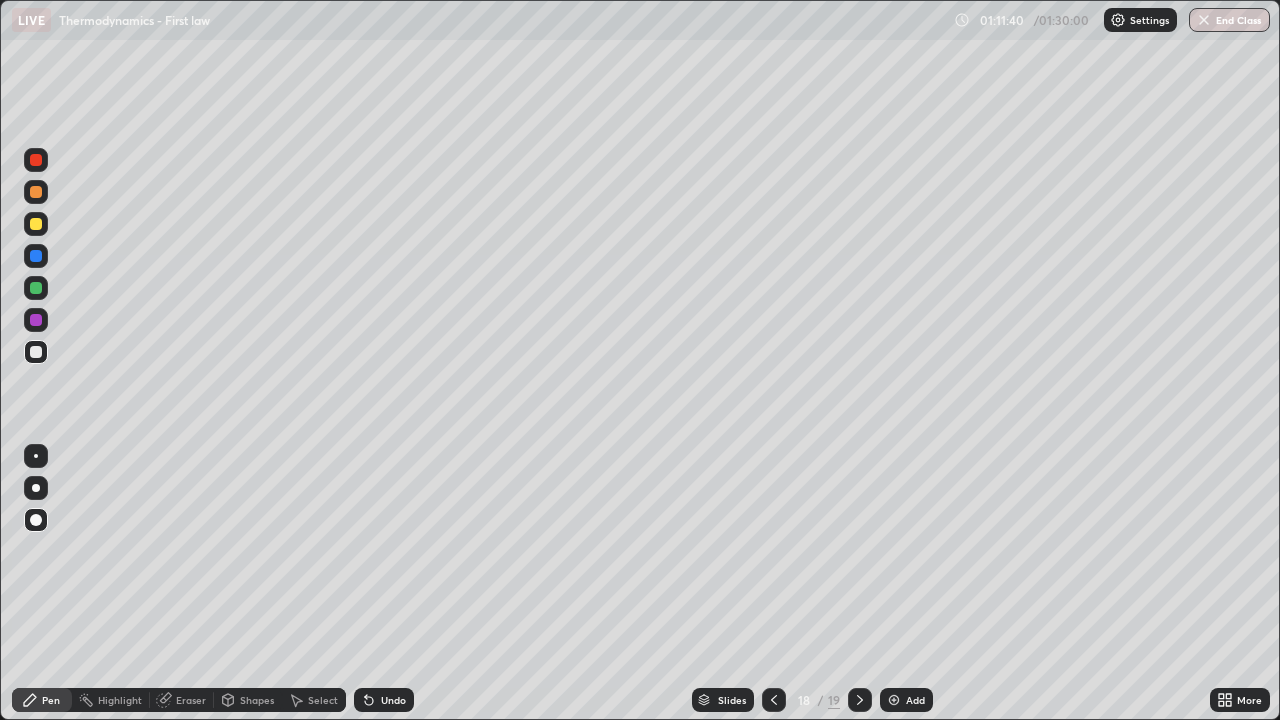 click 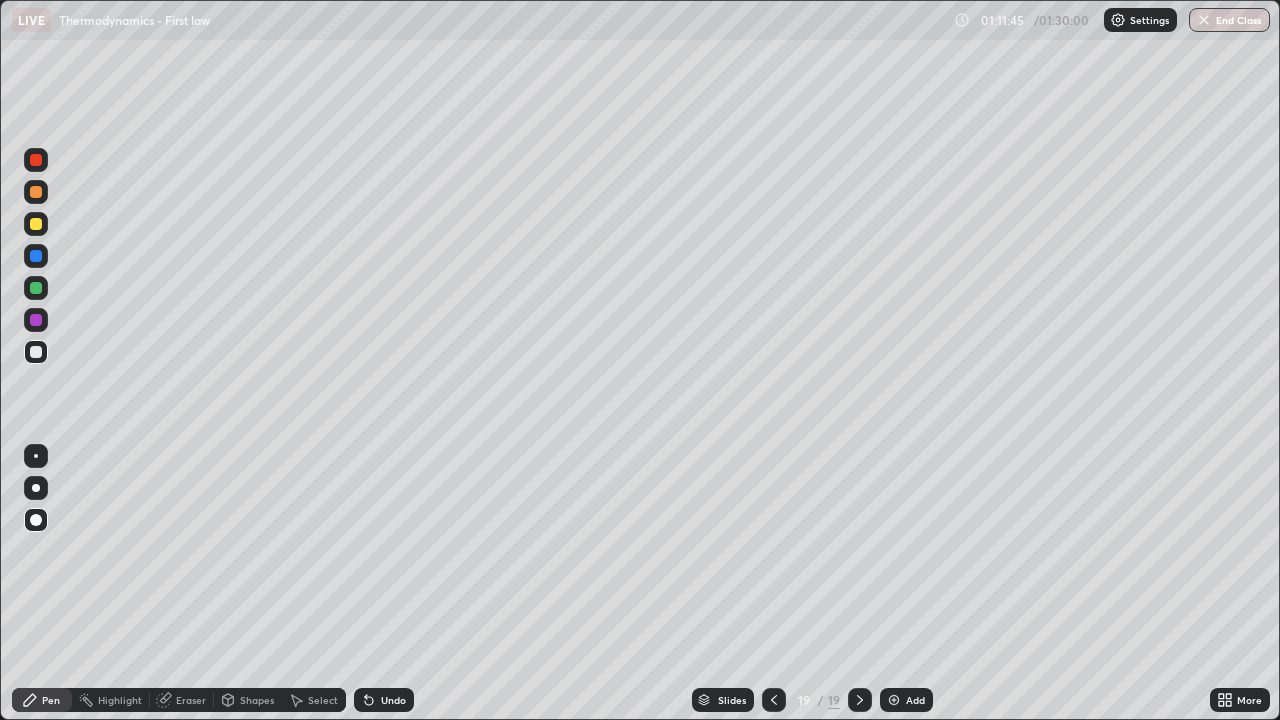 click 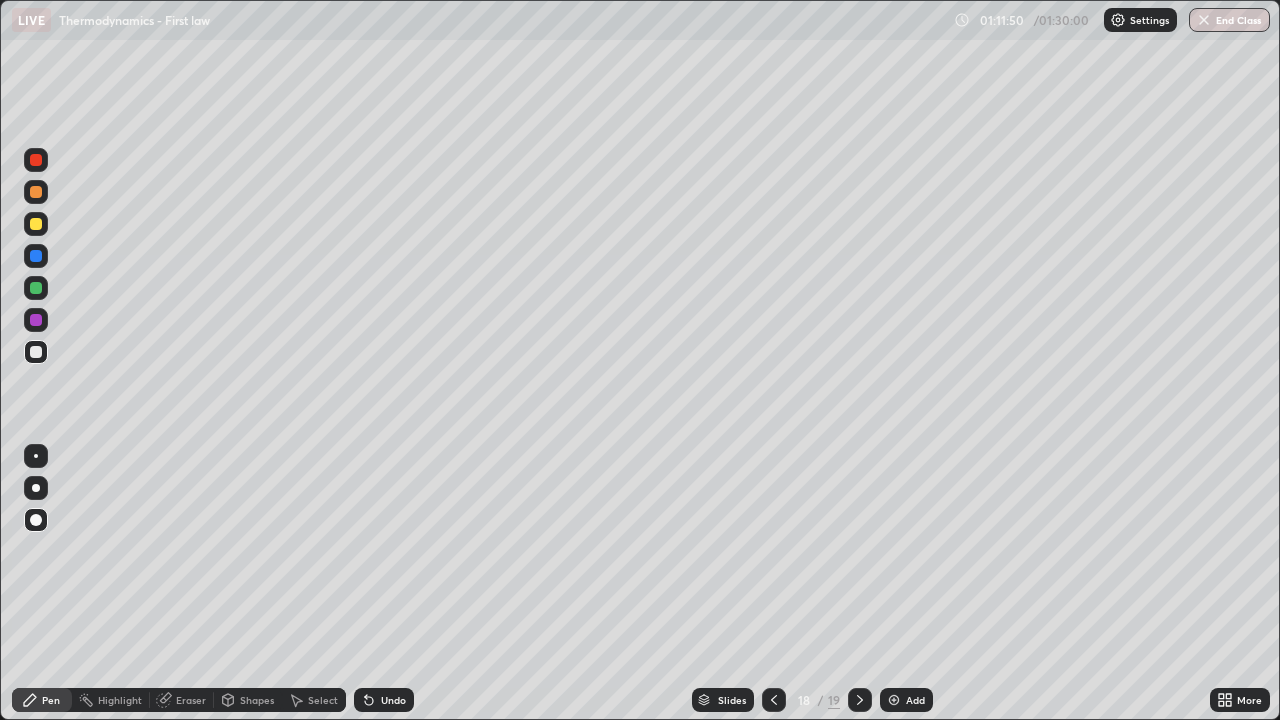 click at bounding box center (860, 700) 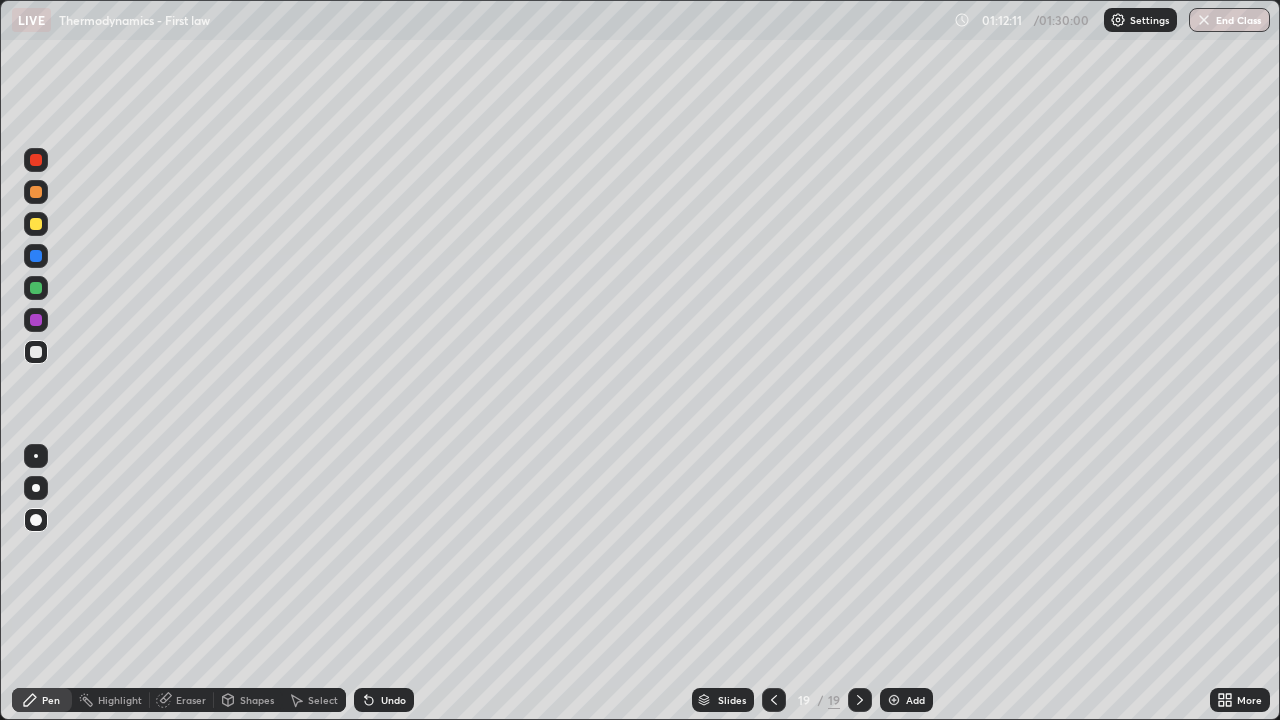click on "Eraser" at bounding box center [191, 700] 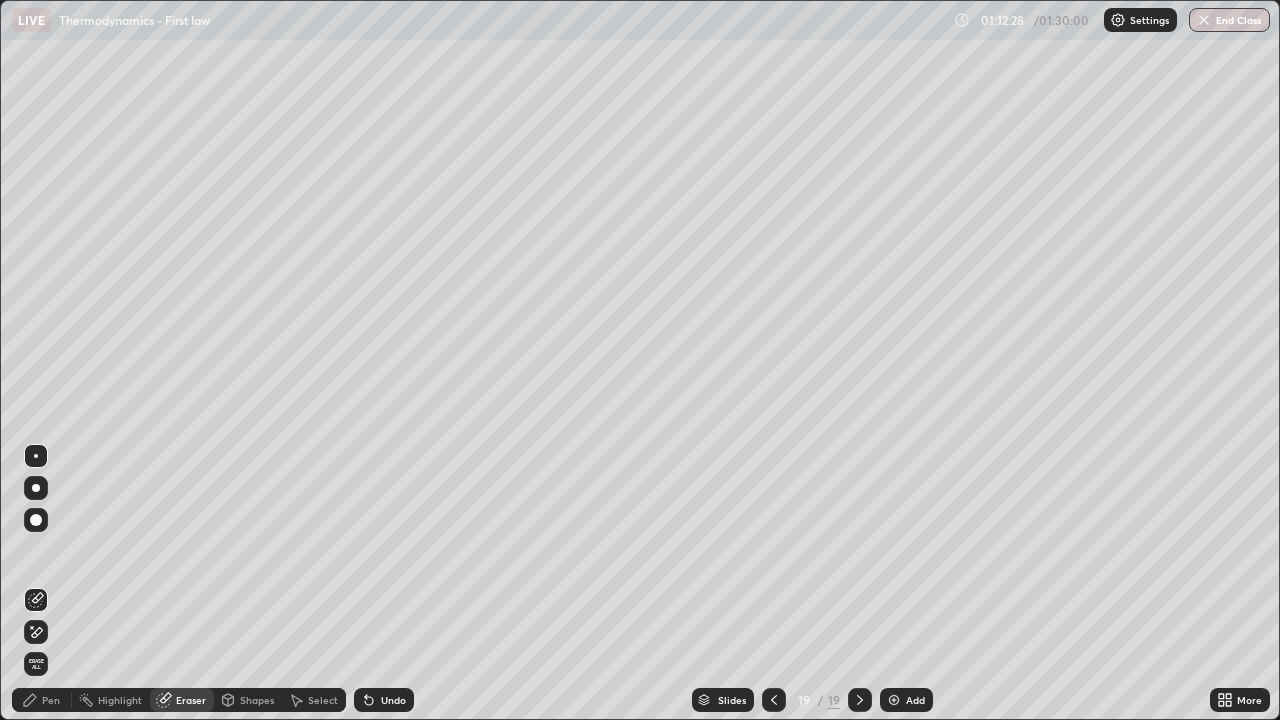 click on "Pen" at bounding box center (42, 700) 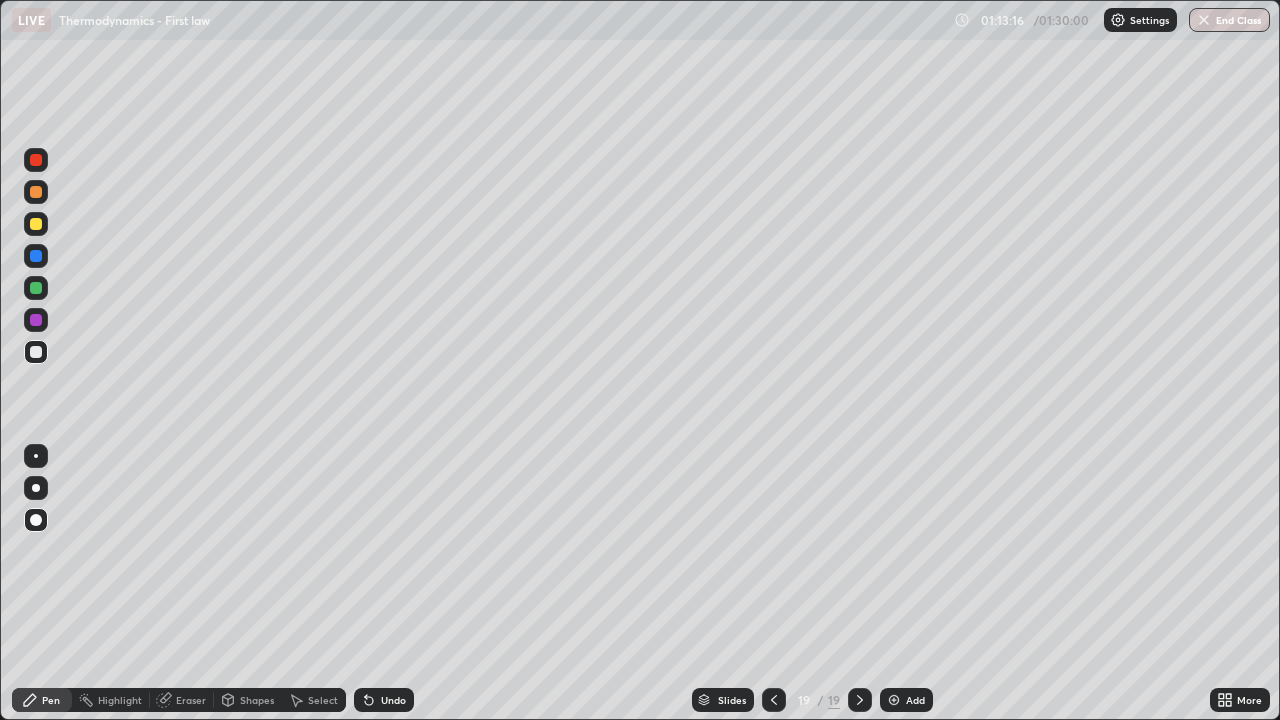 click at bounding box center [36, 288] 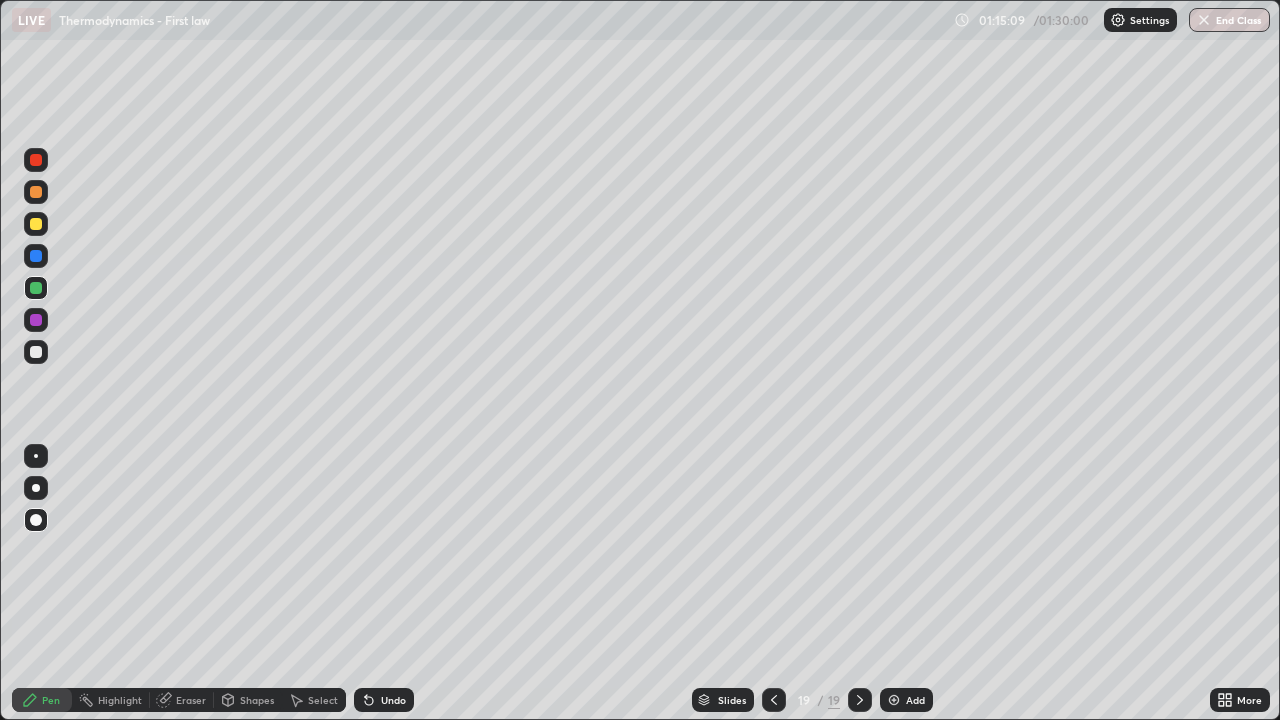 click on "Add" at bounding box center (906, 700) 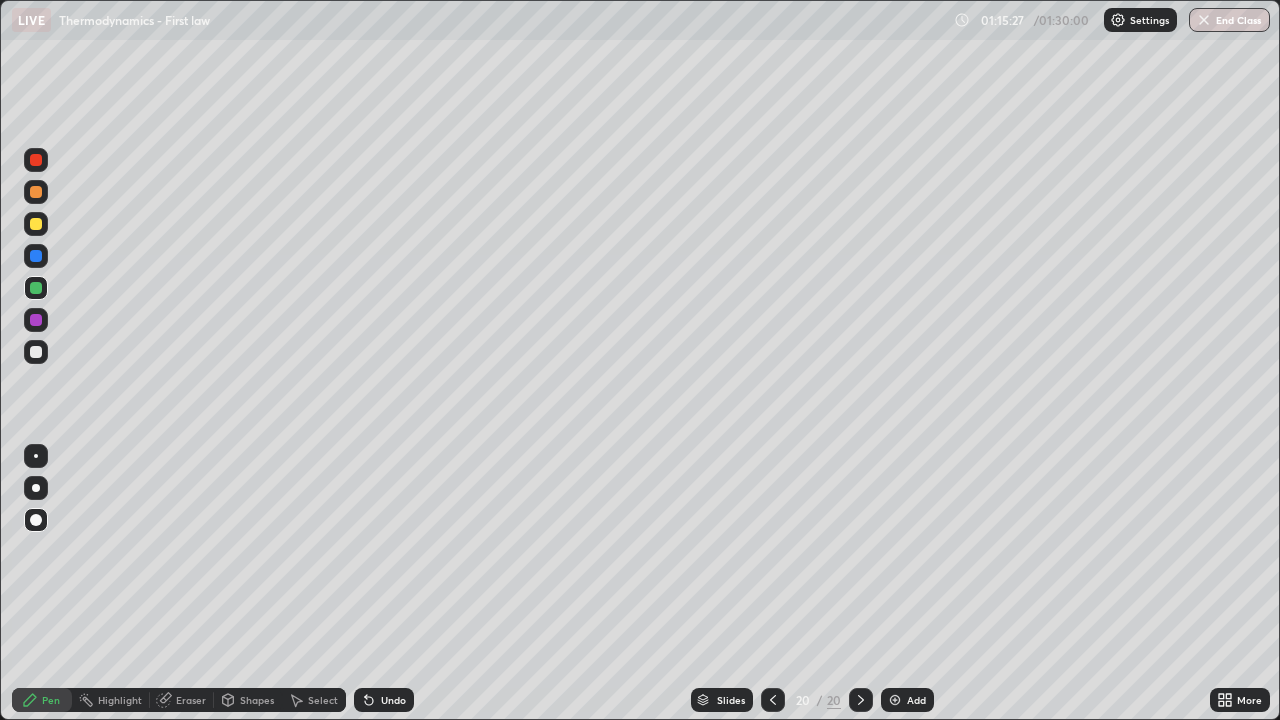 click at bounding box center [36, 288] 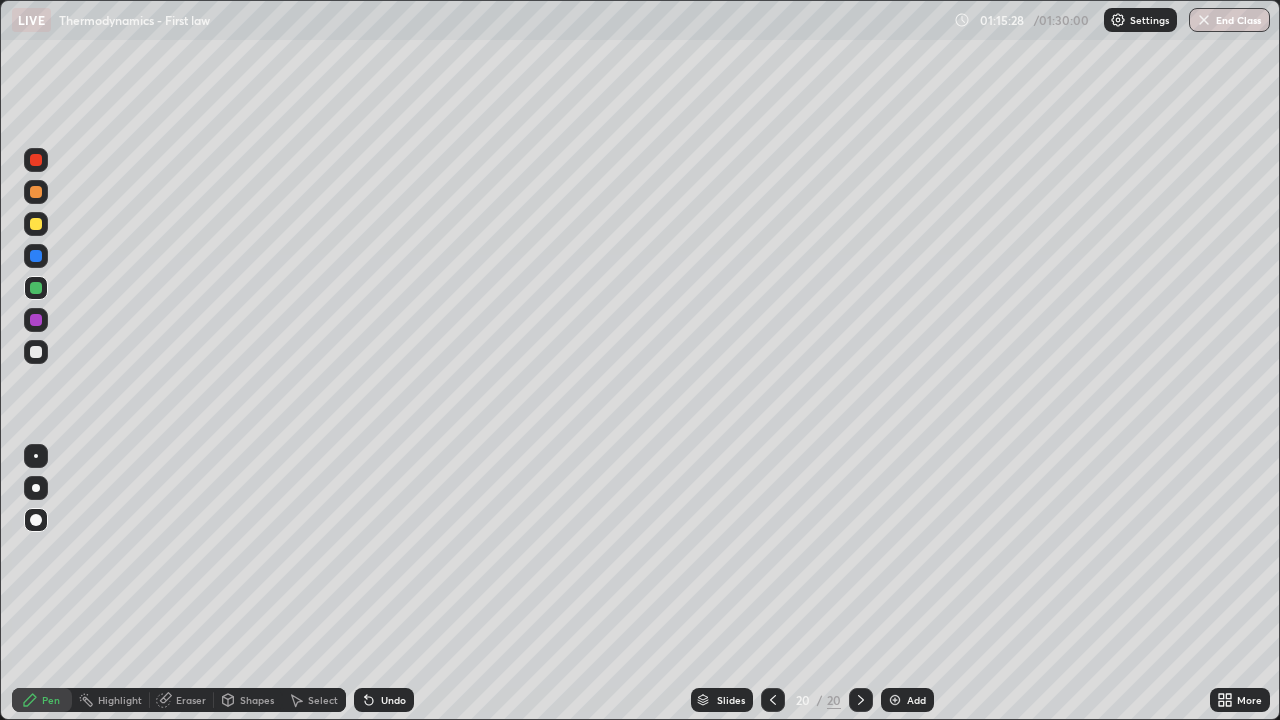 click at bounding box center [36, 352] 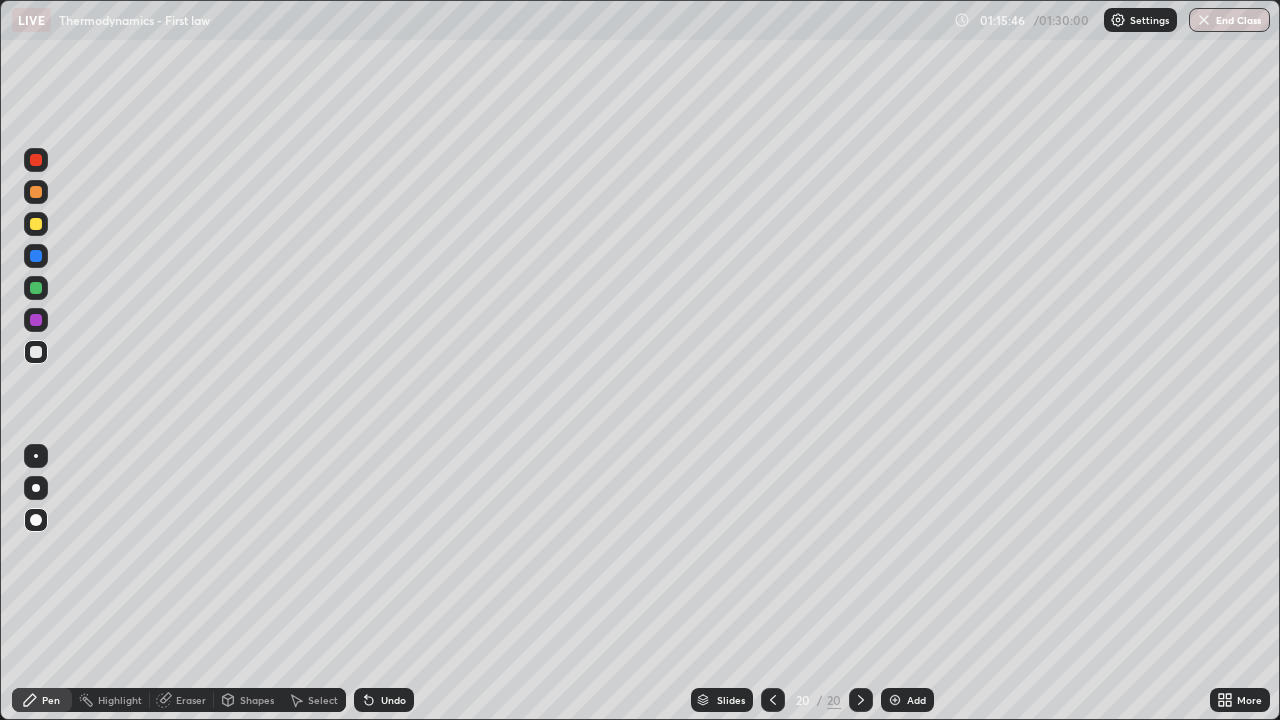 click on "Eraser" at bounding box center (191, 700) 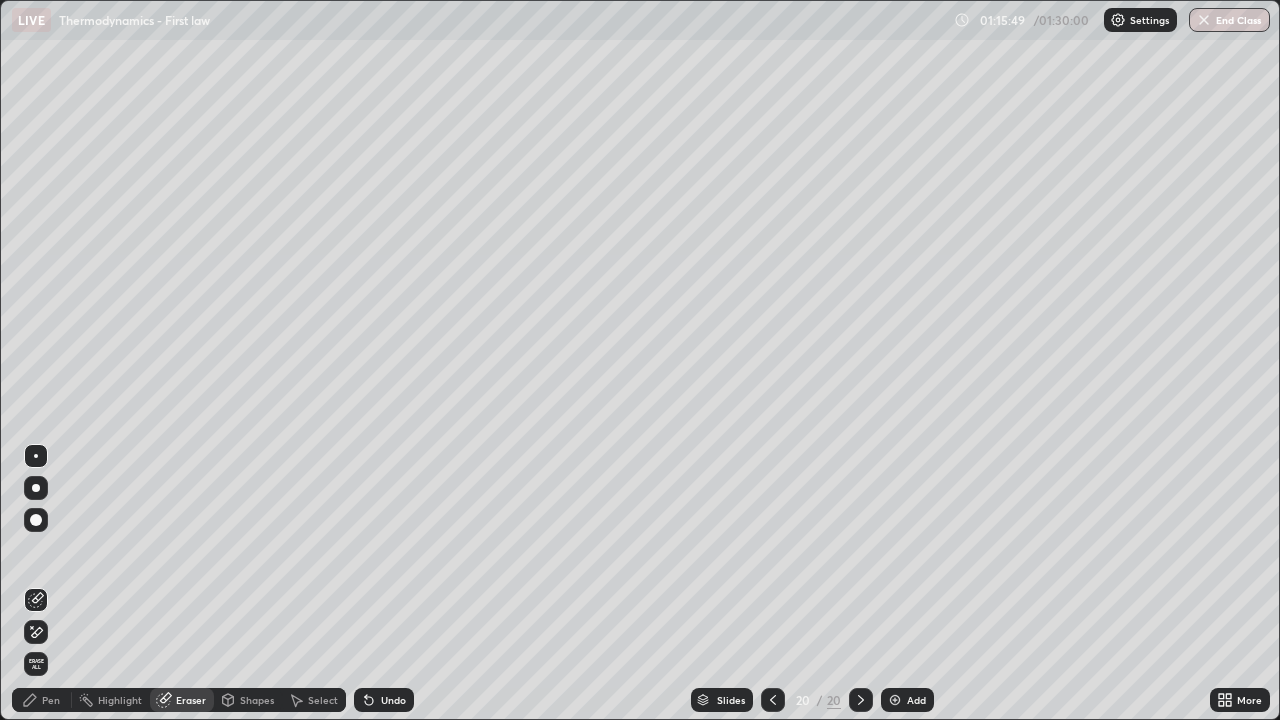 click on "Pen" at bounding box center [42, 700] 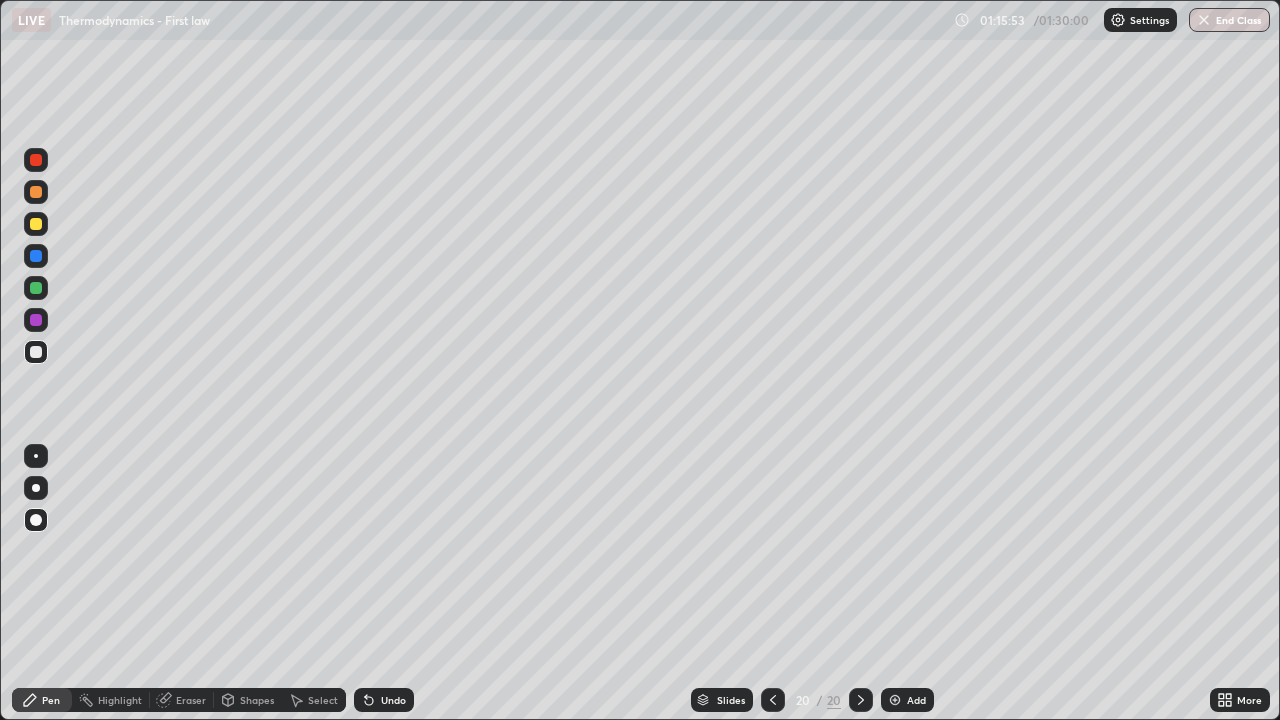click on "Eraser" at bounding box center [191, 700] 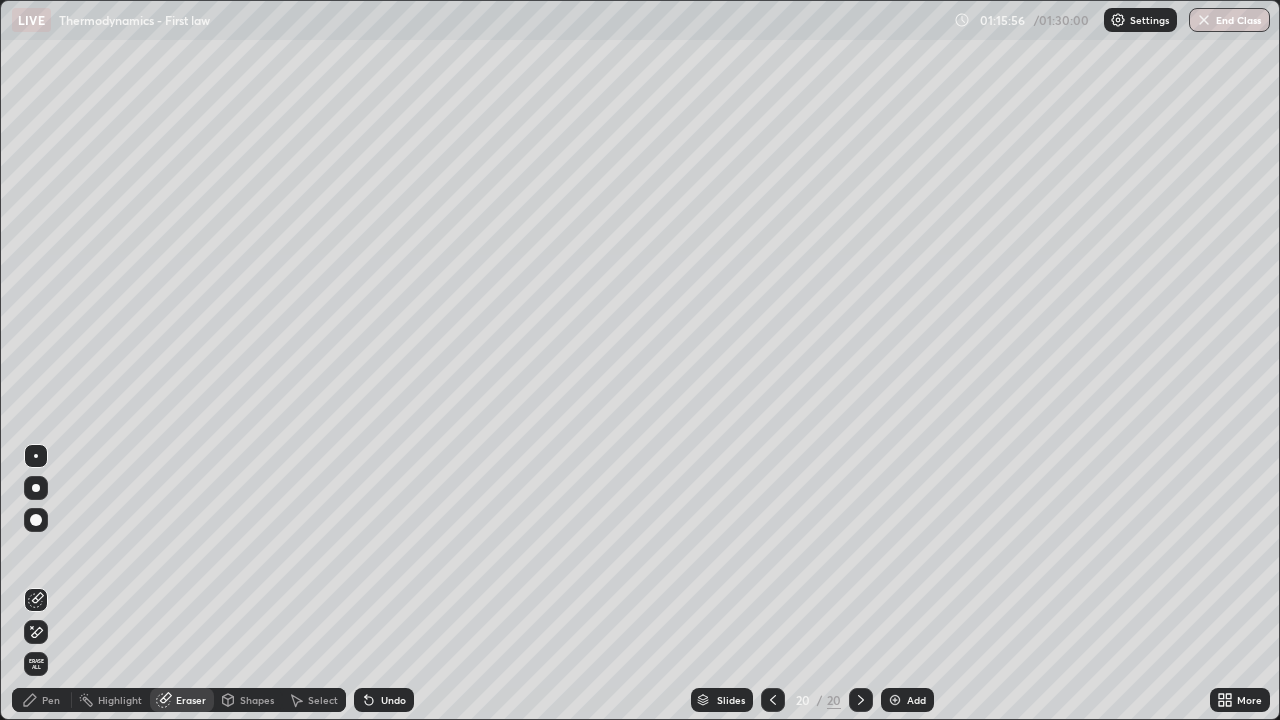 click on "Pen" at bounding box center [51, 700] 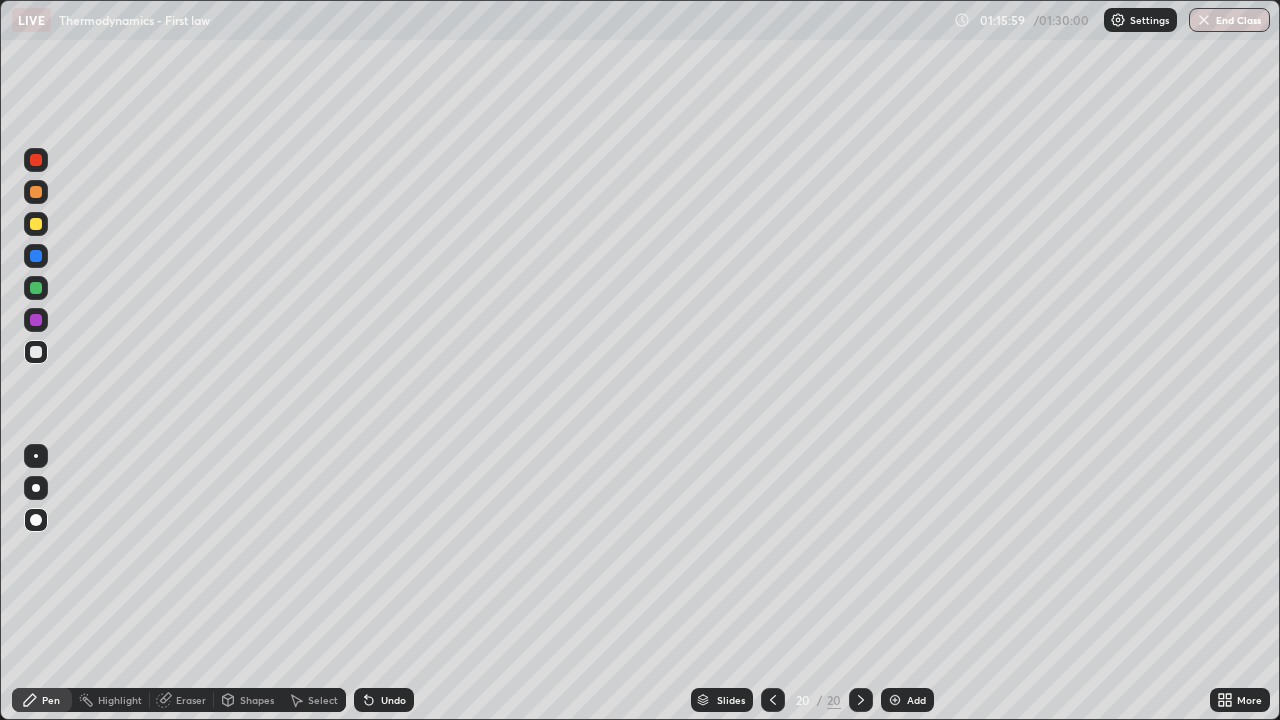 click on "Eraser" at bounding box center [191, 700] 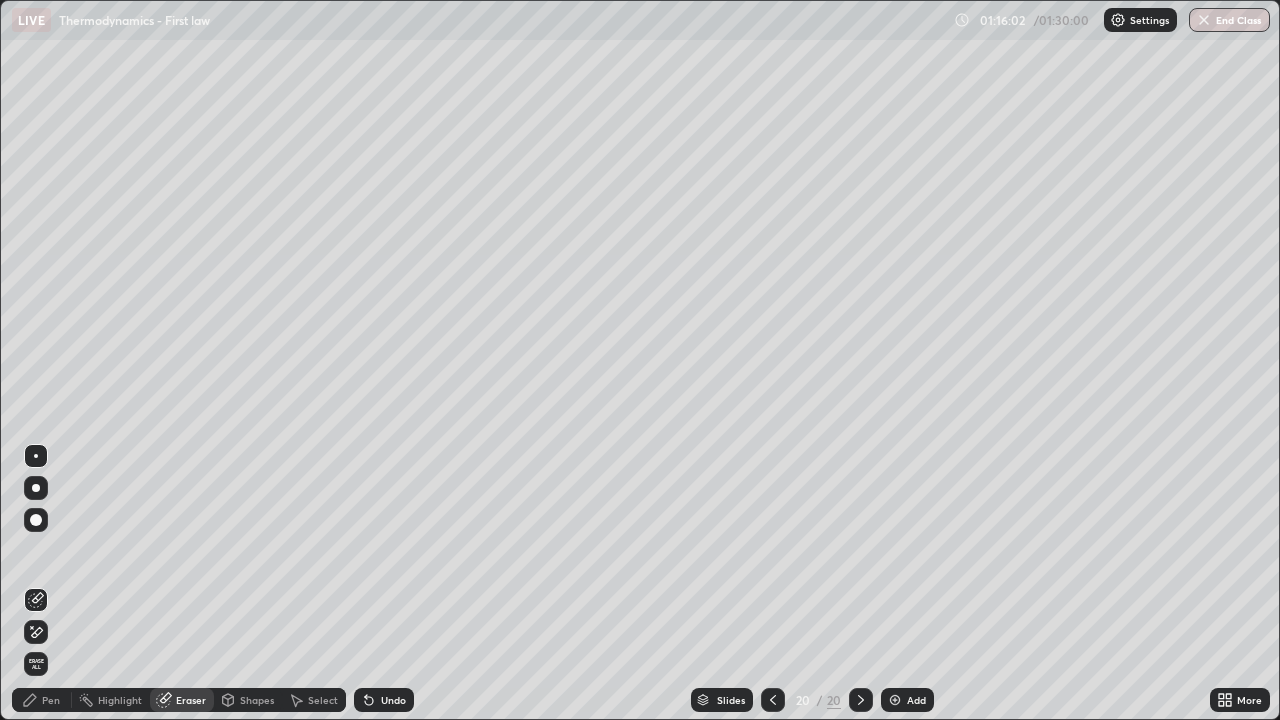click on "Pen" at bounding box center [51, 700] 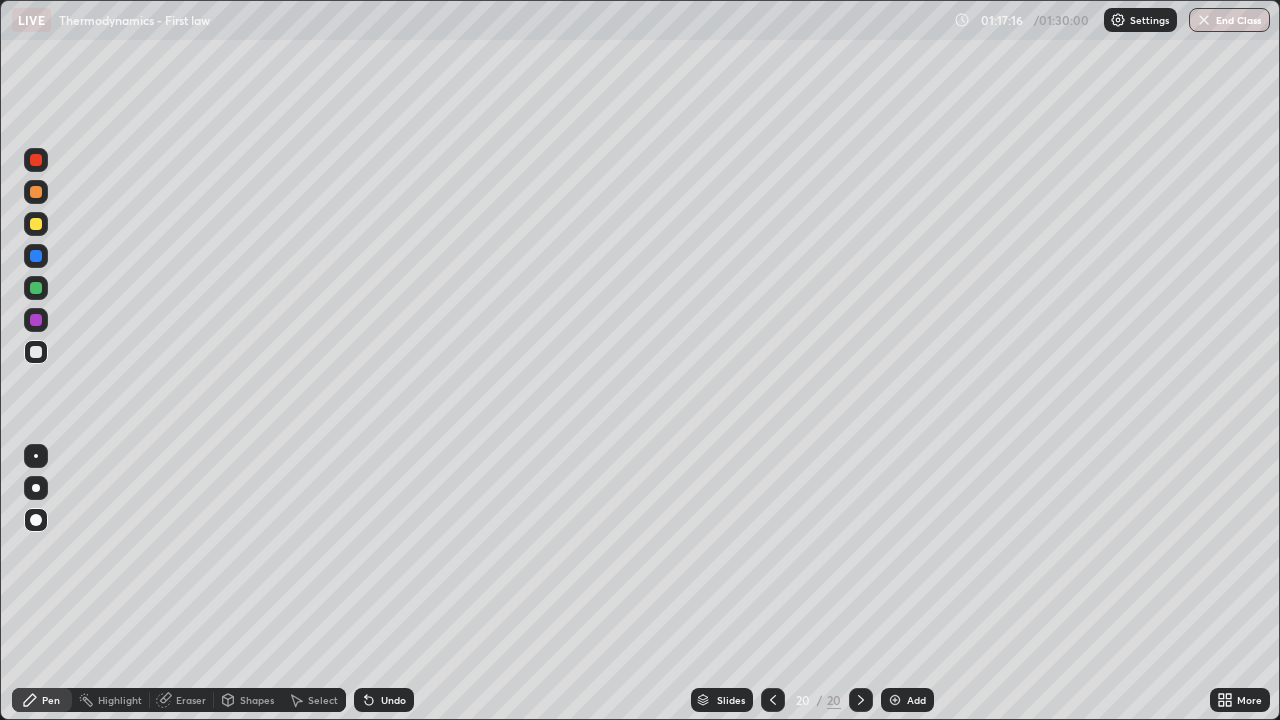 click at bounding box center [895, 700] 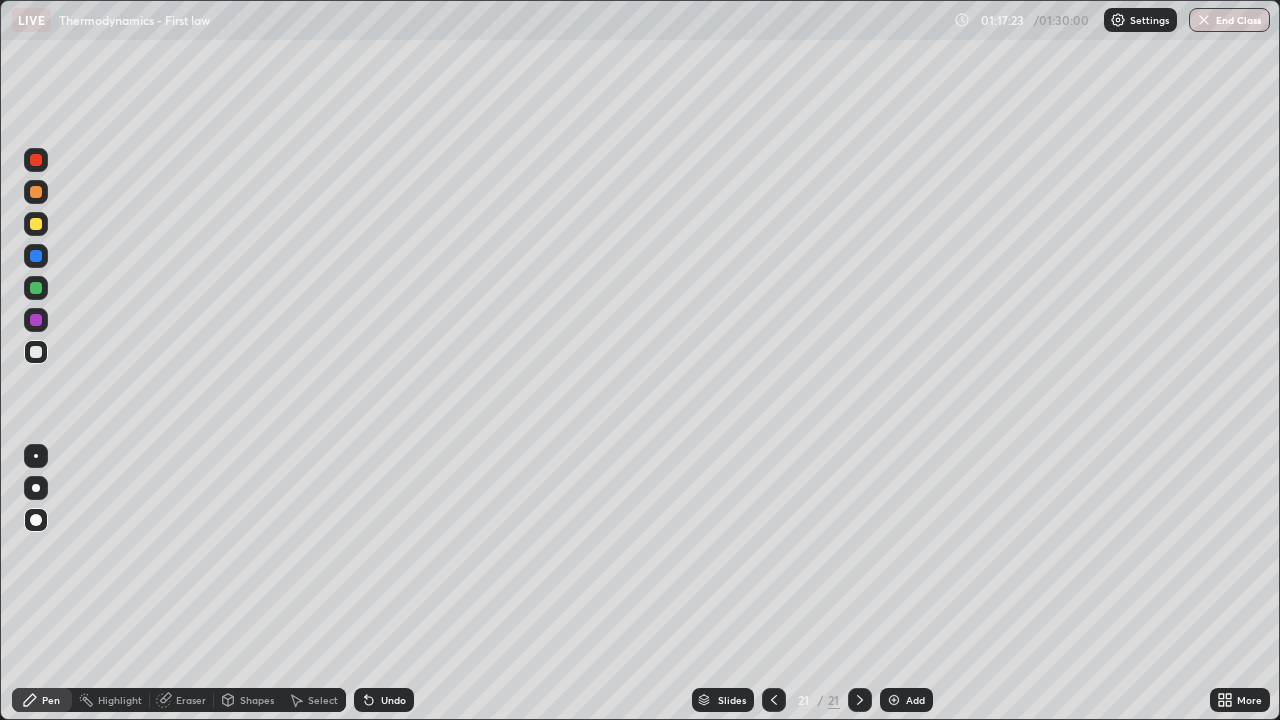 click at bounding box center [36, 224] 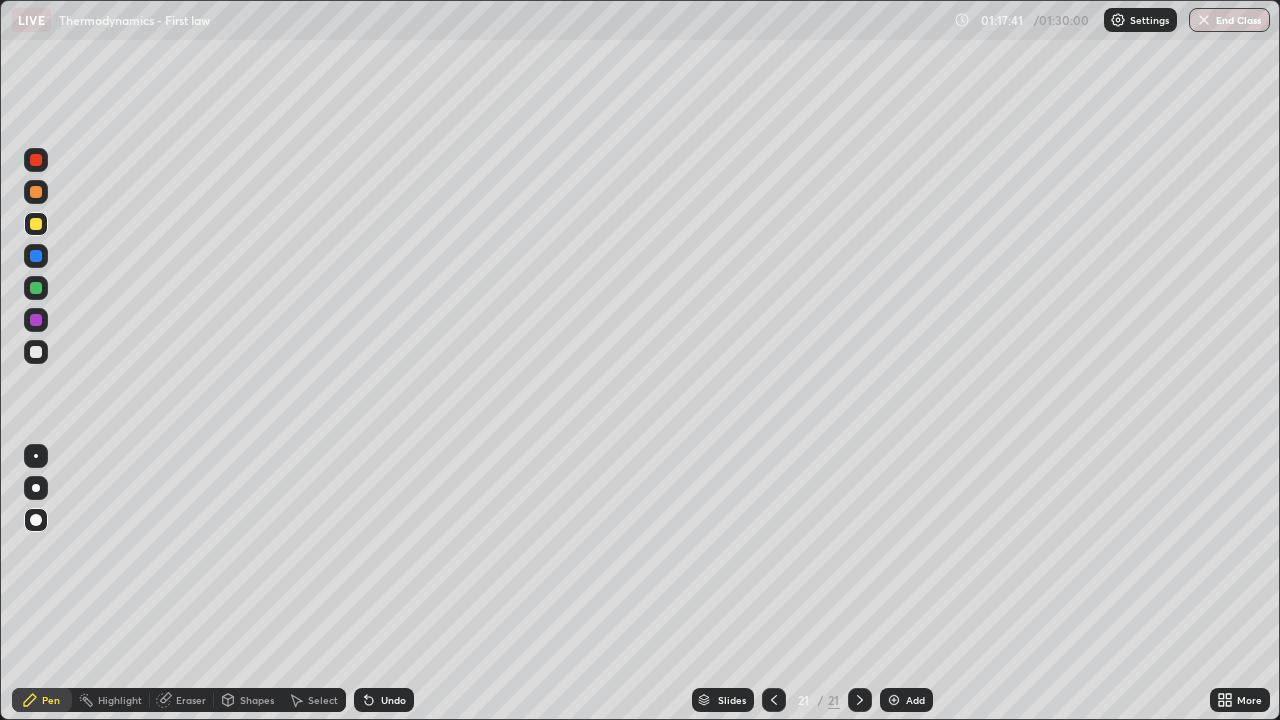 click at bounding box center [36, 352] 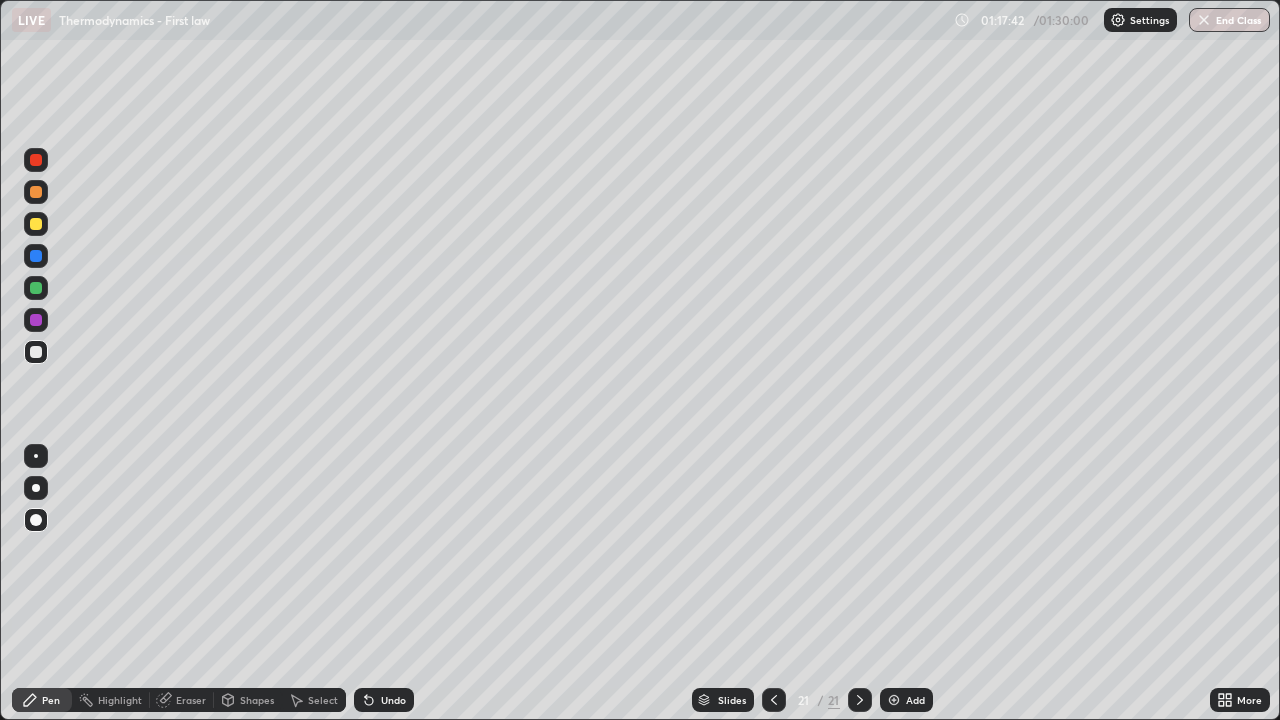 click at bounding box center (36, 224) 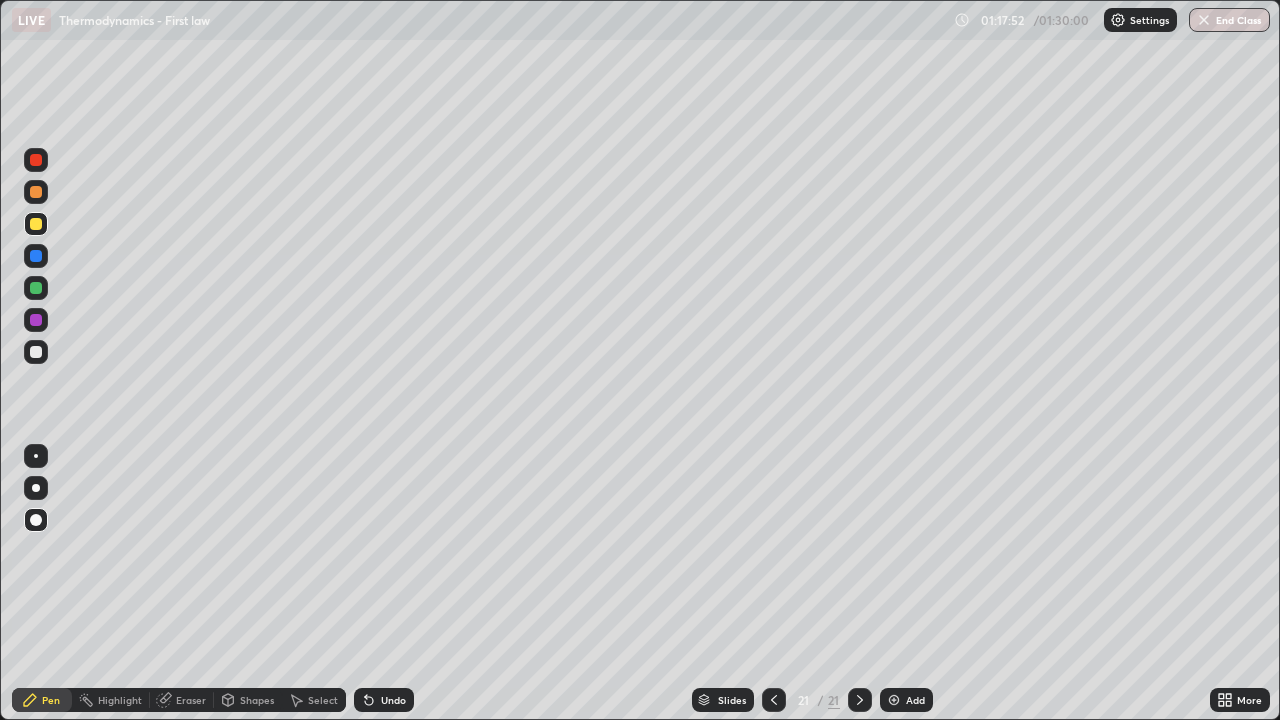 click at bounding box center (36, 288) 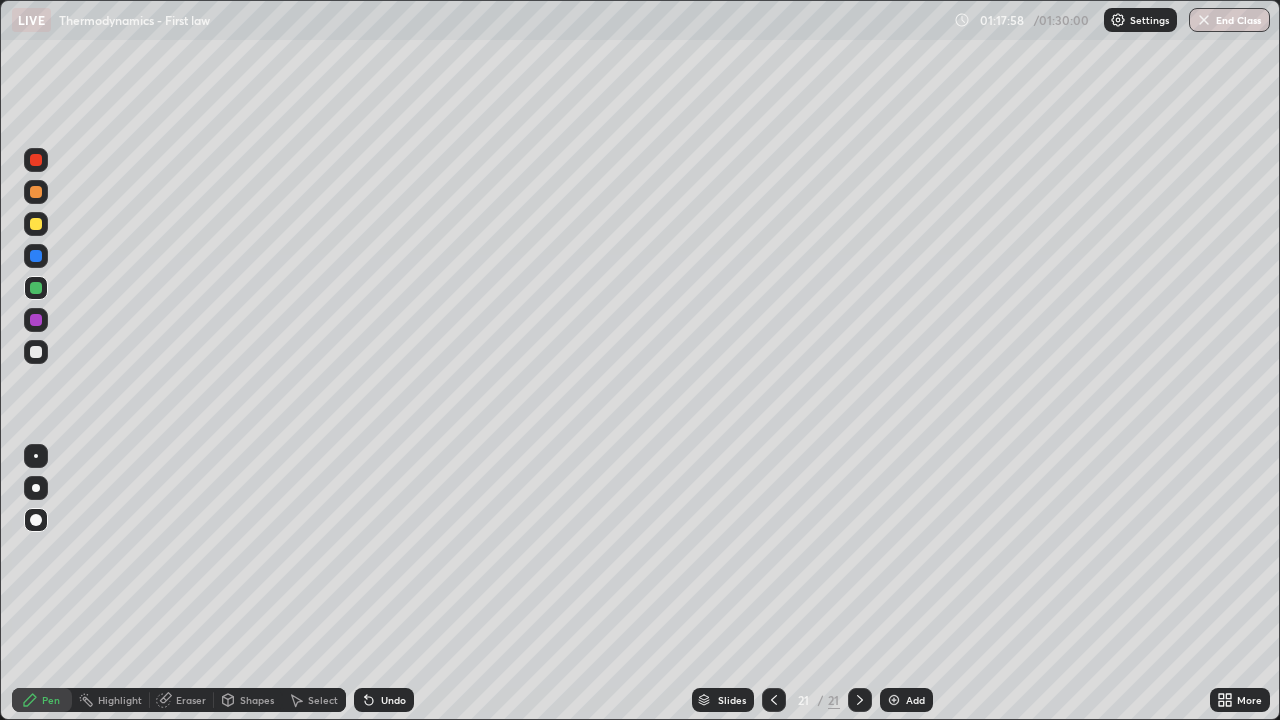 click at bounding box center (36, 352) 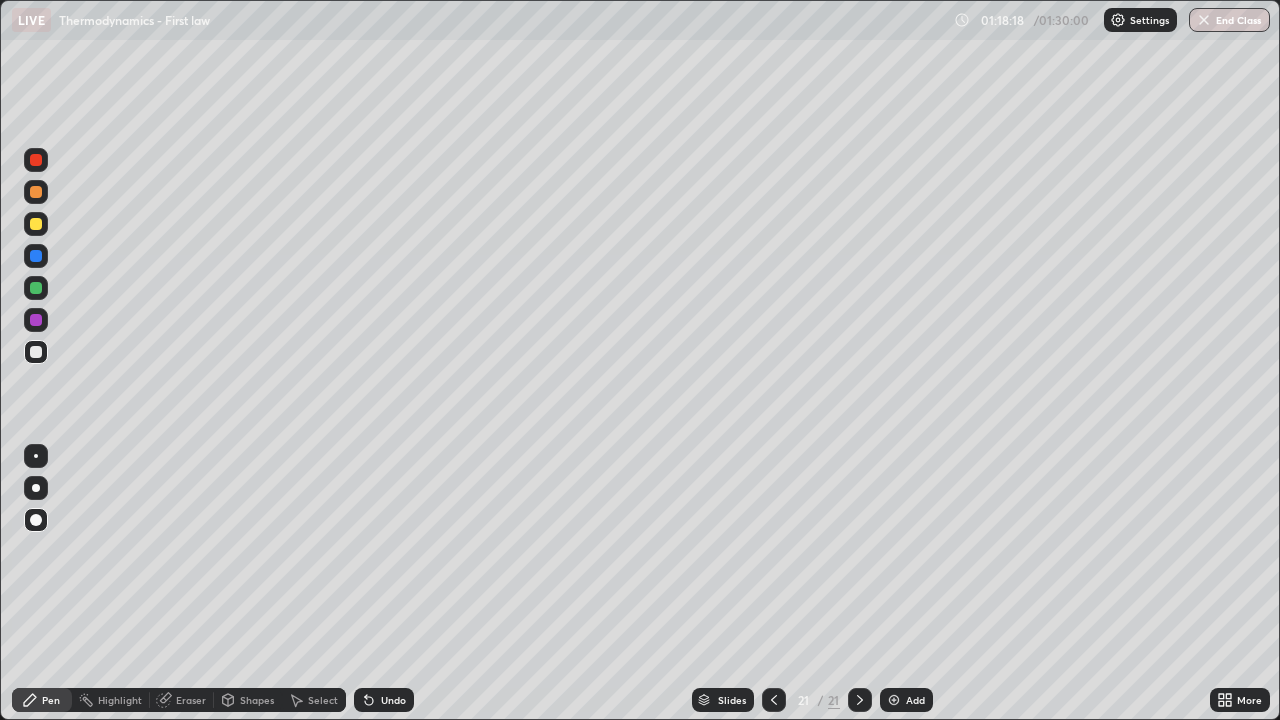 click at bounding box center [36, 224] 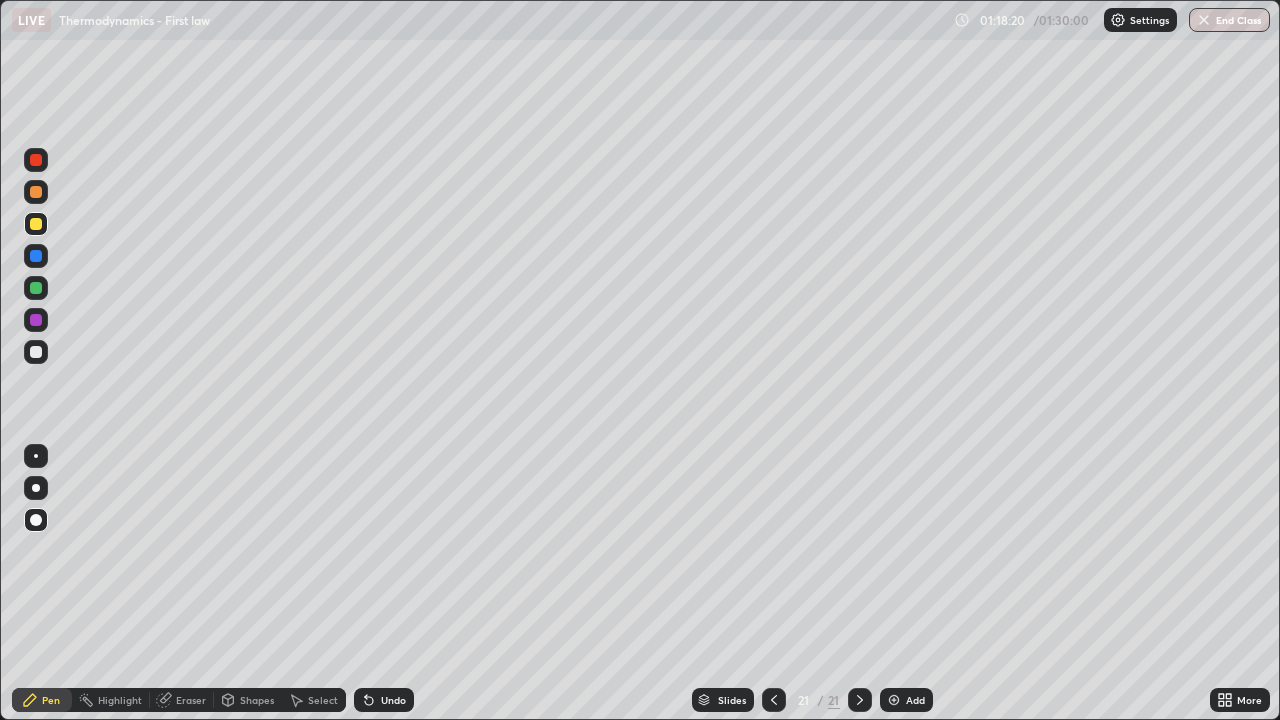 click at bounding box center (36, 192) 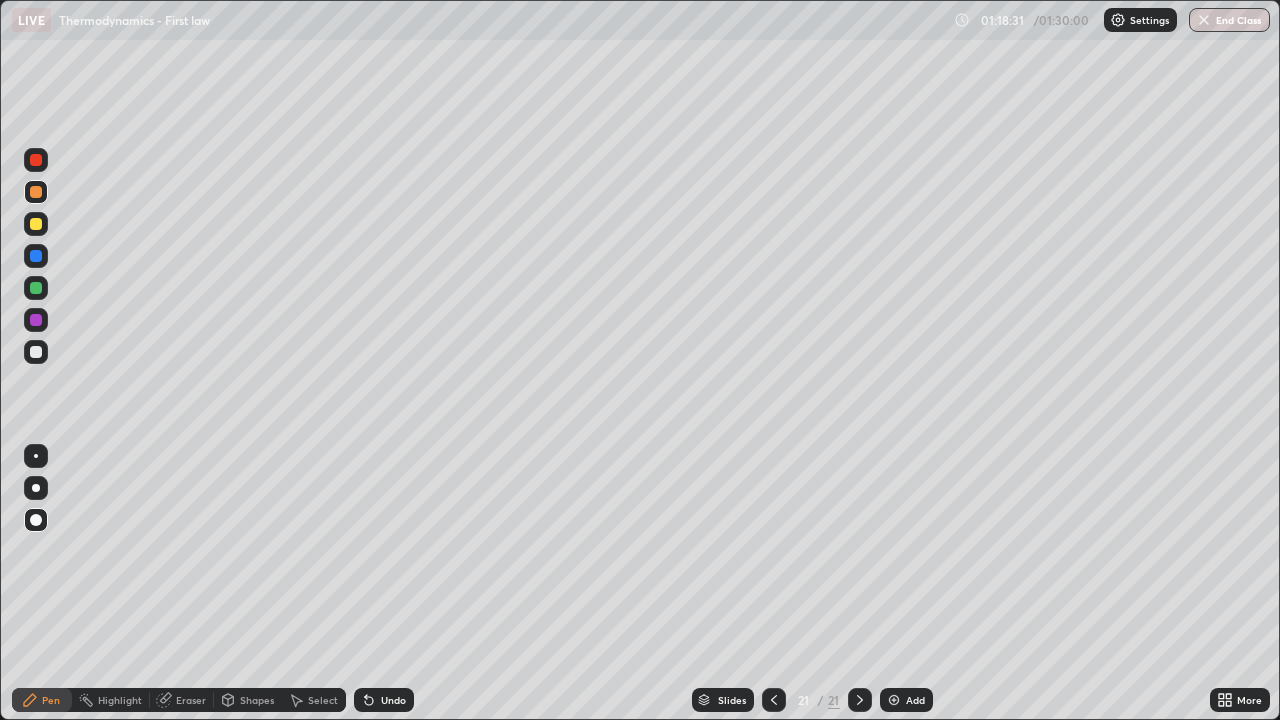 click at bounding box center [36, 352] 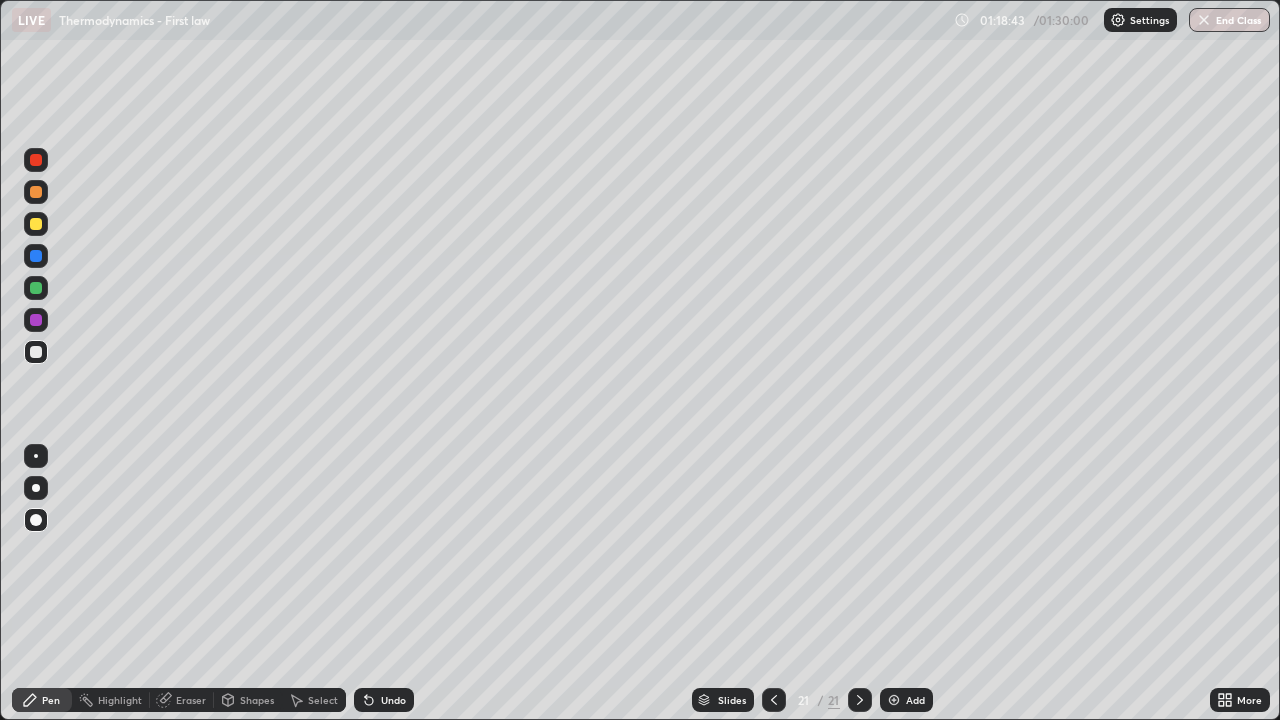 click at bounding box center [36, 352] 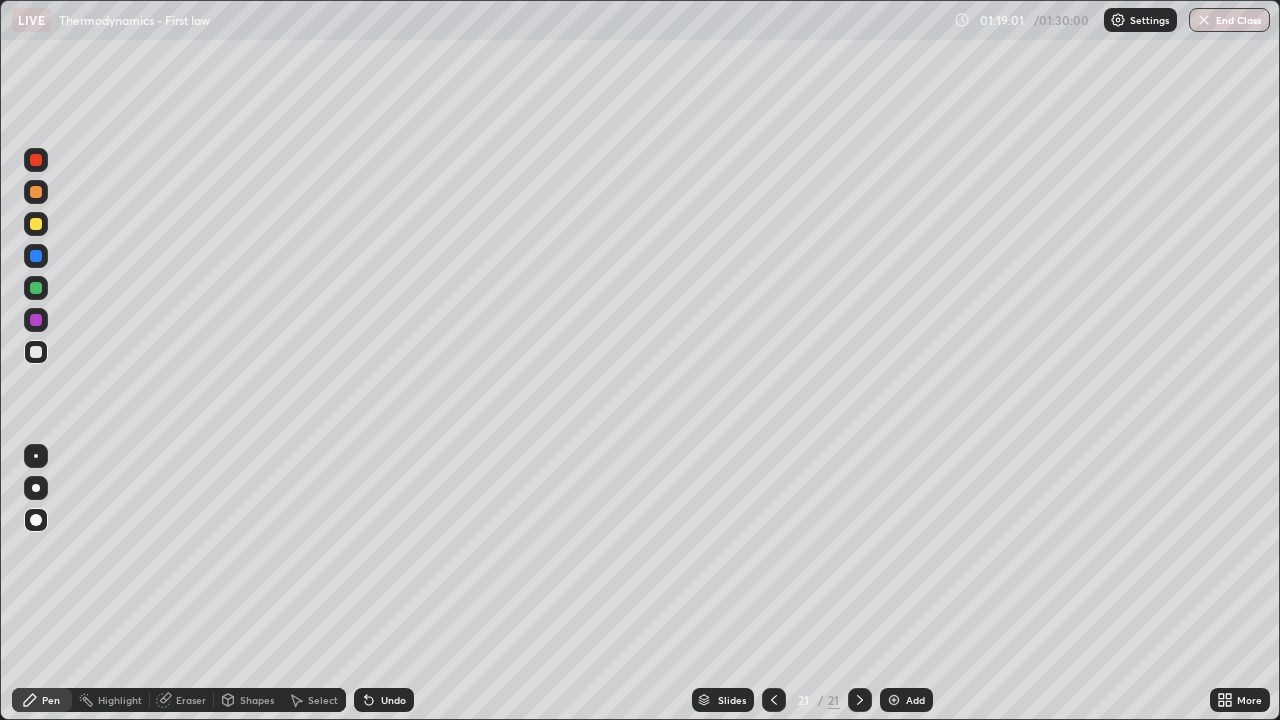 click at bounding box center (36, 192) 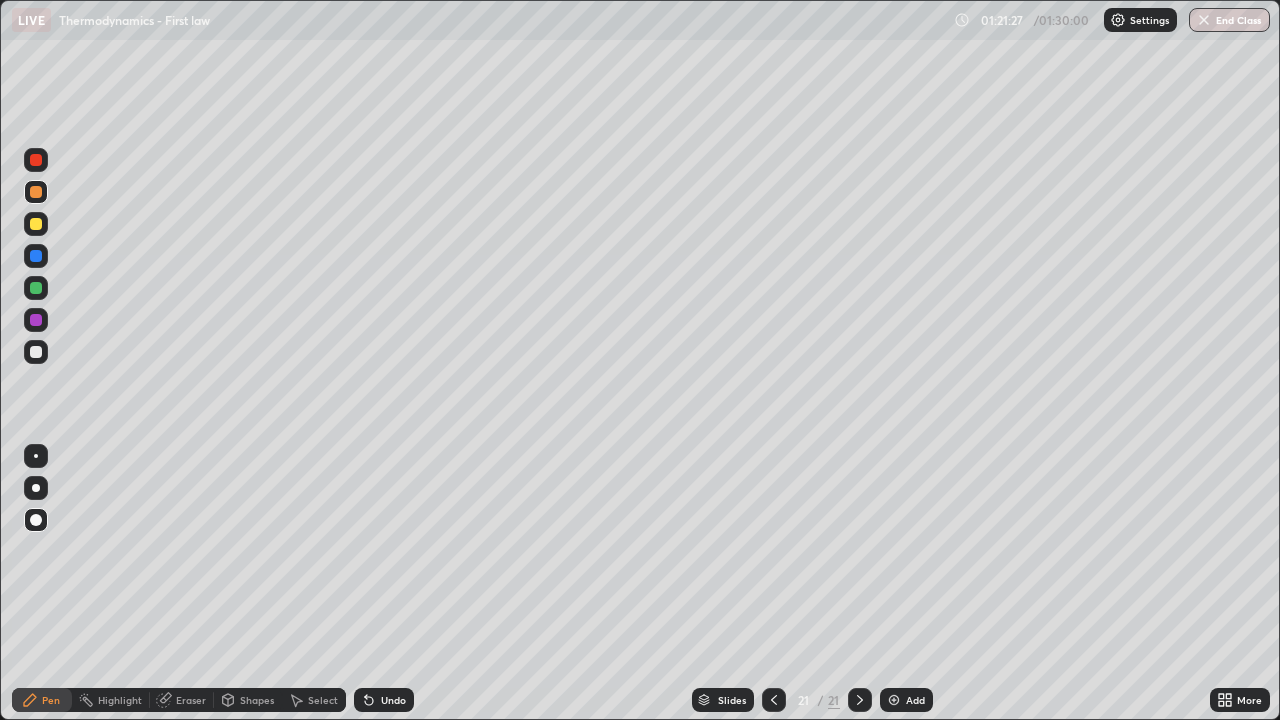 click on "End Class" at bounding box center [1229, 20] 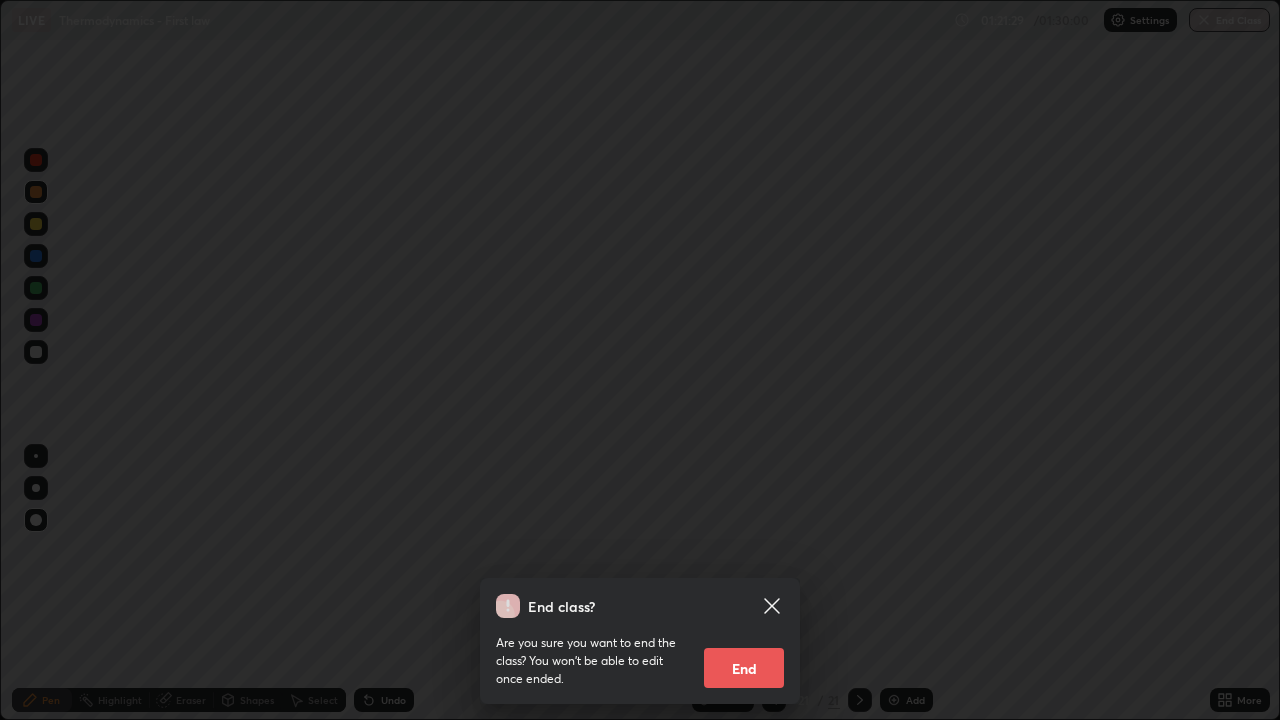 click on "End" at bounding box center (744, 668) 